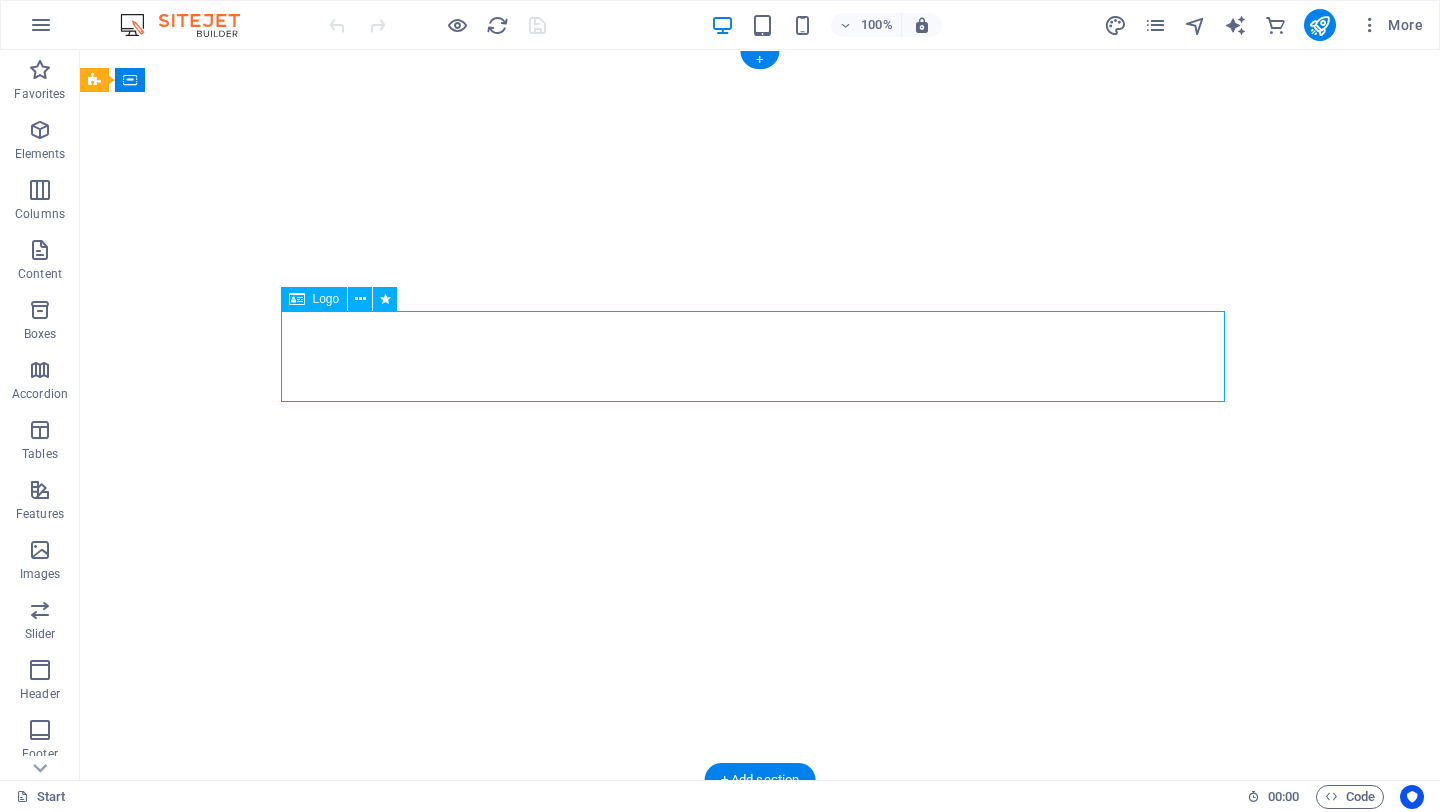 scroll, scrollTop: 0, scrollLeft: 0, axis: both 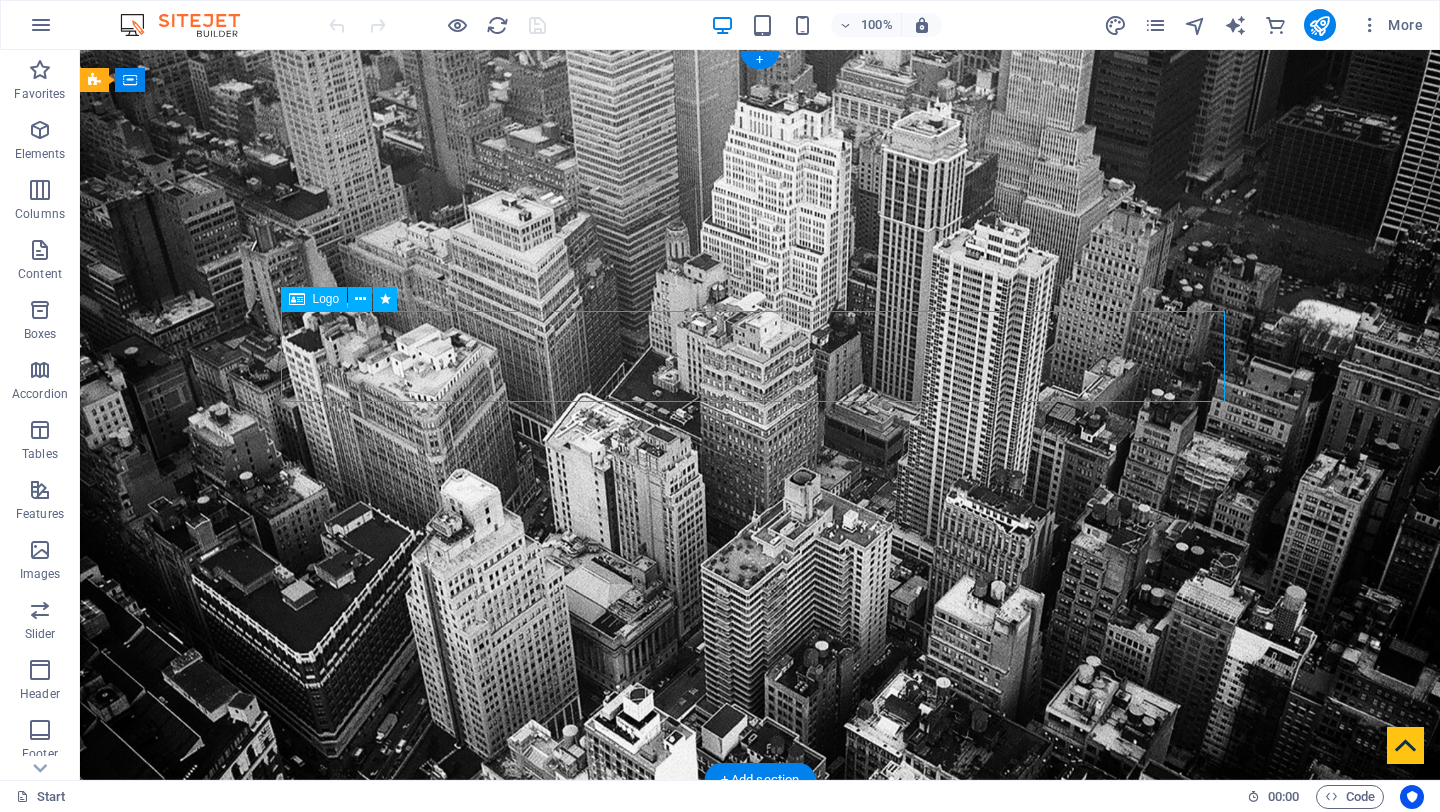 click at bounding box center (760, 1044) 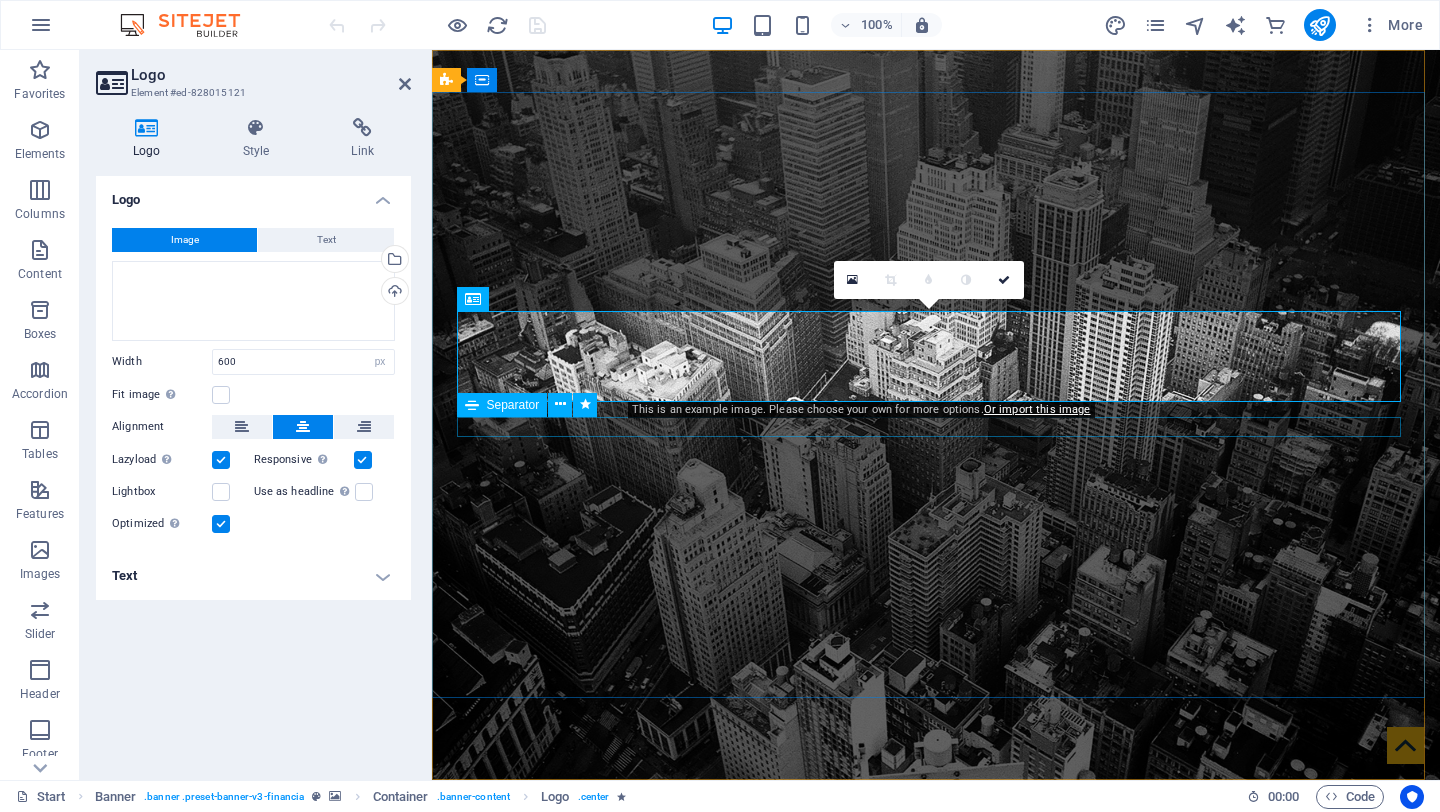 scroll, scrollTop: 0, scrollLeft: 0, axis: both 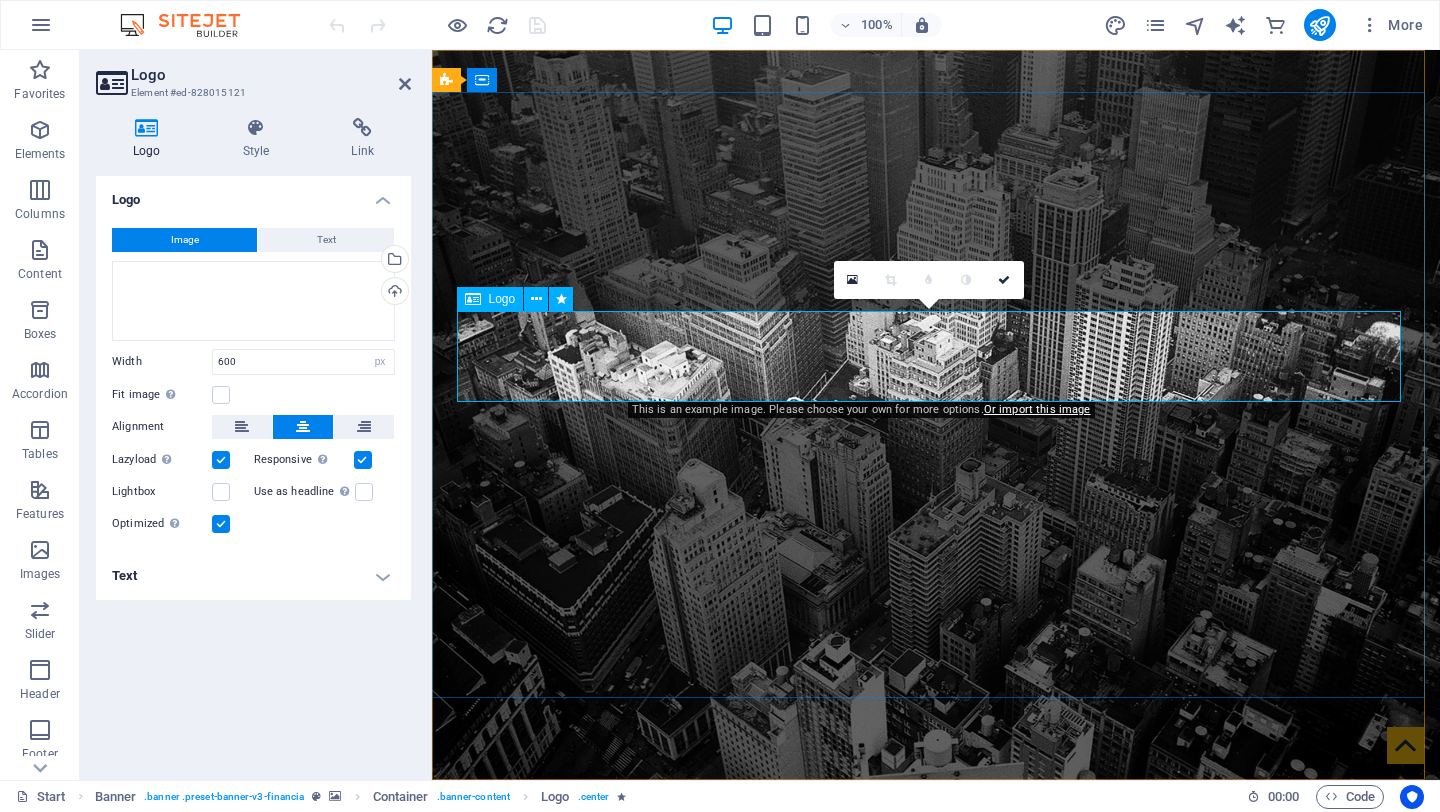 click at bounding box center [936, 1044] 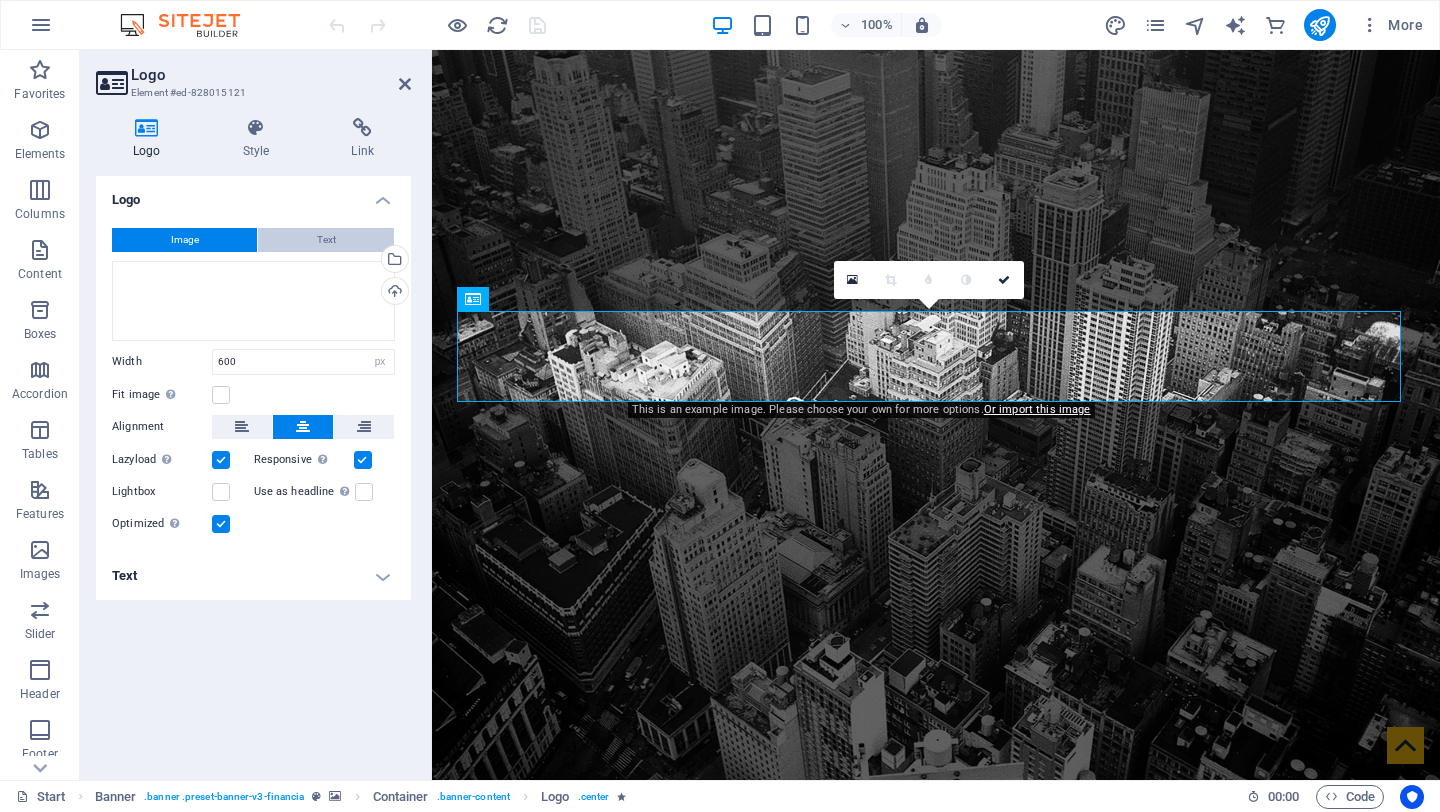 click on "Text" at bounding box center [326, 240] 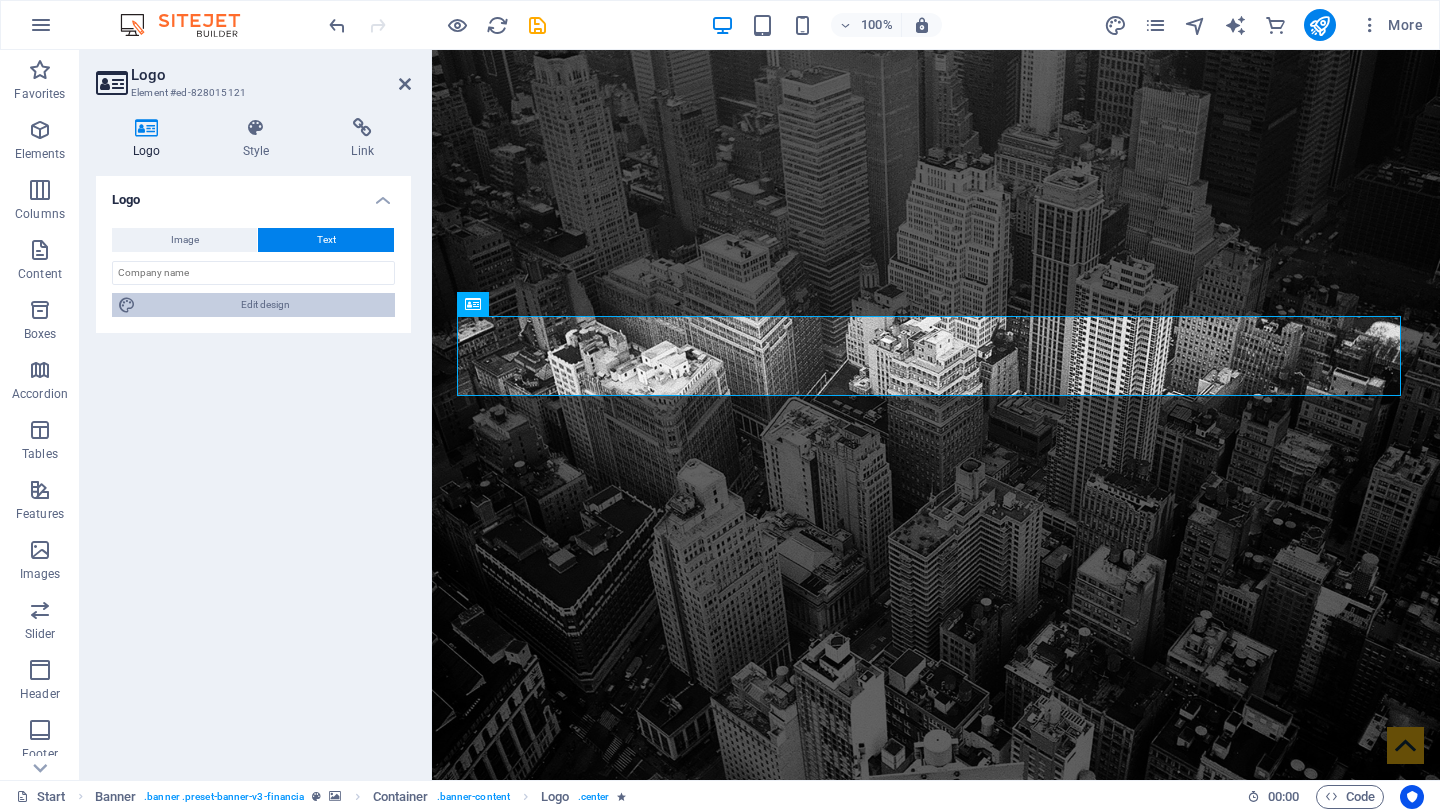 click on "Edit design" at bounding box center [265, 305] 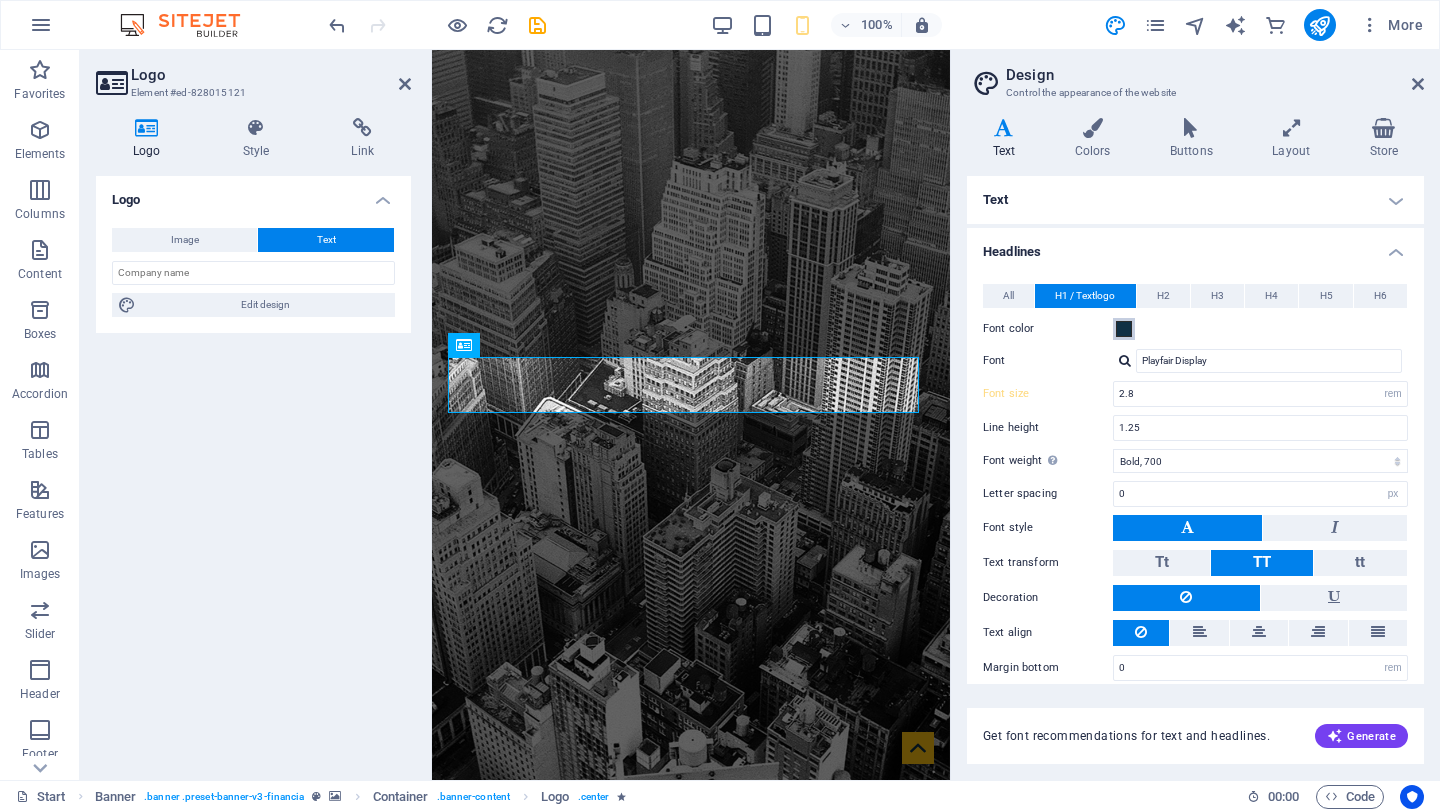 click at bounding box center [1124, 329] 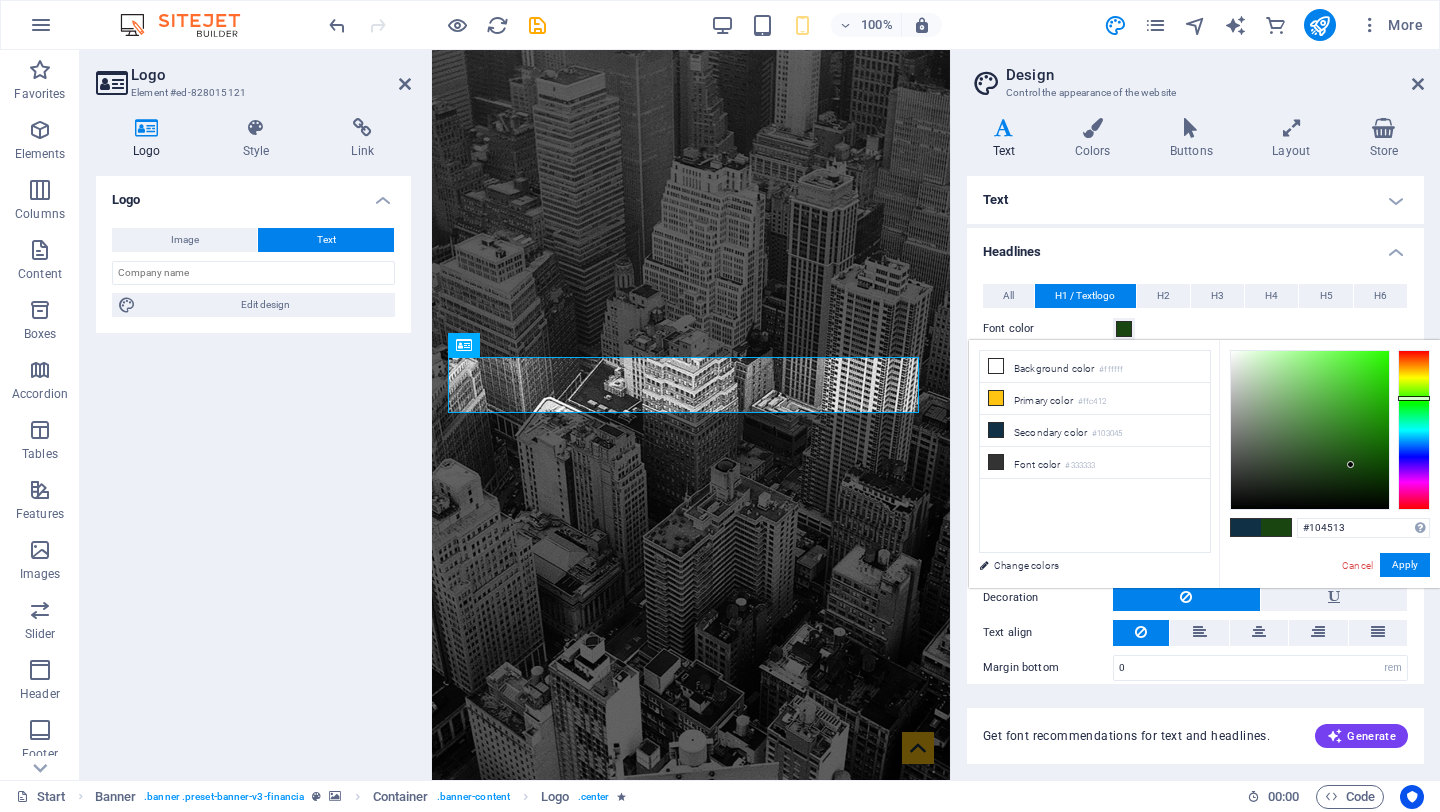 click at bounding box center [1414, 430] 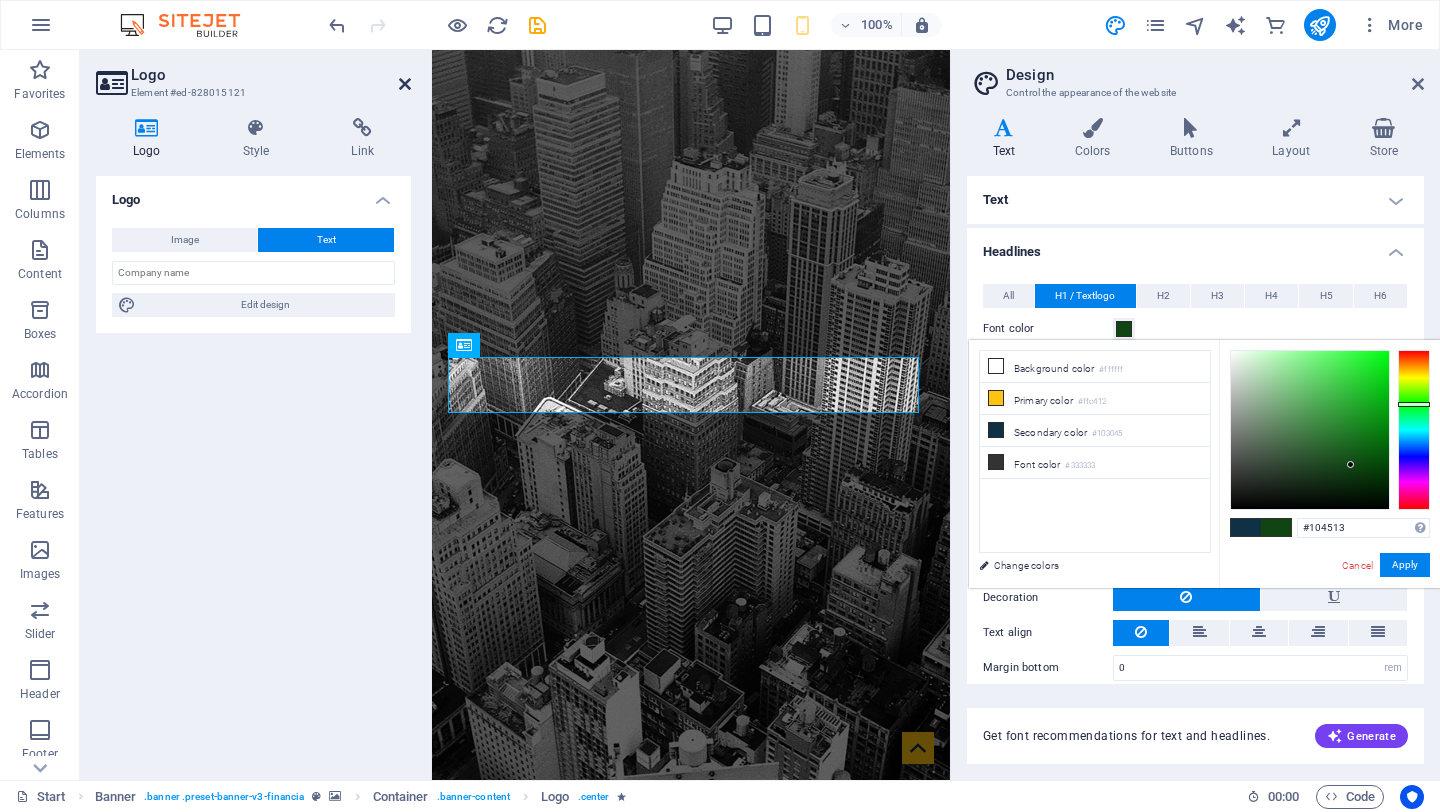 drag, startPoint x: 402, startPoint y: 82, endPoint x: 325, endPoint y: 35, distance: 90.21086 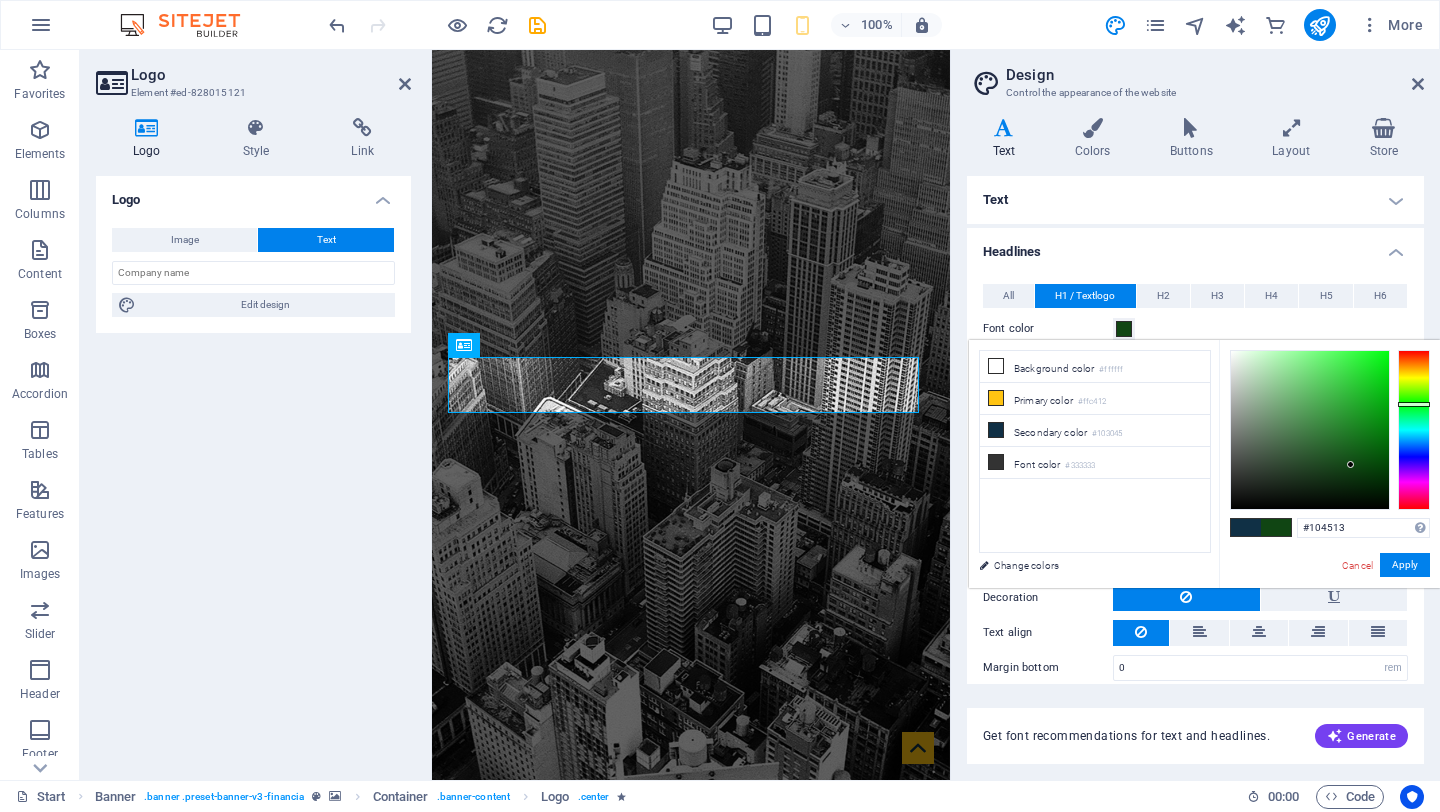 type on "3.4" 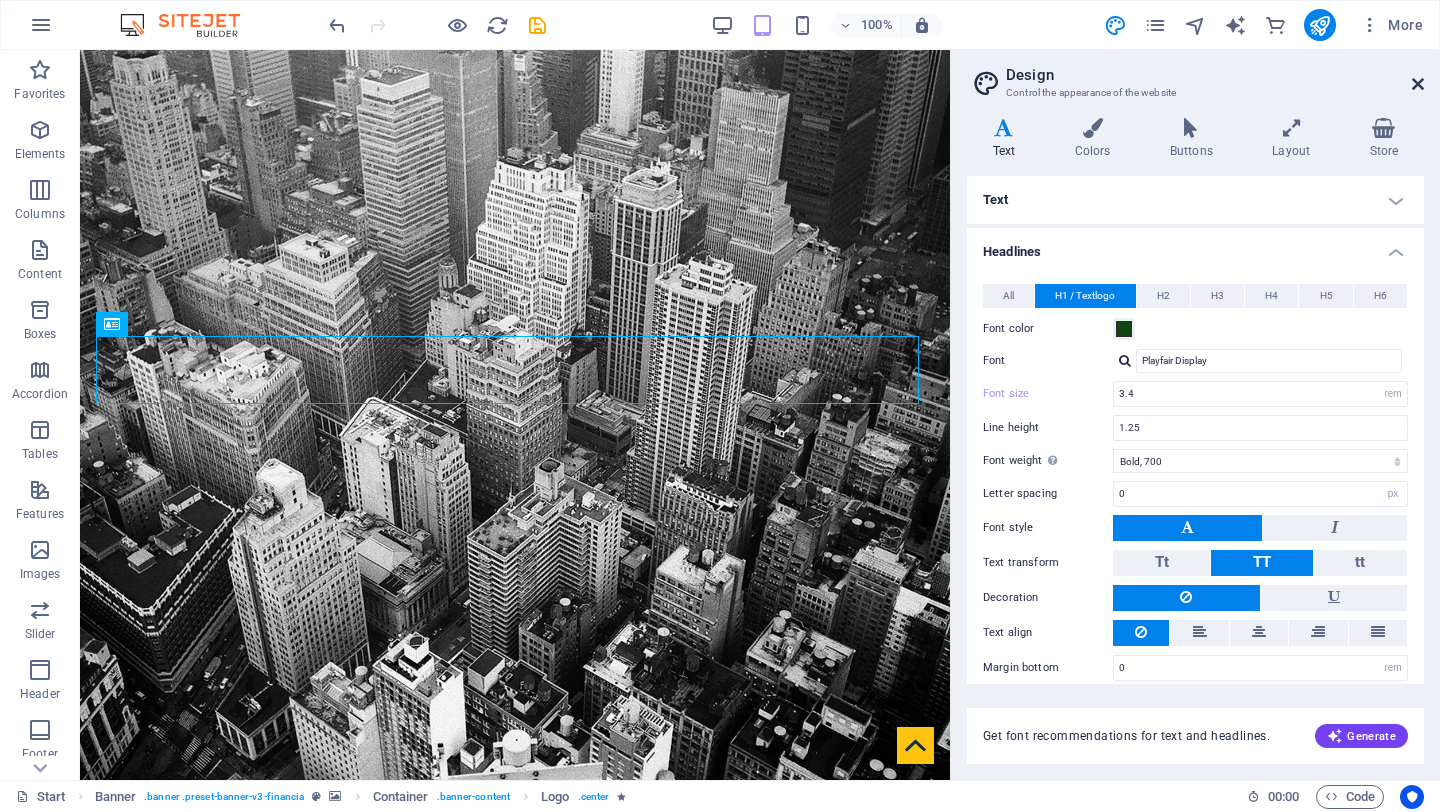 click at bounding box center [1418, 84] 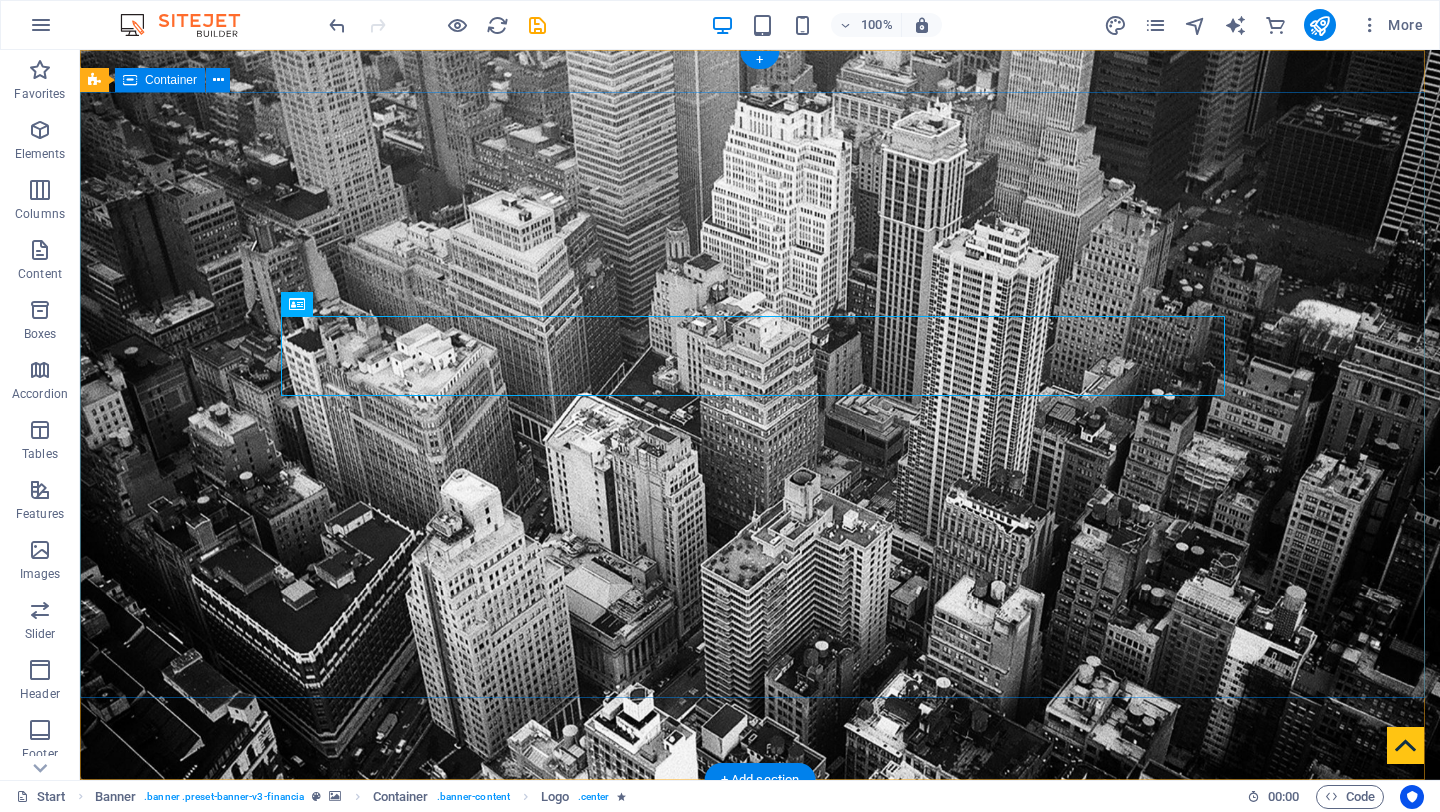 click on "me-finance.com Finance Service in  [CITY]" at bounding box center [760, 1078] 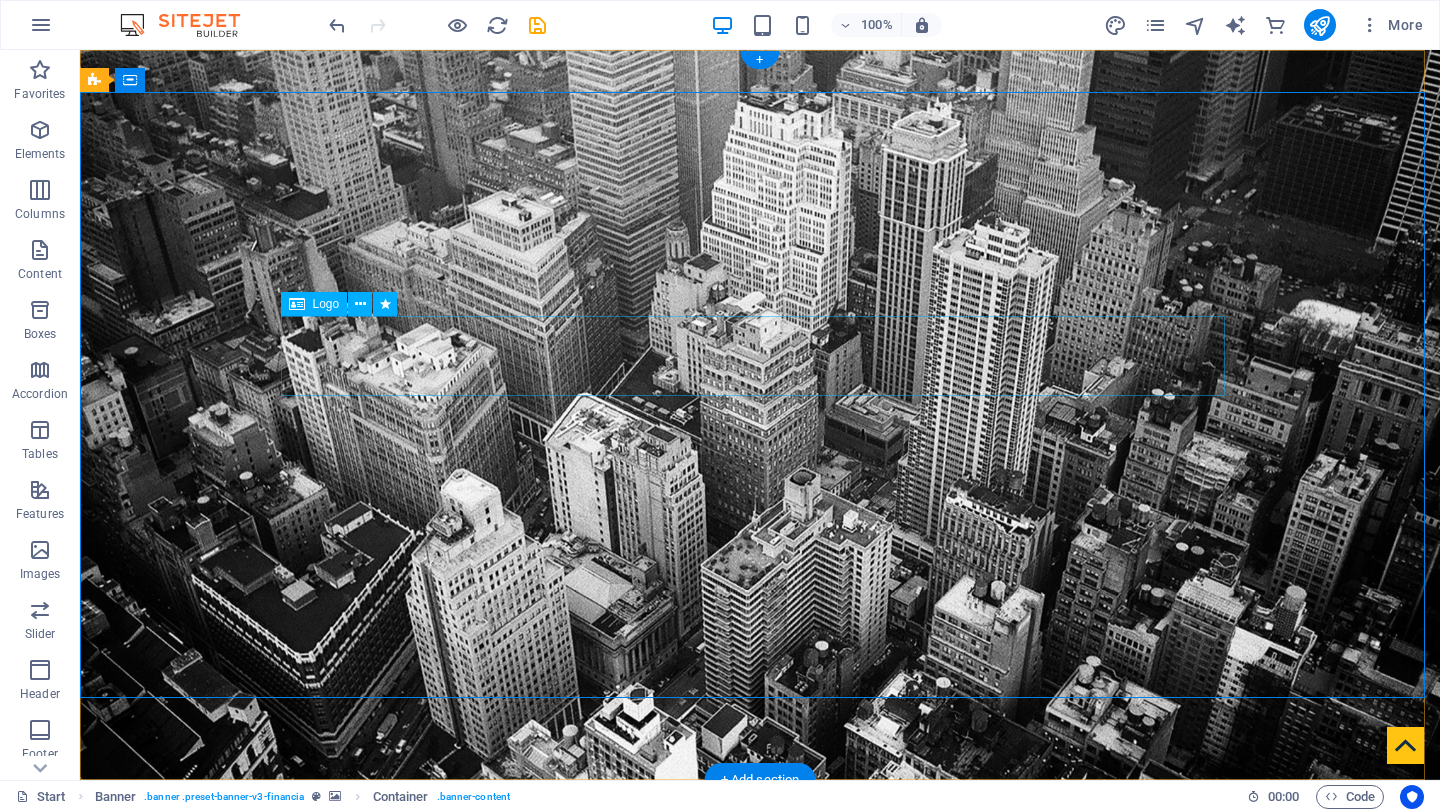click on "me-finance.com" at bounding box center (760, 1039) 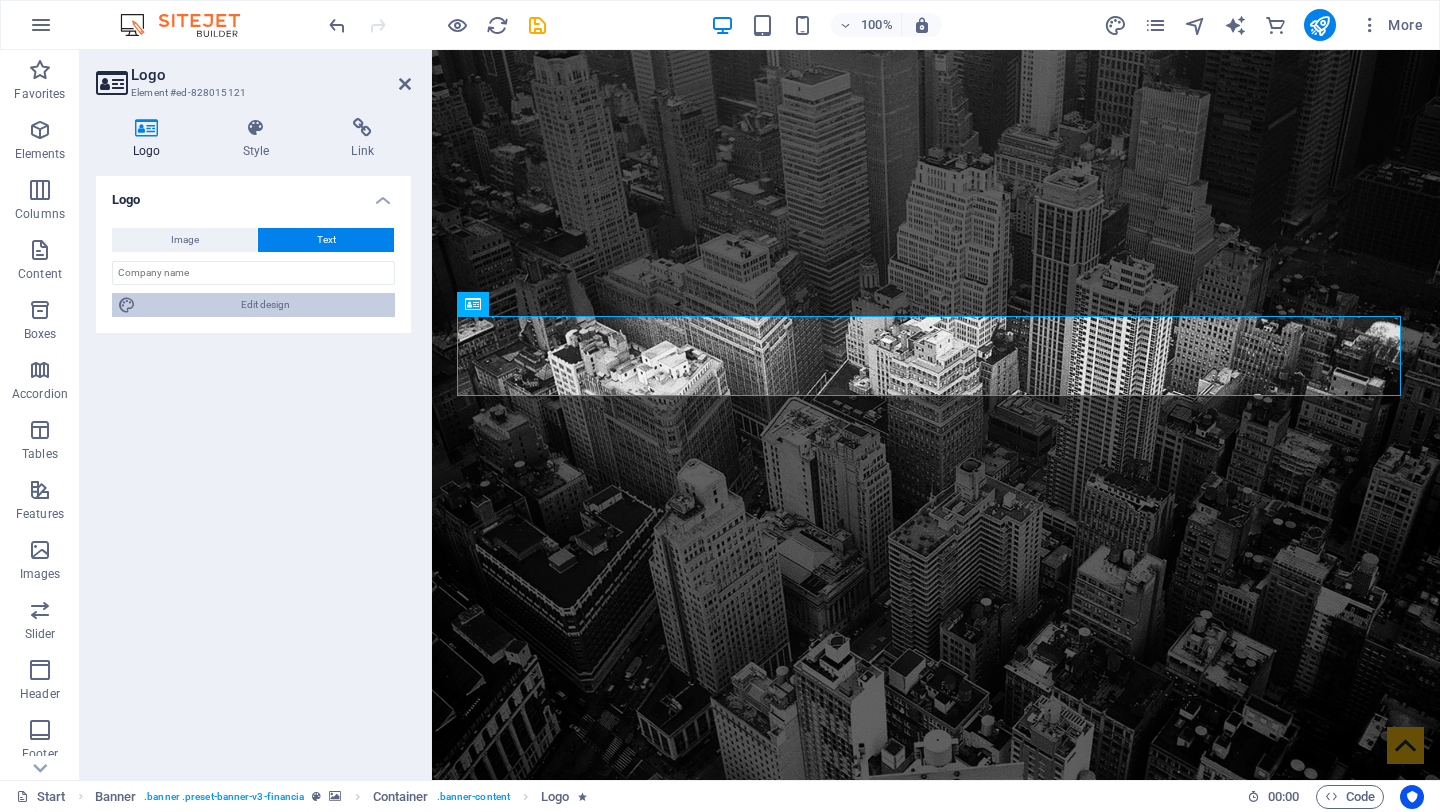 click on "Edit design" at bounding box center (265, 305) 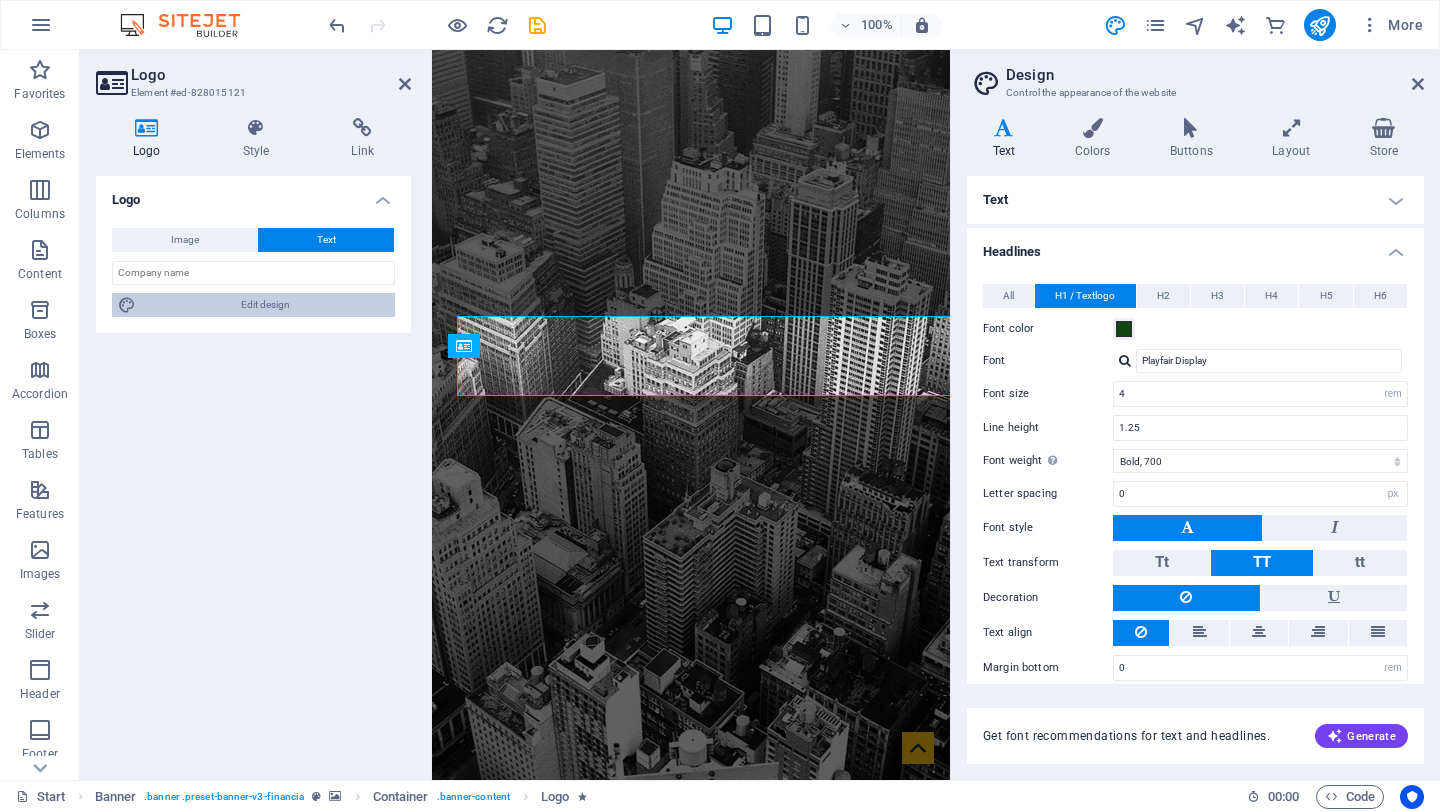 type on "2.8" 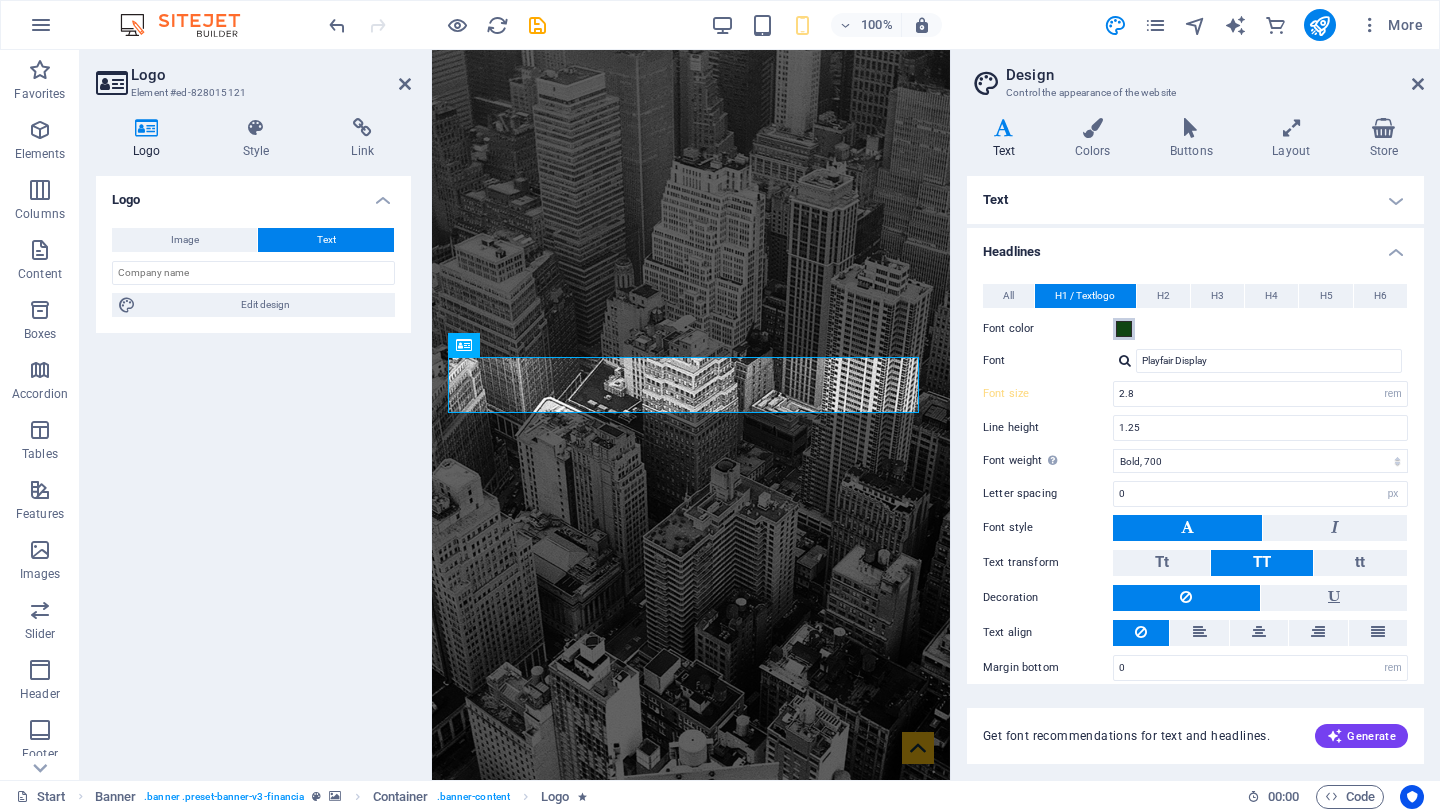 click at bounding box center [1124, 329] 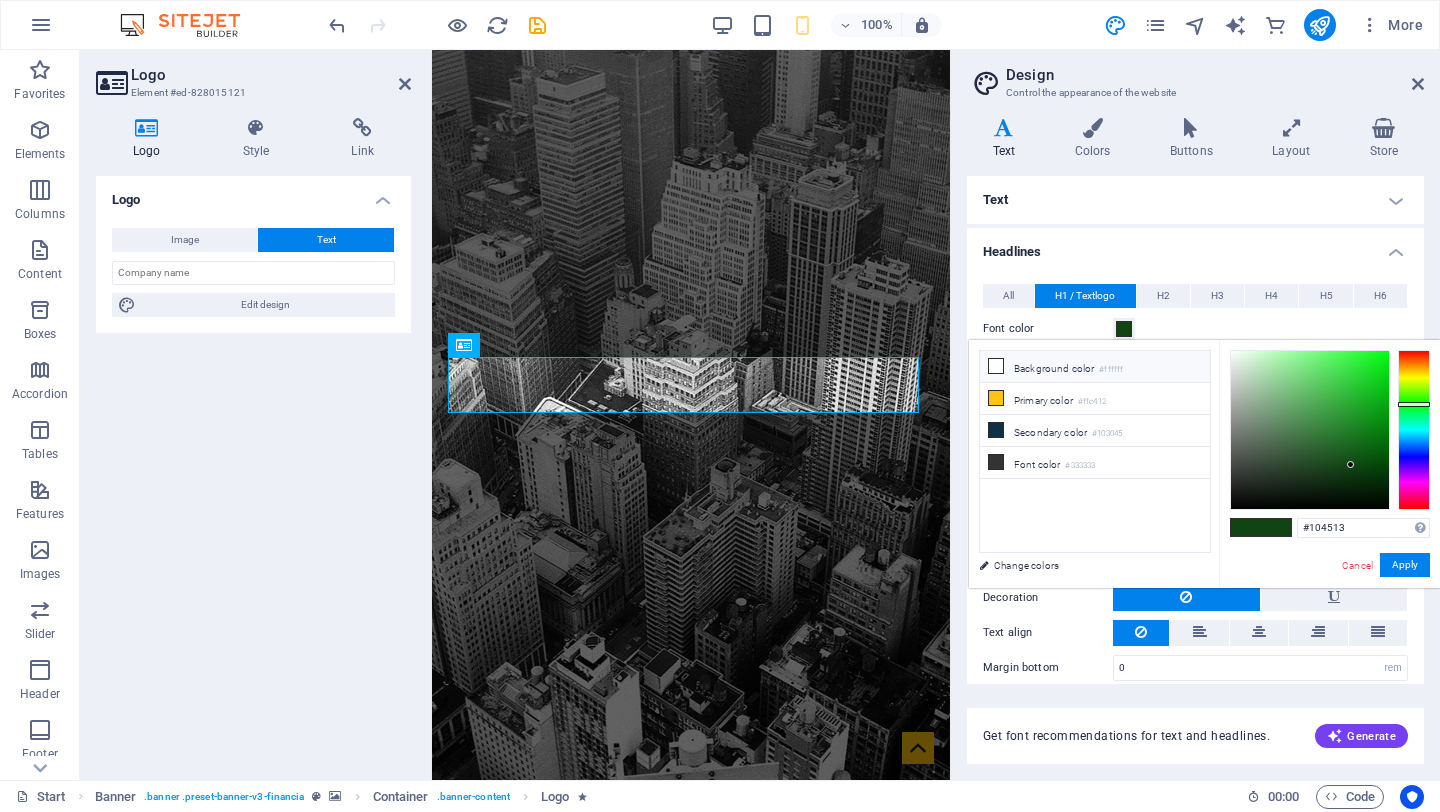 click at bounding box center [996, 366] 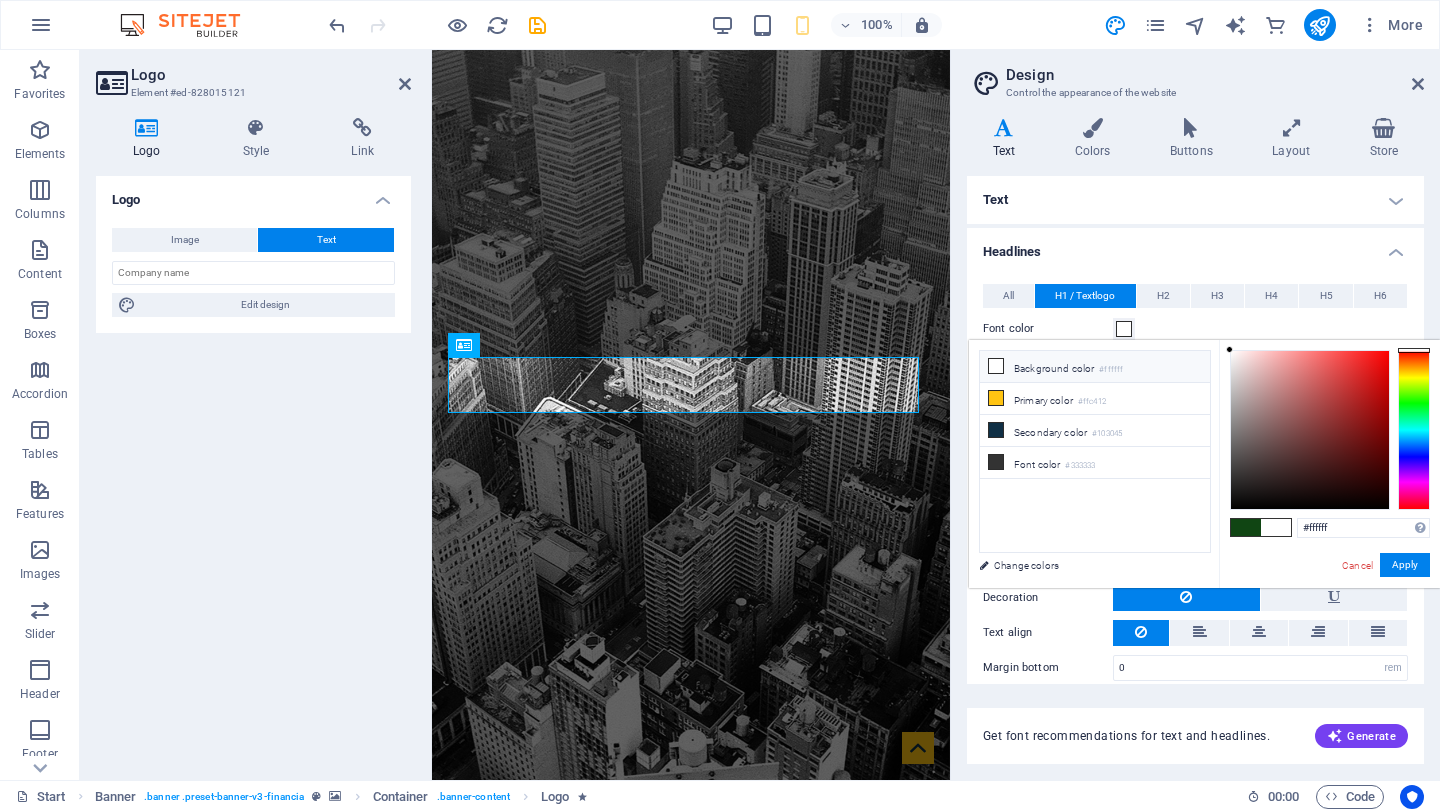 click at bounding box center (996, 366) 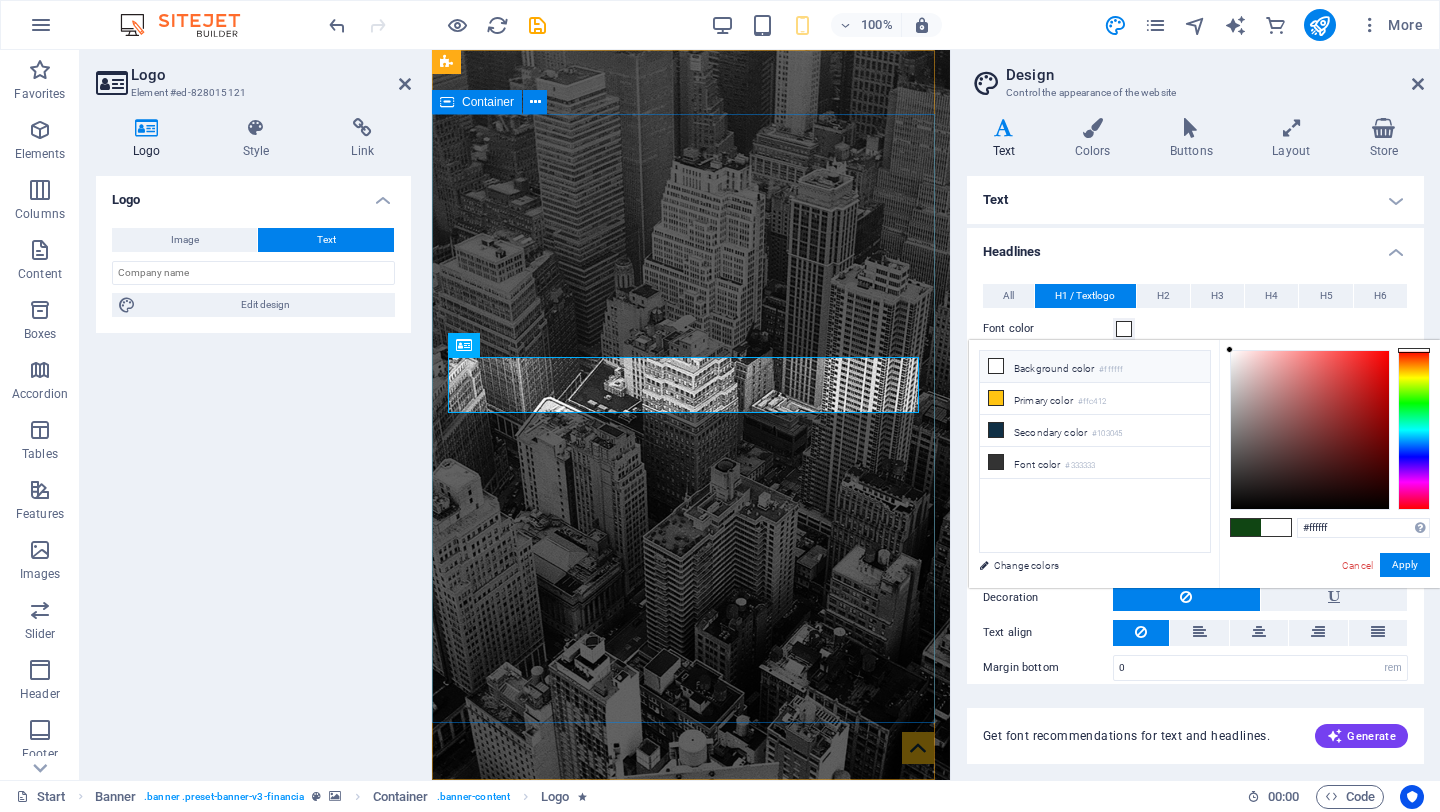 click on "me-finance.com Finance Service in  [CITY]" at bounding box center (691, 1037) 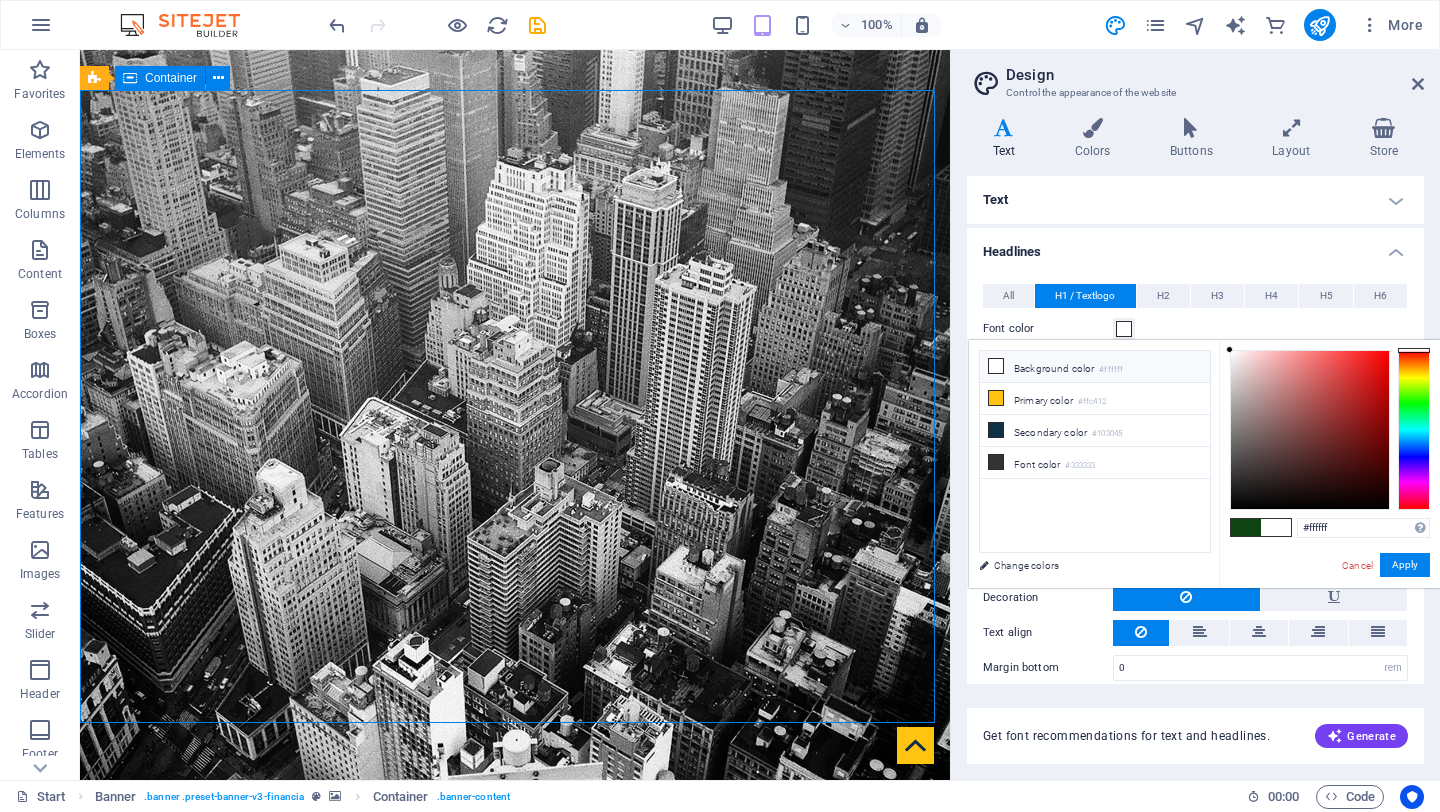 type on "3.4" 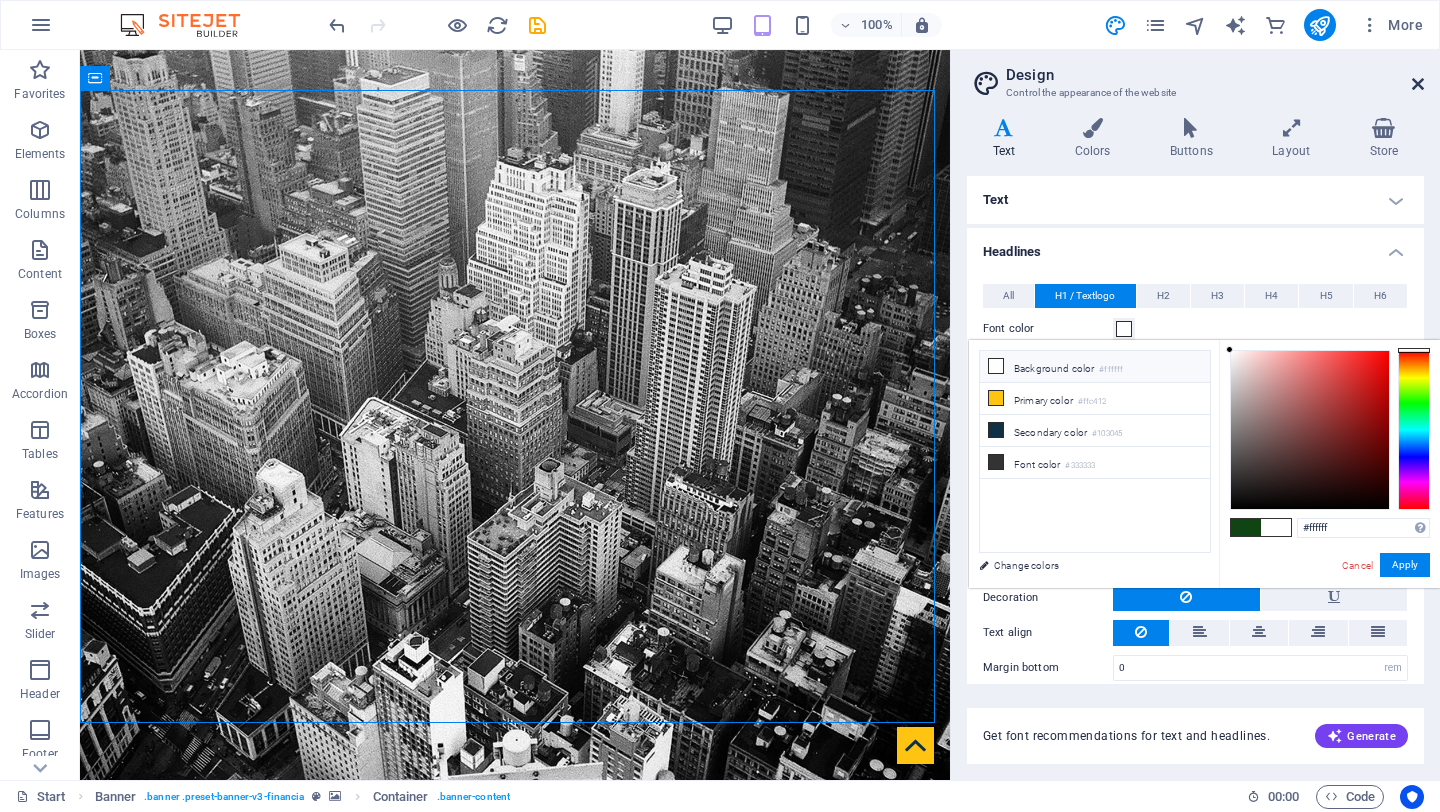 click at bounding box center (1418, 84) 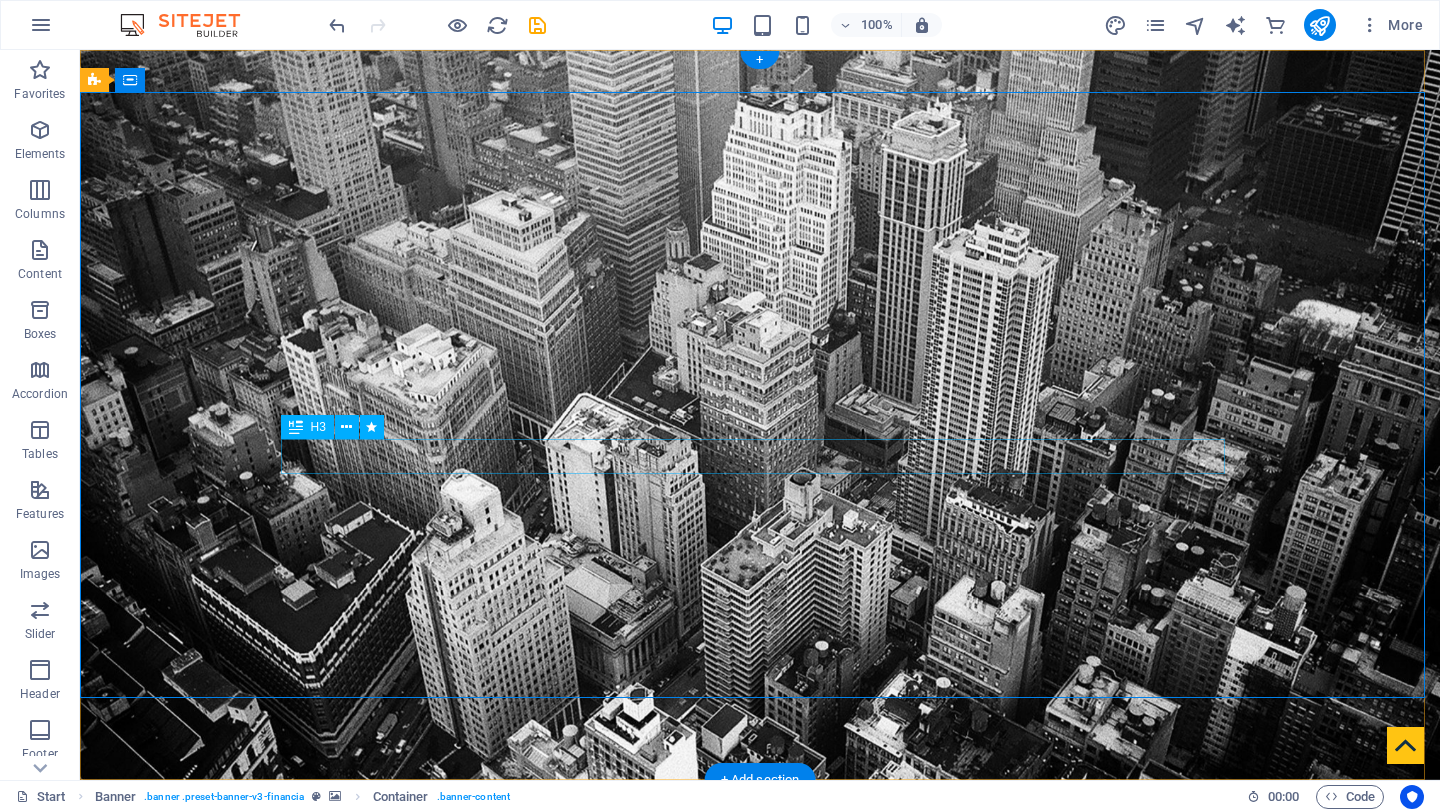click on "Finance Service in  [CITY]" at bounding box center [760, 1139] 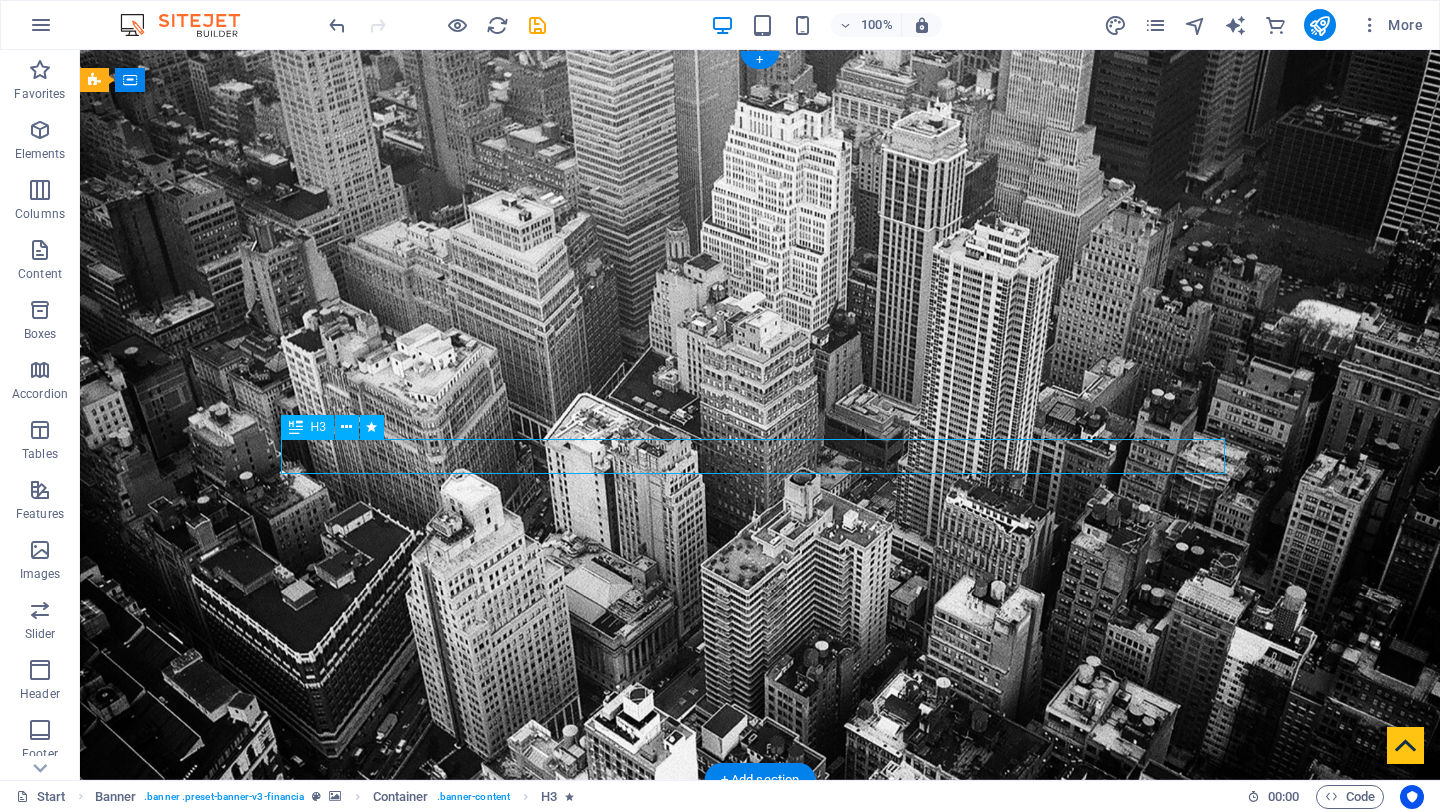 click on "Finance Service in  [CITY]" at bounding box center (760, 1139) 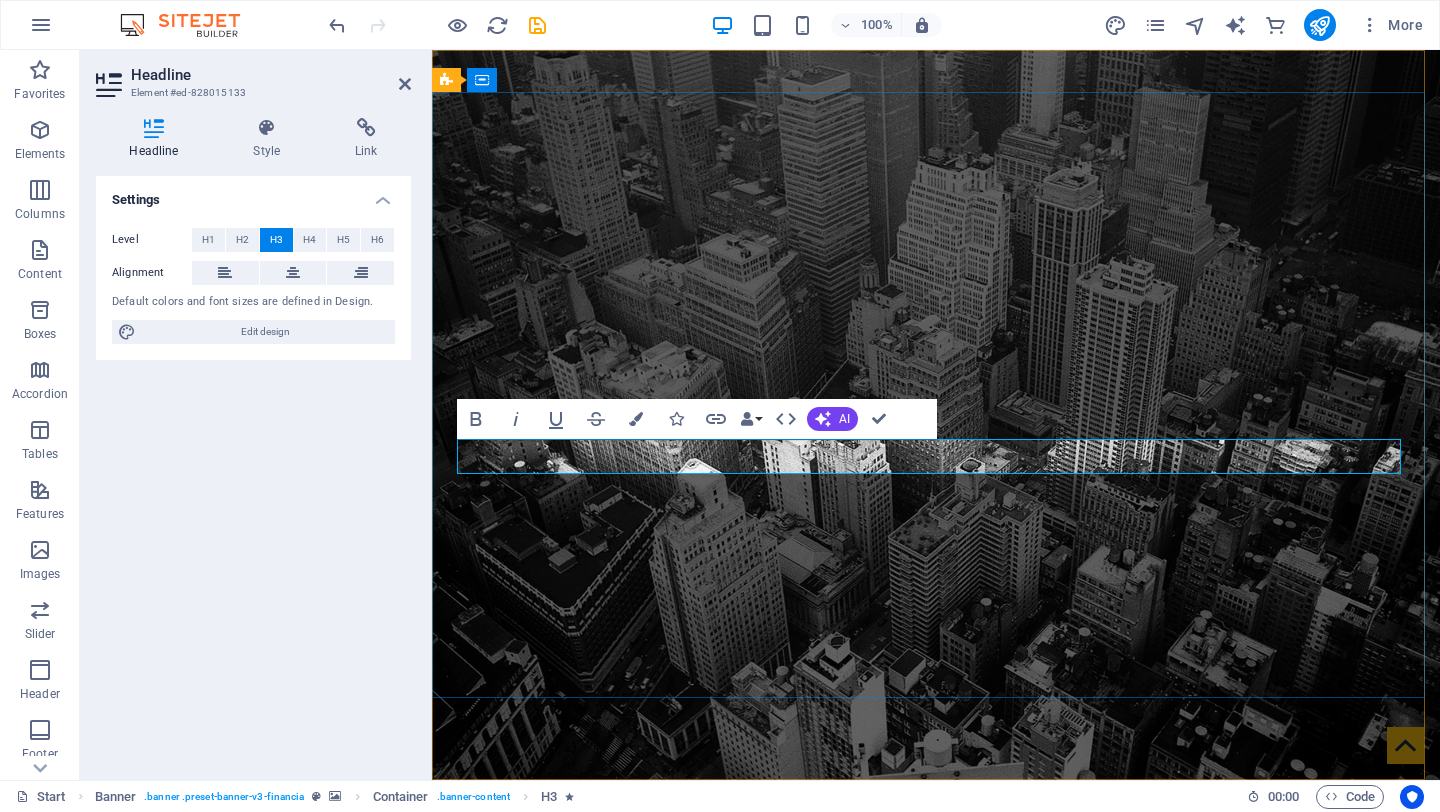 drag, startPoint x: 1048, startPoint y: 459, endPoint x: 1258, endPoint y: 466, distance: 210.11664 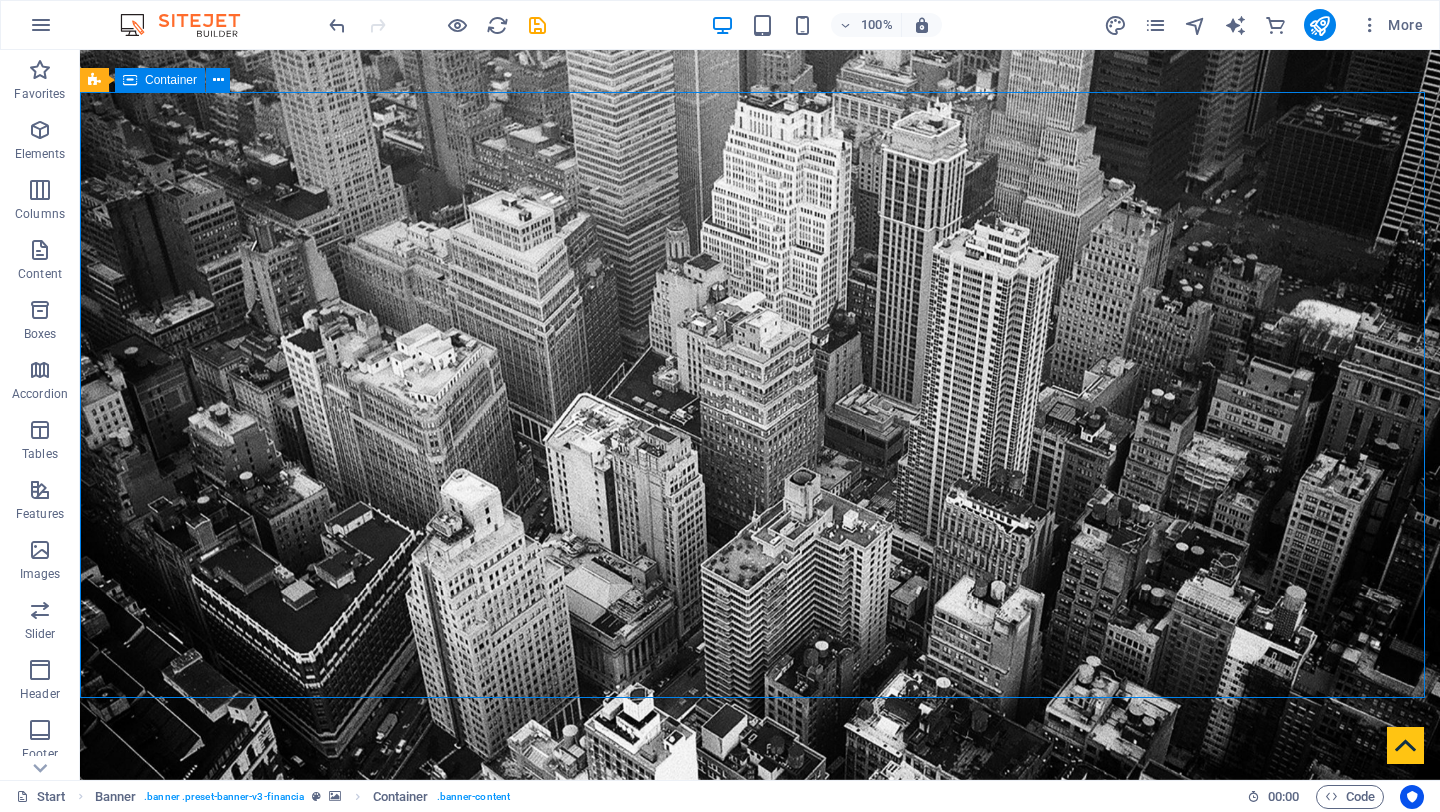 click on "me-finance.com Finance Service in  [CITY]" at bounding box center (760, 1078) 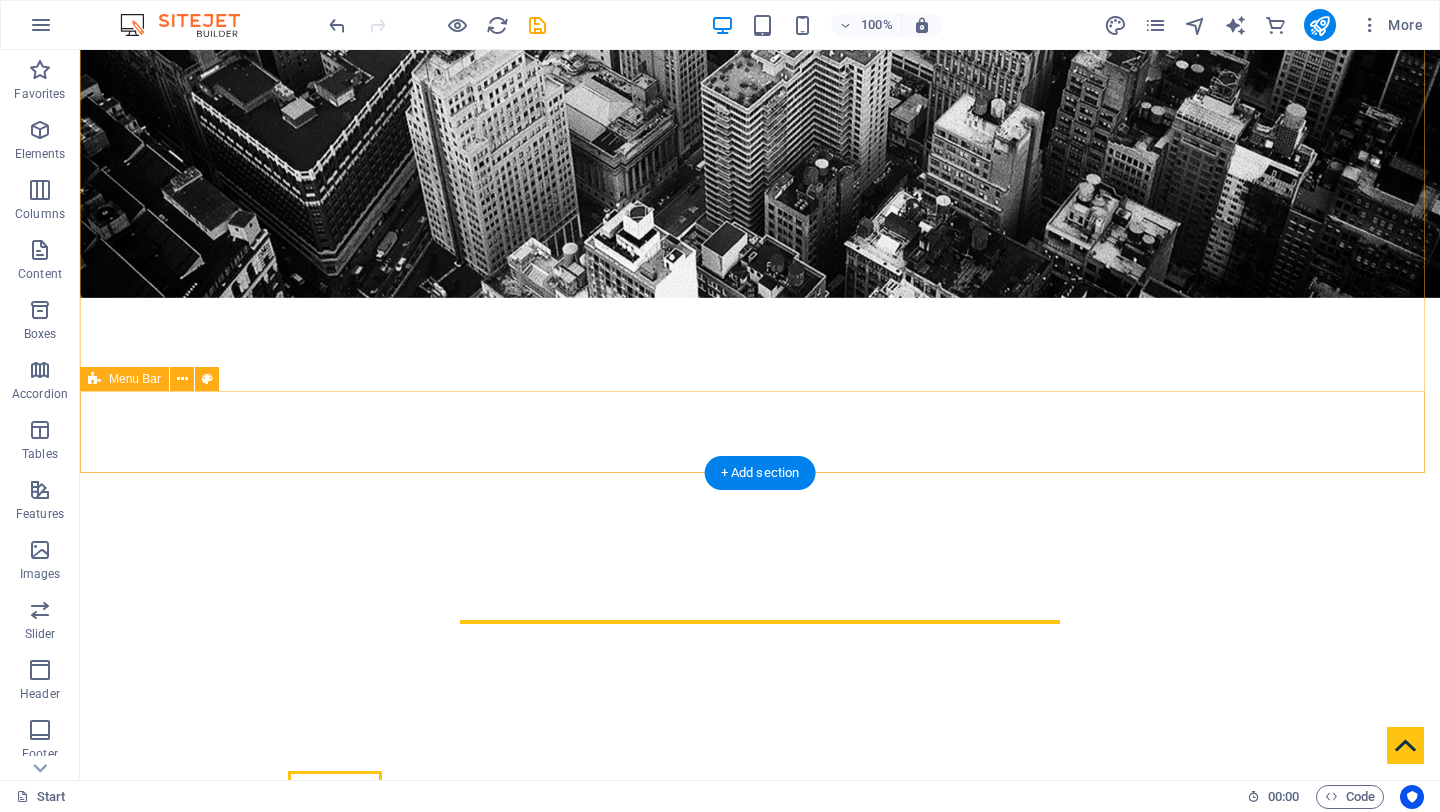 scroll, scrollTop: 307, scrollLeft: 0, axis: vertical 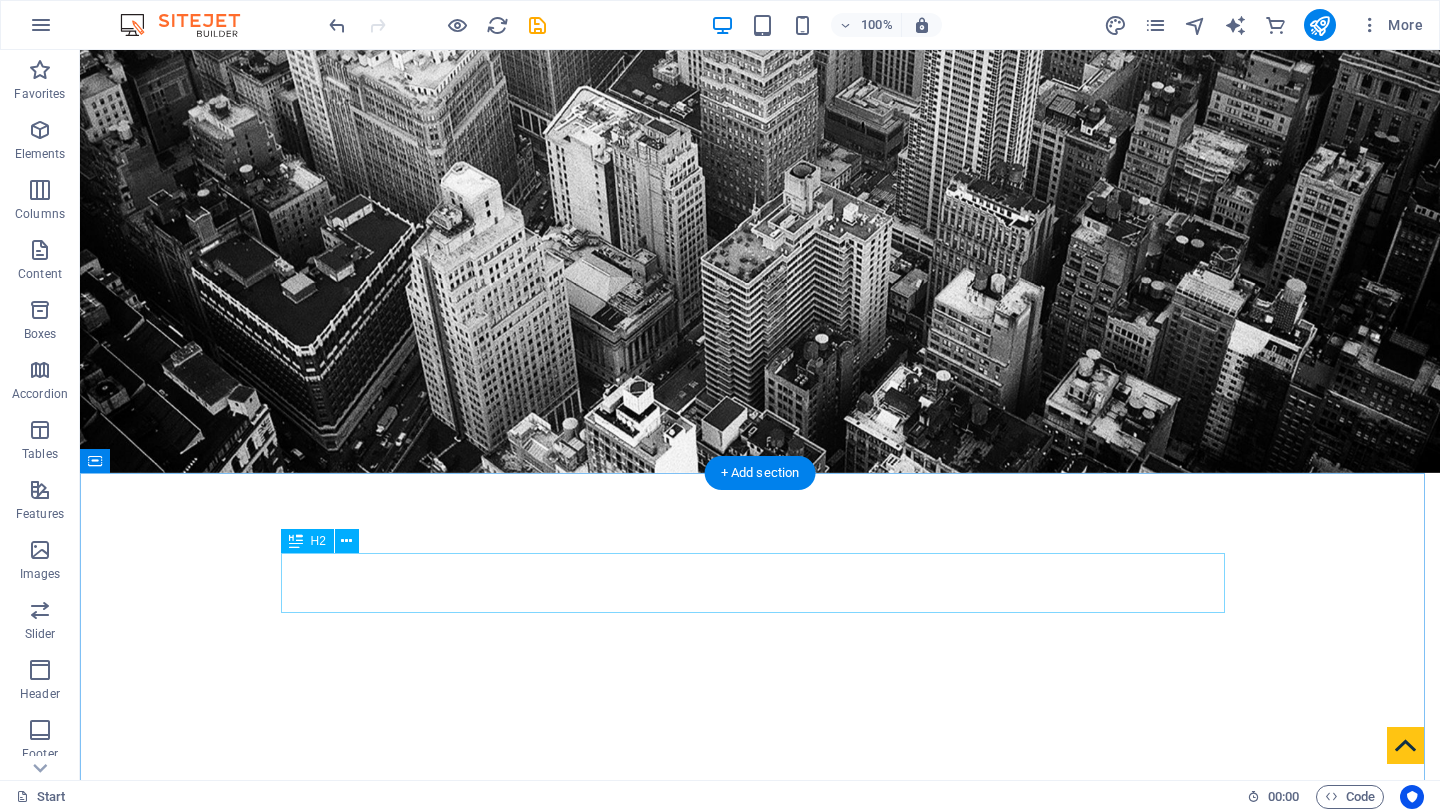 click on "About  me-finance.com" at bounding box center [760, 1122] 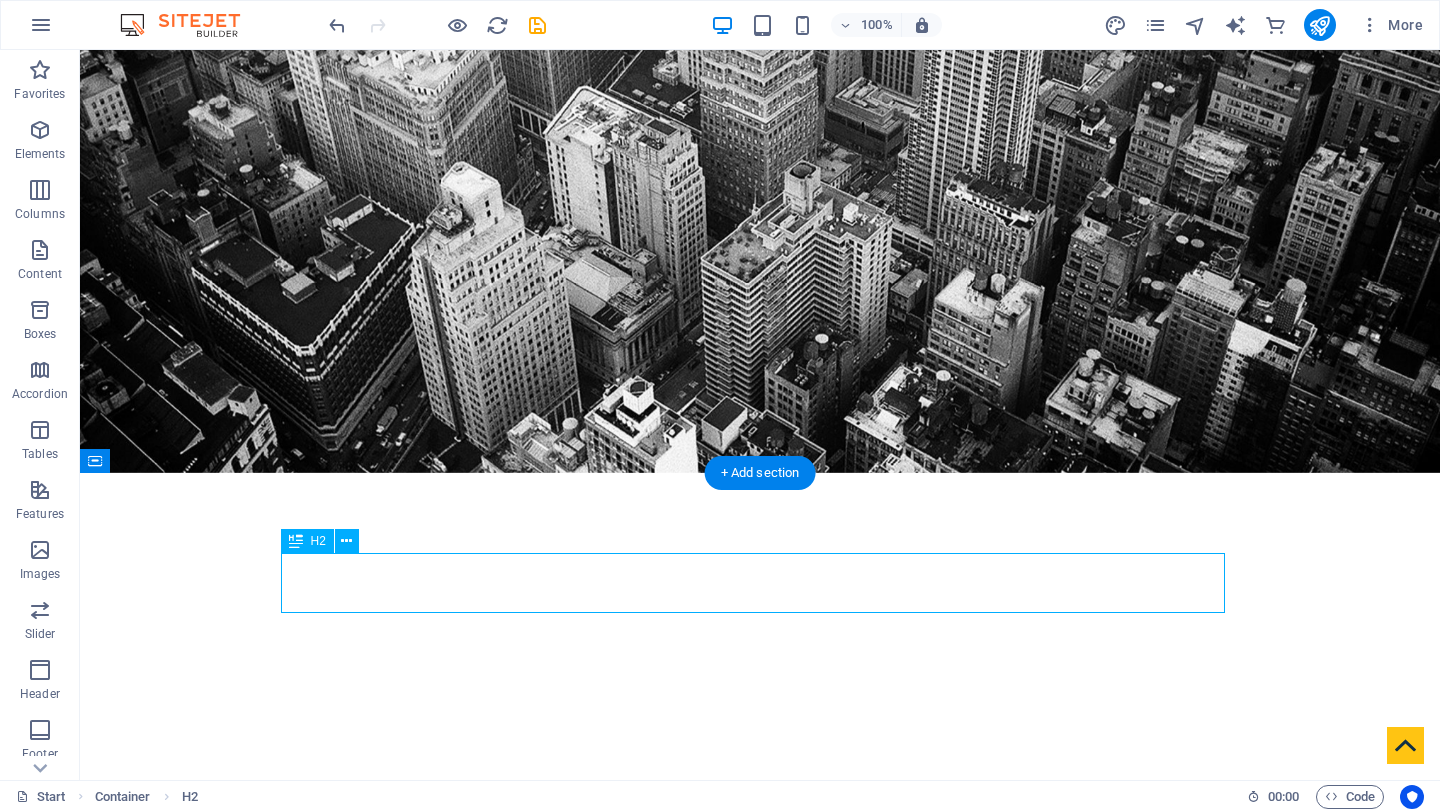 click on "About  me-finance.com" at bounding box center [760, 1122] 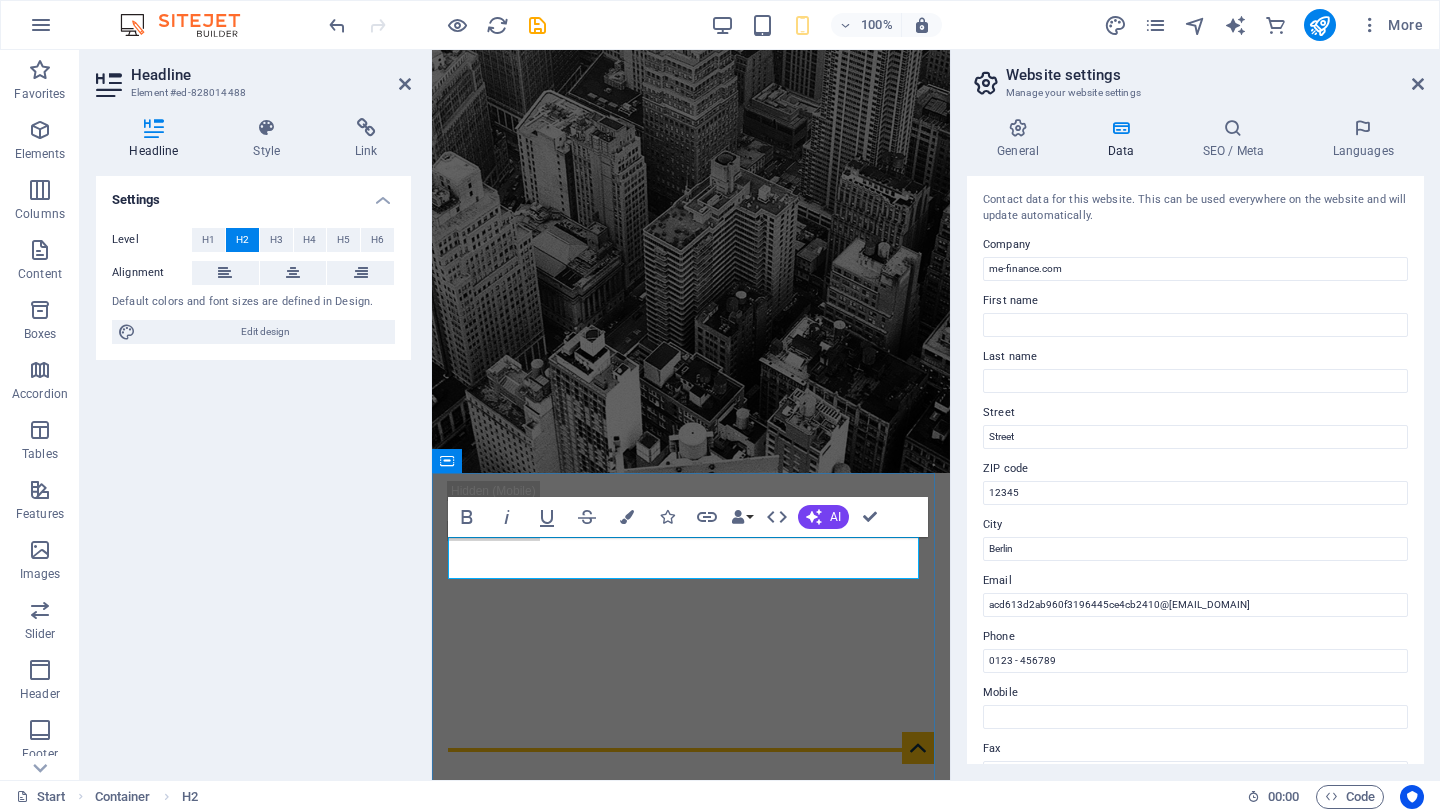 click on "me-finance.com" at bounding box center (751, 1048) 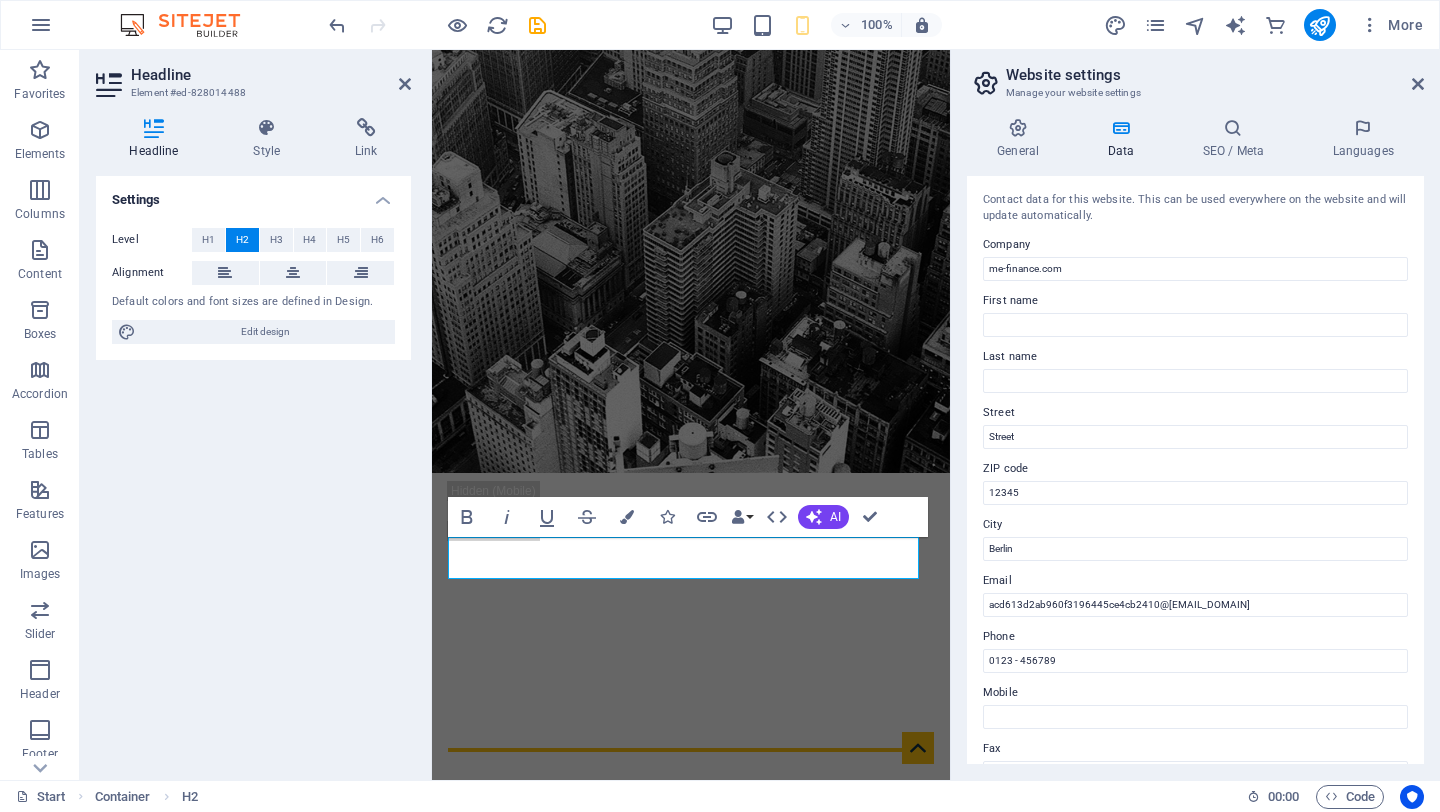 drag, startPoint x: 813, startPoint y: 565, endPoint x: 1393, endPoint y: 620, distance: 582.6019 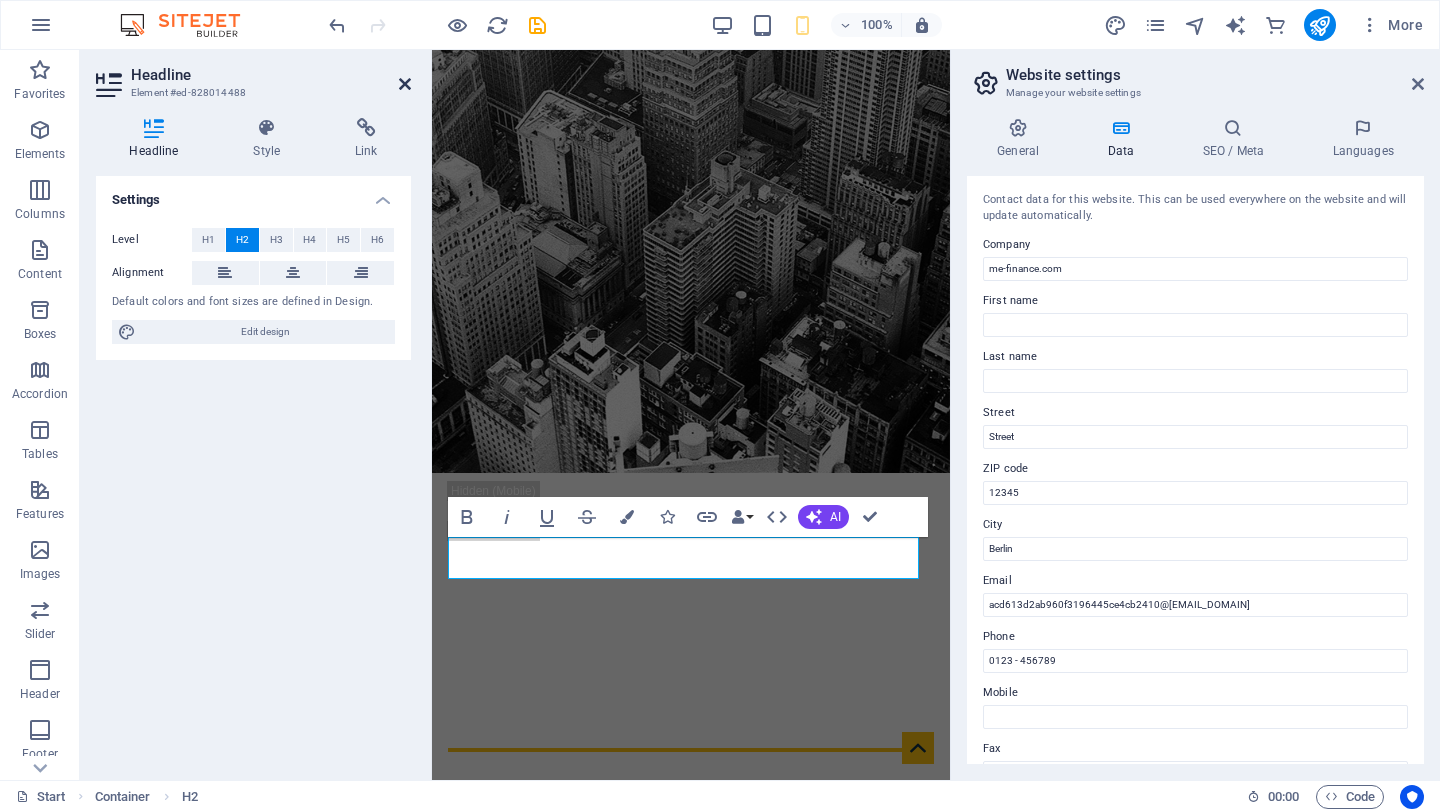 click at bounding box center [405, 84] 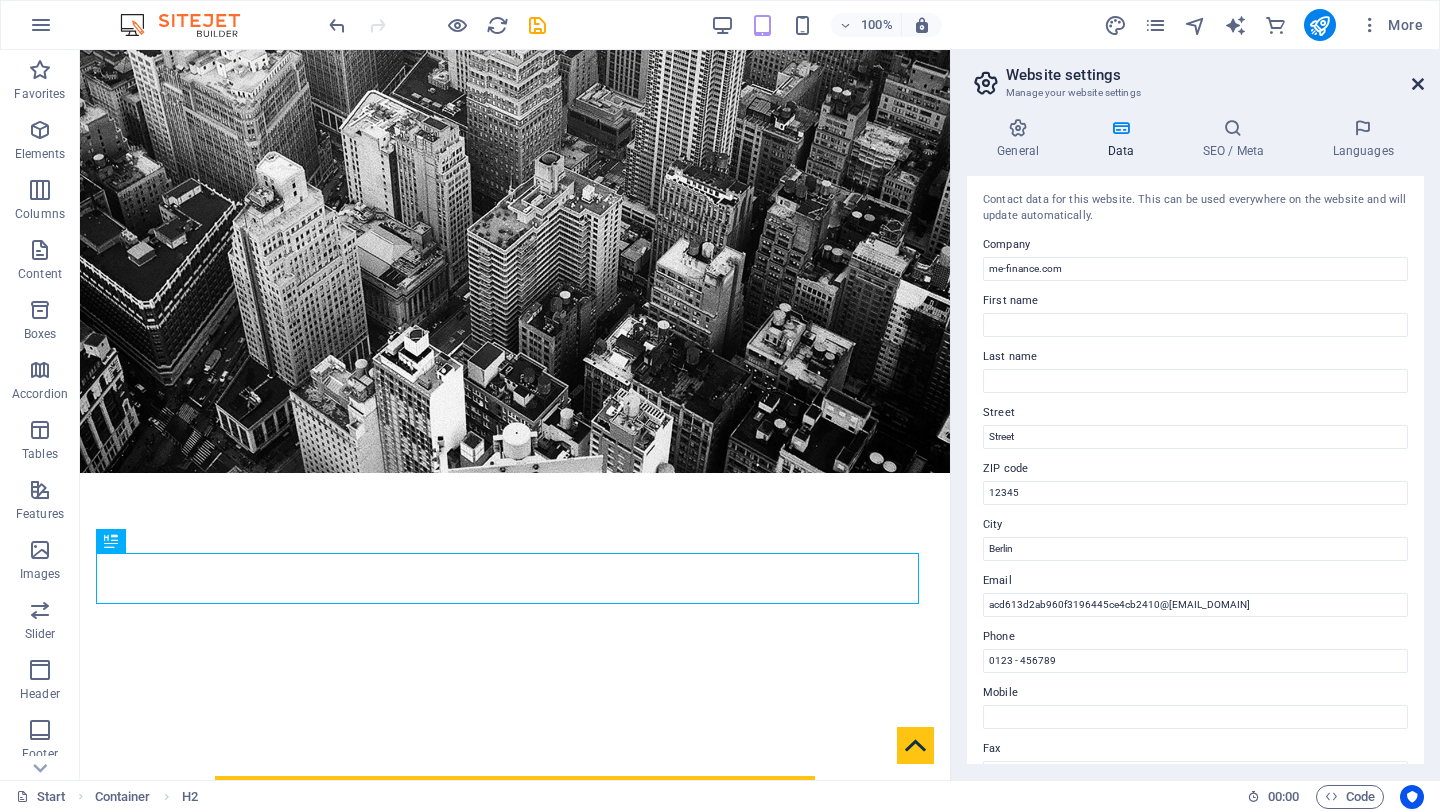 click at bounding box center [1418, 84] 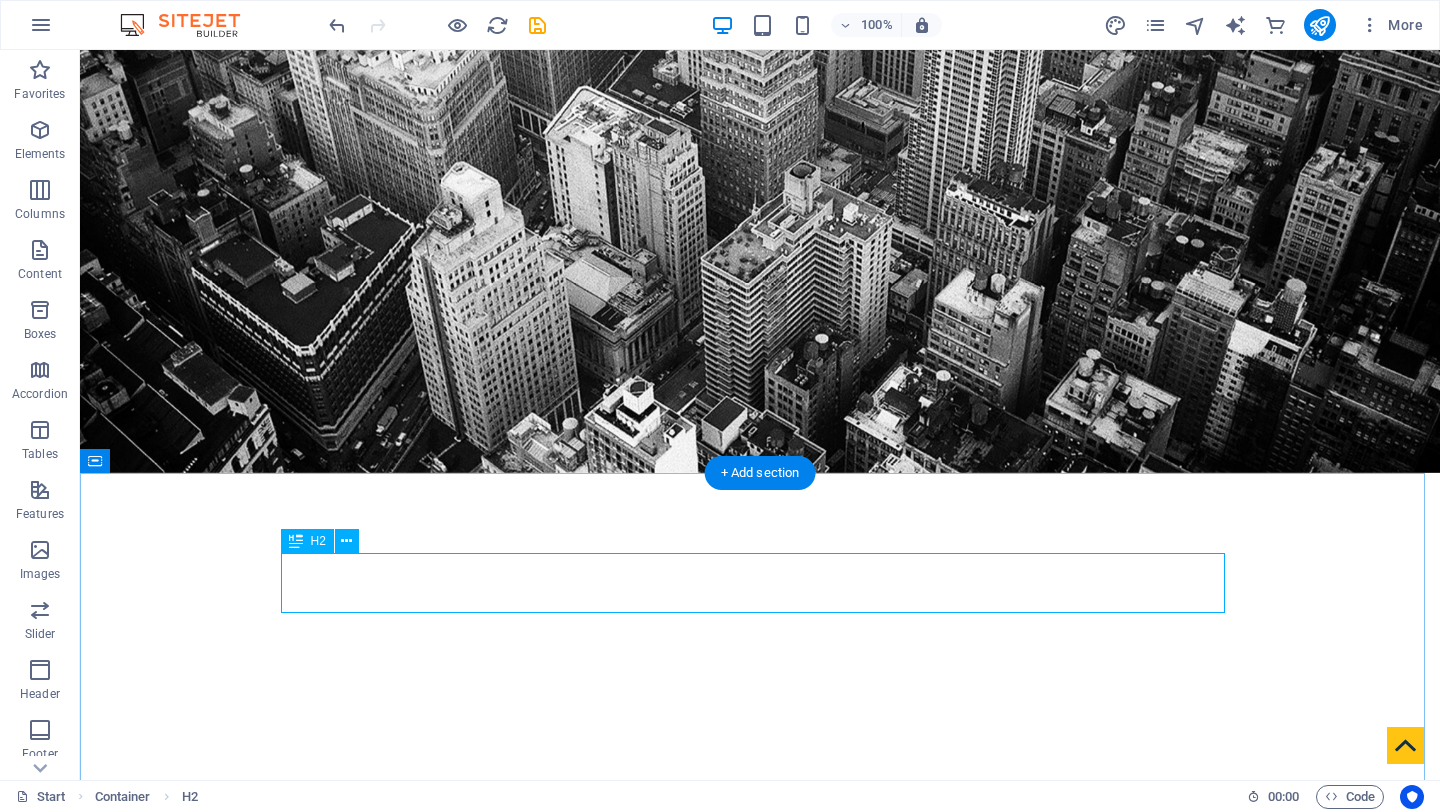 click on "About  me-finance" at bounding box center [760, 1122] 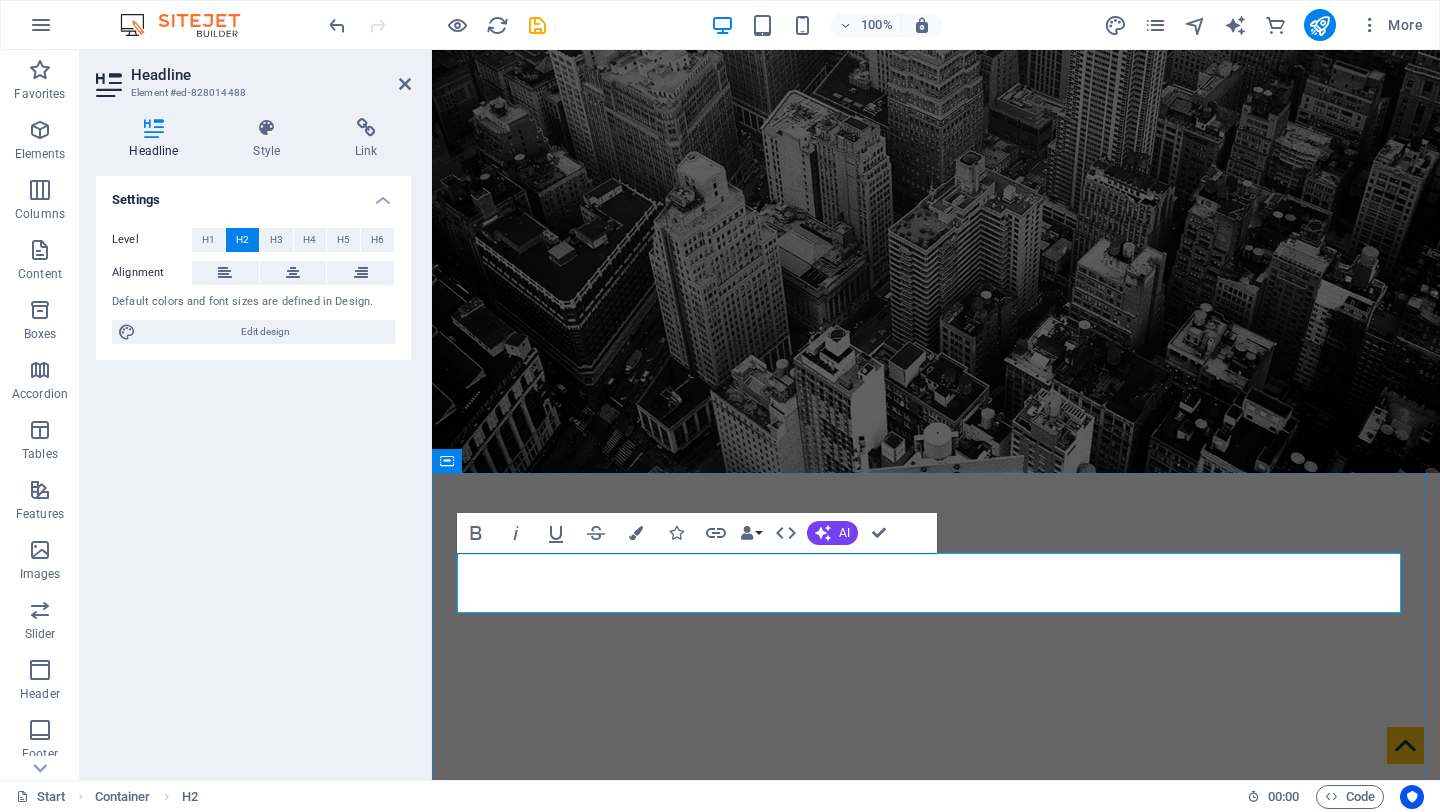 drag, startPoint x: 869, startPoint y: 584, endPoint x: 1300, endPoint y: 584, distance: 431 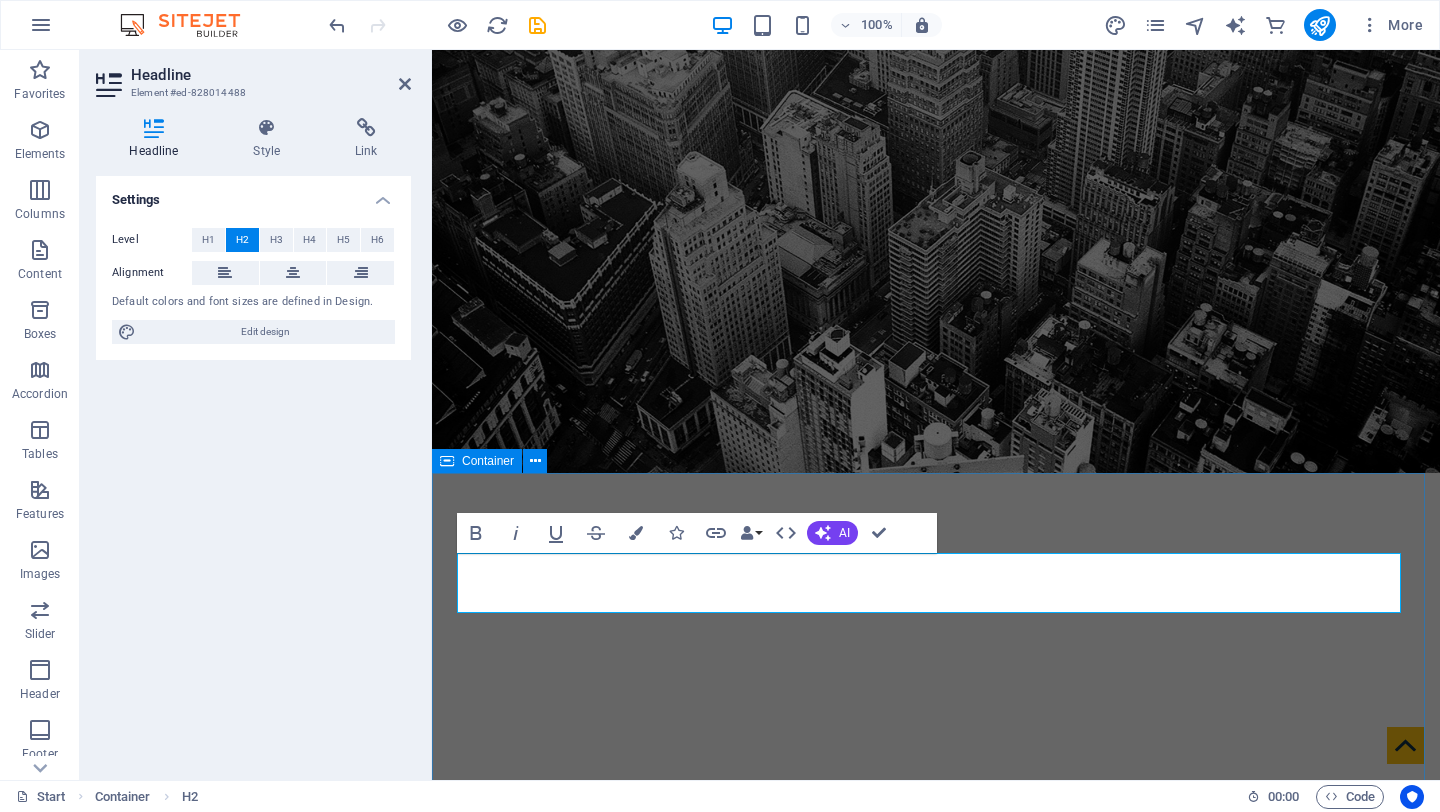 click on "About  US Lorem ipsum dolor sit amet, consectetuer adipiscing elit. Aenean commodo ligula eget dolor. Aenean massa. Cum sociis natoque penatibus et magnis dis parturient montes, nascetur ridiculus mus. Donec quam felis ultricies nec pellentesque eu, pretium quis, sem.   Nulla consequat massa quis enim. Donec pede justo, fringilla vel aliquet nec, vulputate eget, arcu. In enim justo, rhoncus ut imperdiet a venenatis vitae justo. Nullam dictum felis eu pede mollis pretium. Strategy Planning  80%
Investment Planning  100%
Consulting Service  70%
Stock Trading  85%
Tax Planning 60%
Get in touch" at bounding box center (936, 1450) 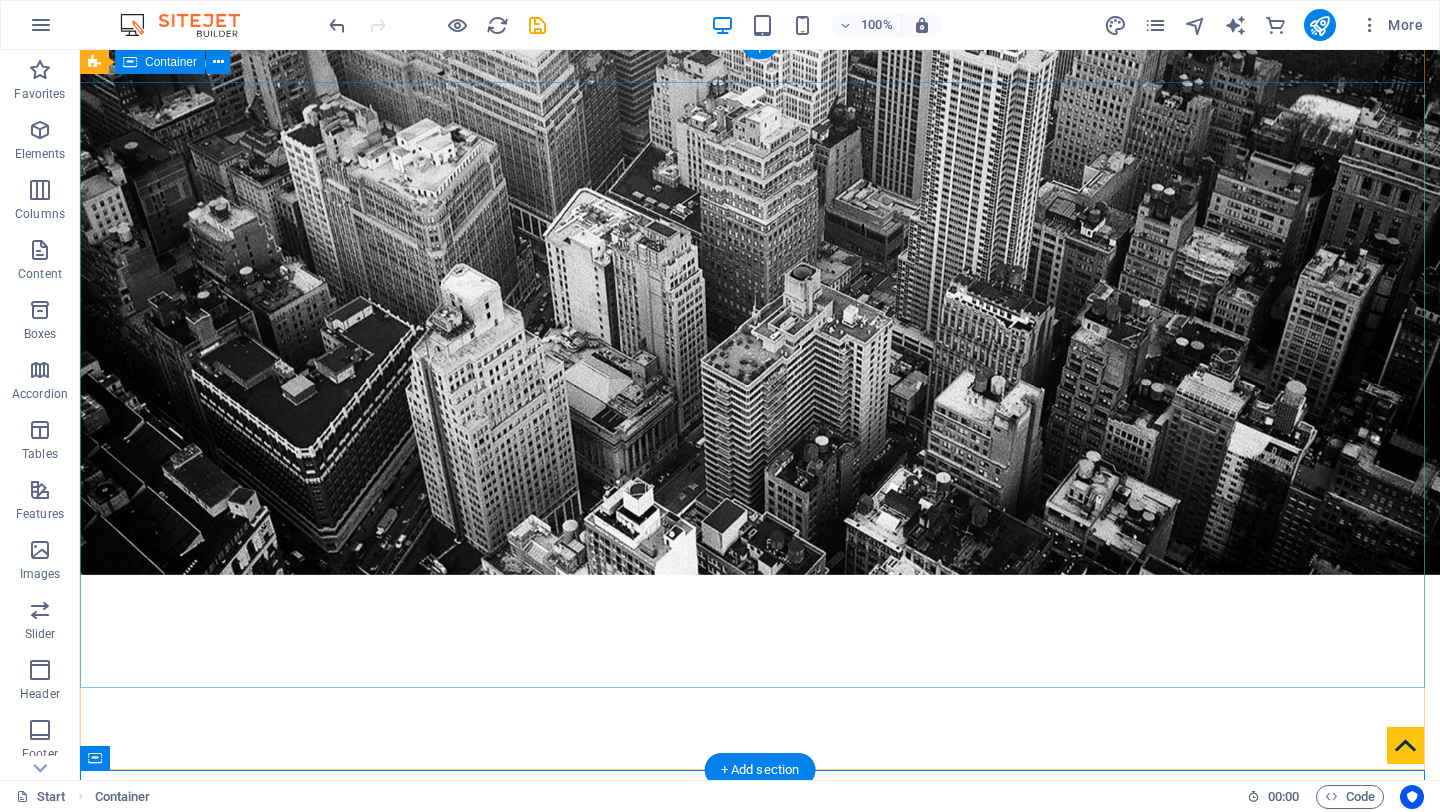 scroll, scrollTop: 0, scrollLeft: 0, axis: both 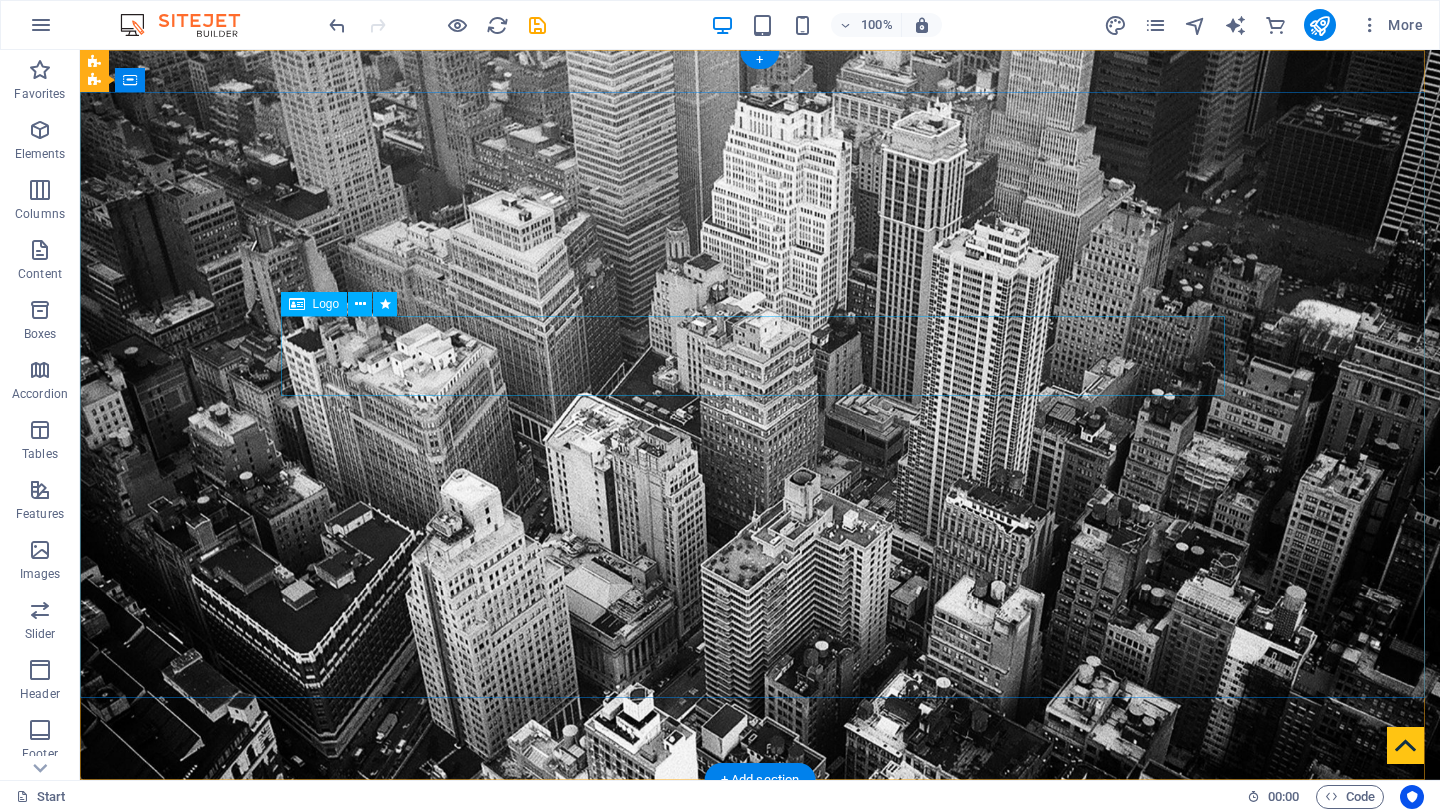 click on "me-finance.com" at bounding box center (760, 1039) 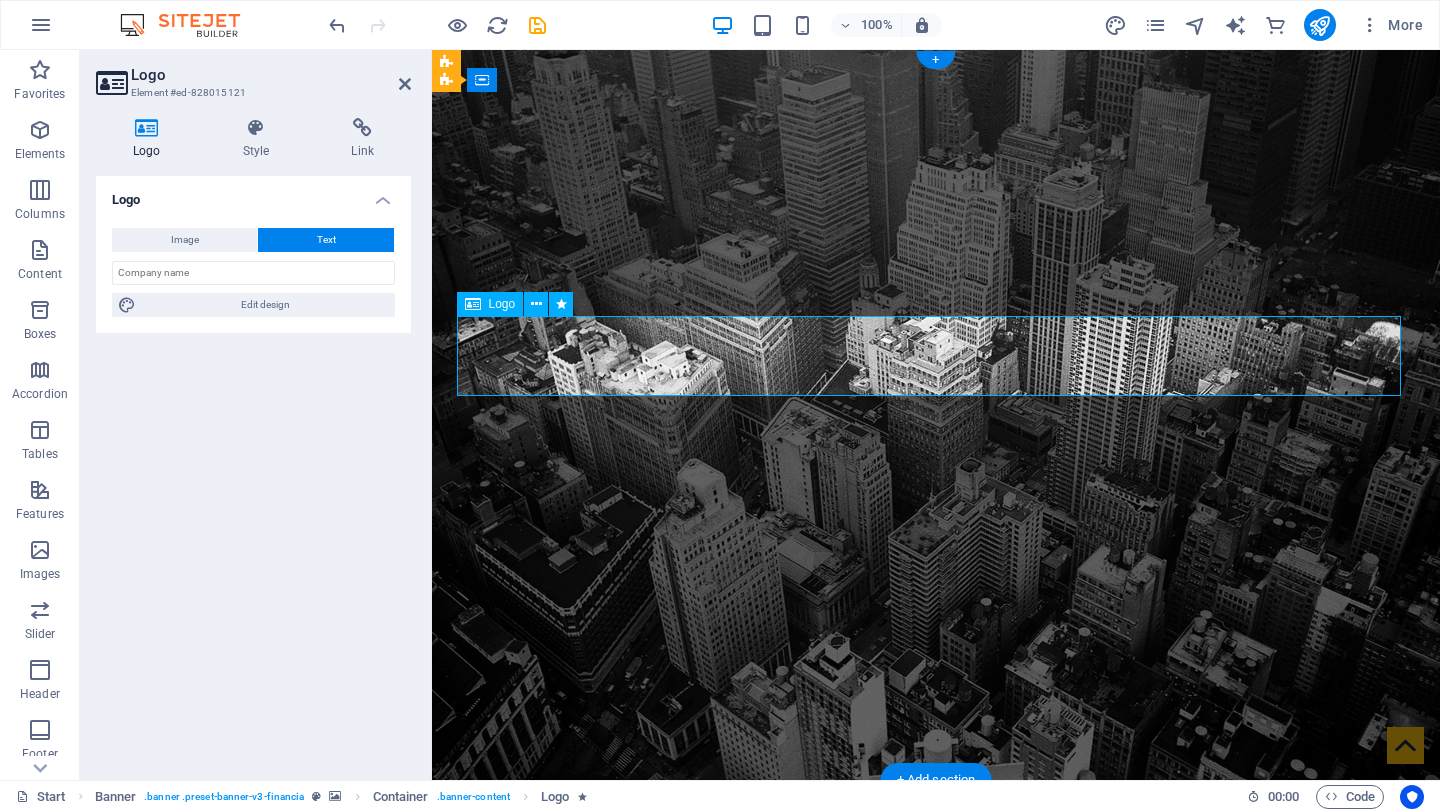 click on "me-finance.com" at bounding box center [936, 1039] 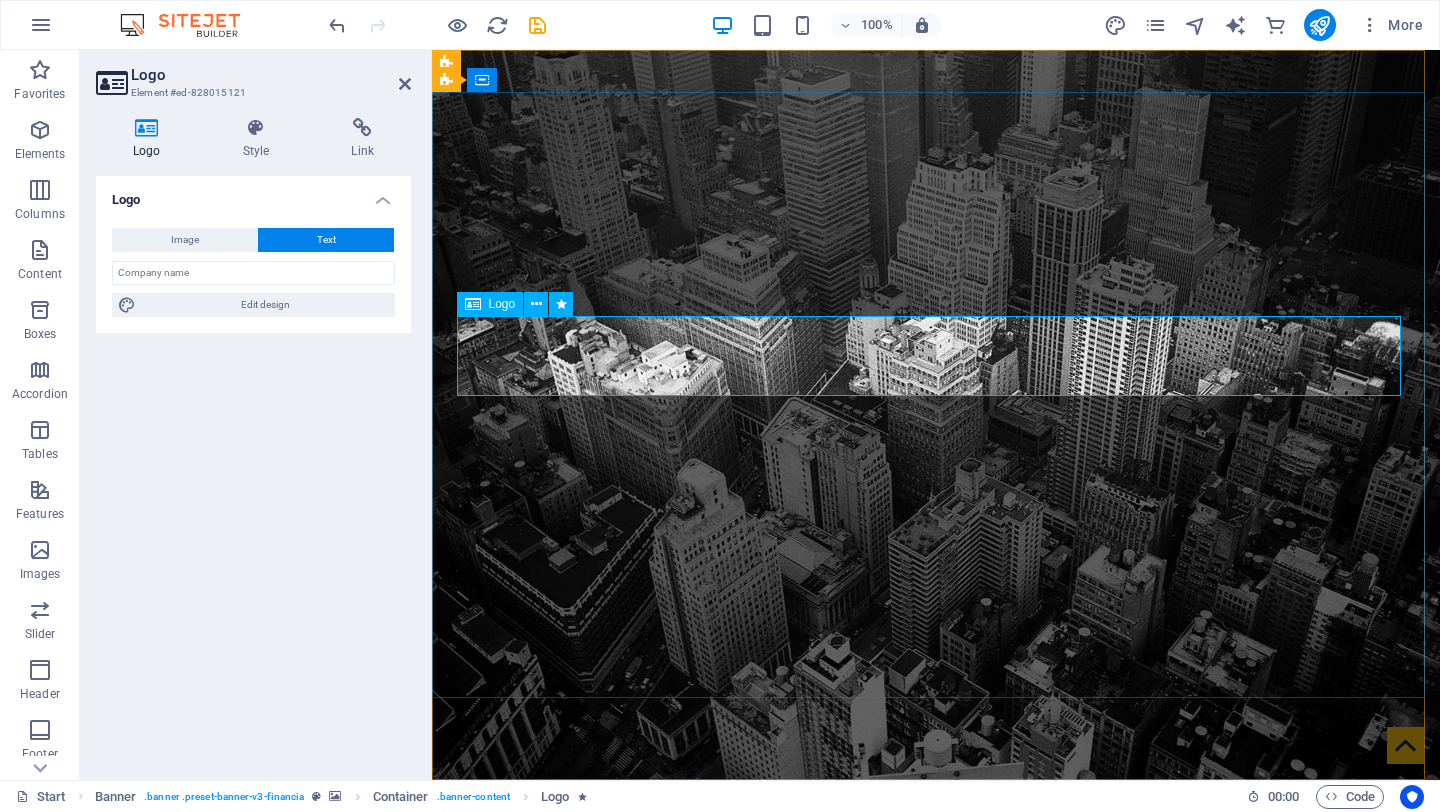 click on "me-finance.com" at bounding box center (936, 1039) 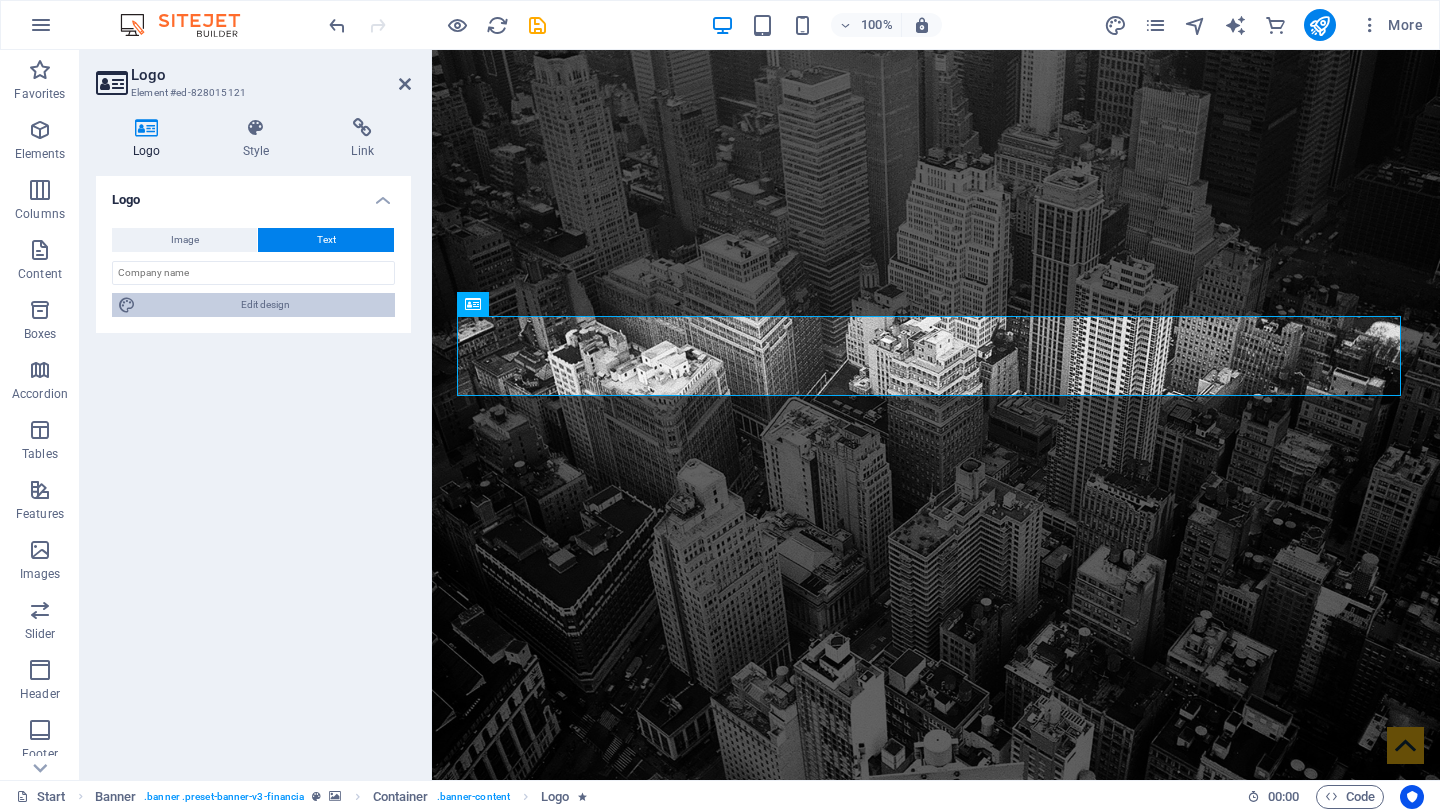click on "Edit design" at bounding box center (265, 305) 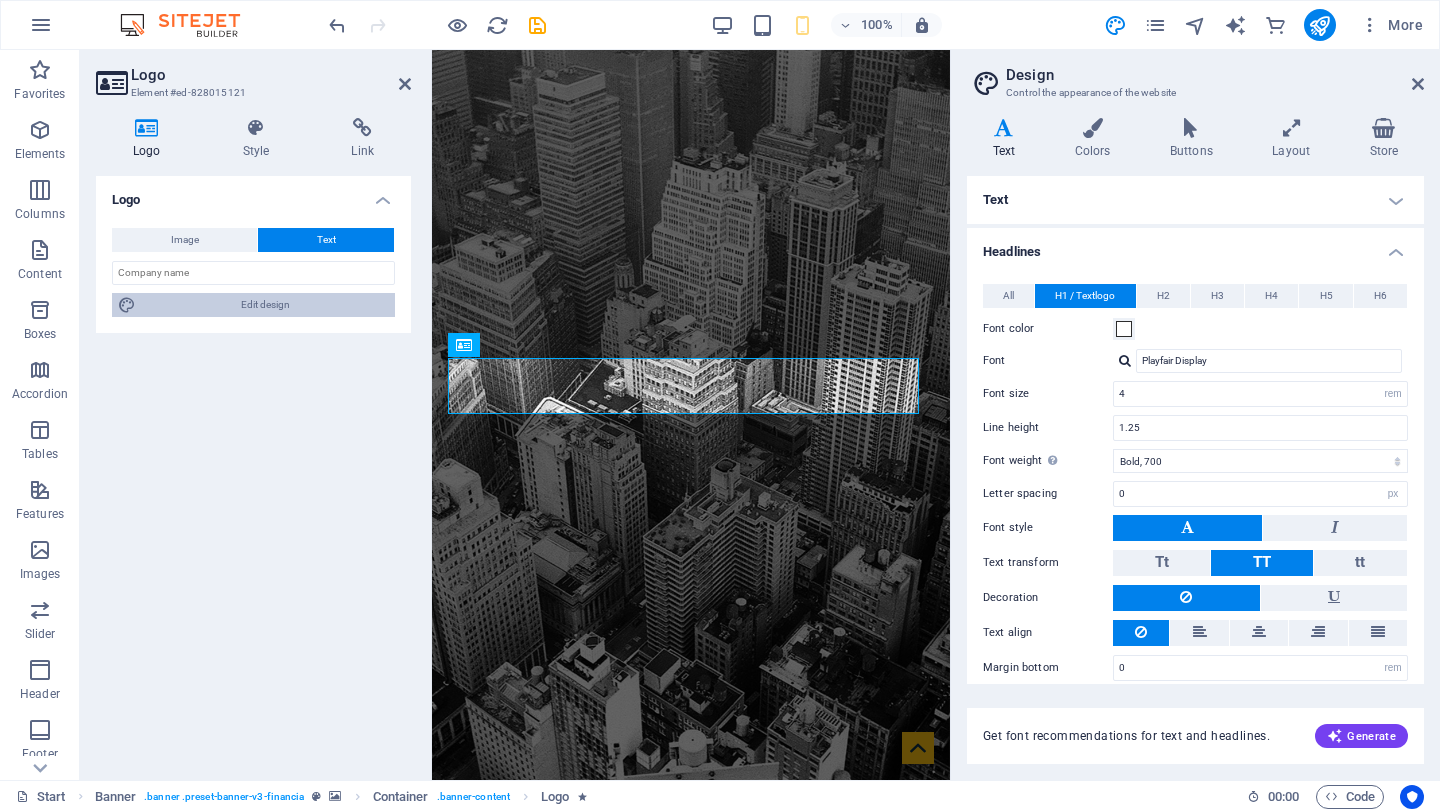 type on "2.8" 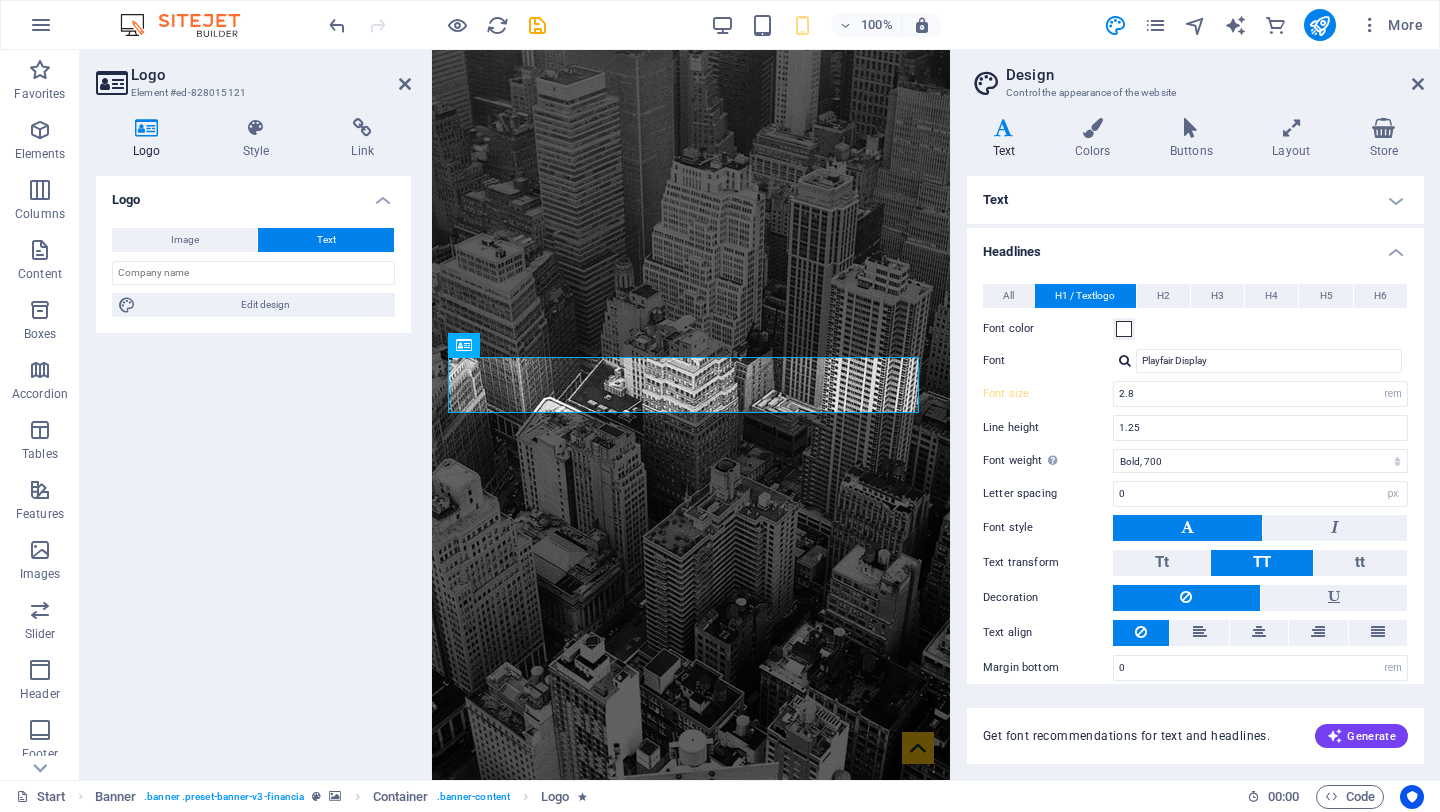 click on "Text" at bounding box center [1195, 200] 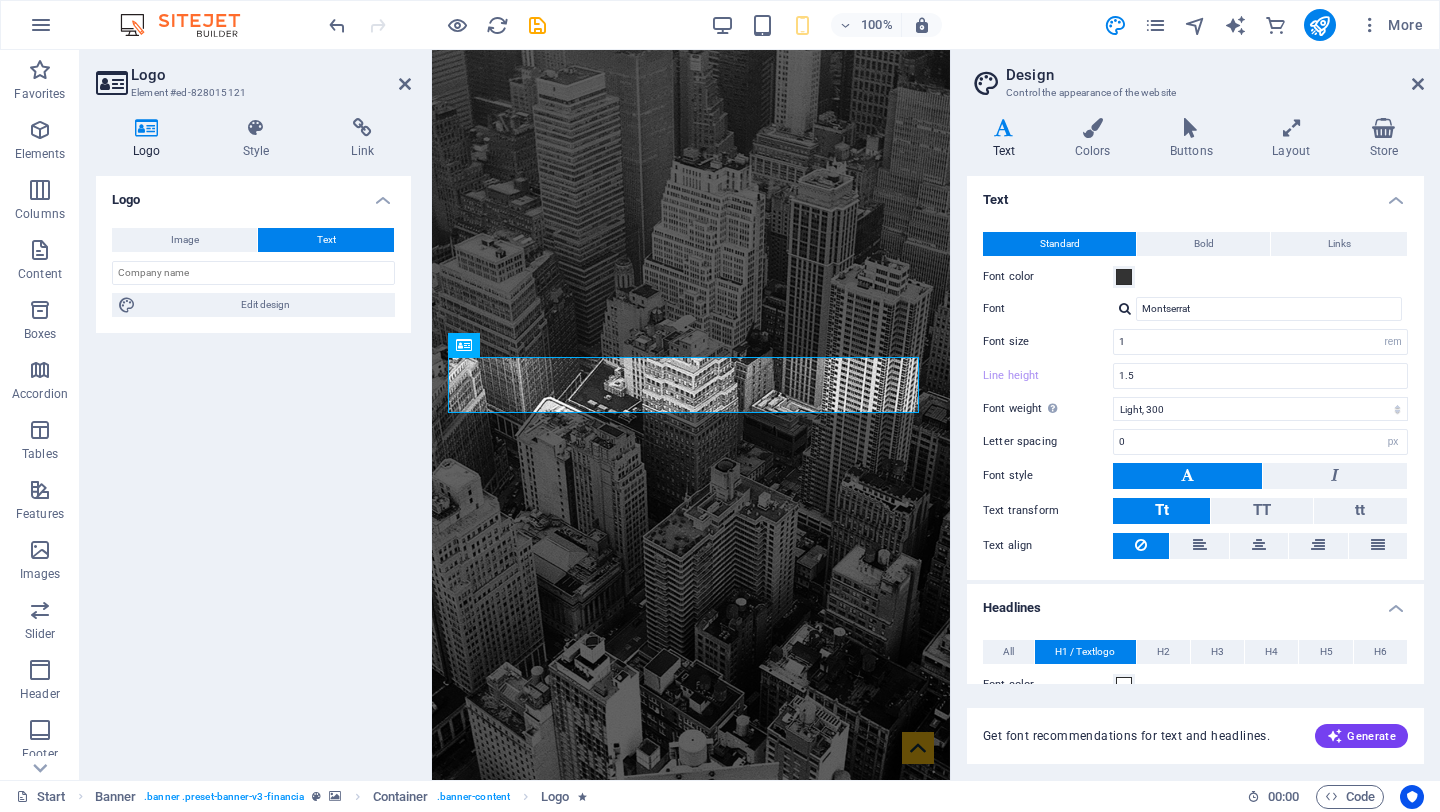 click on "Text" at bounding box center (1195, 194) 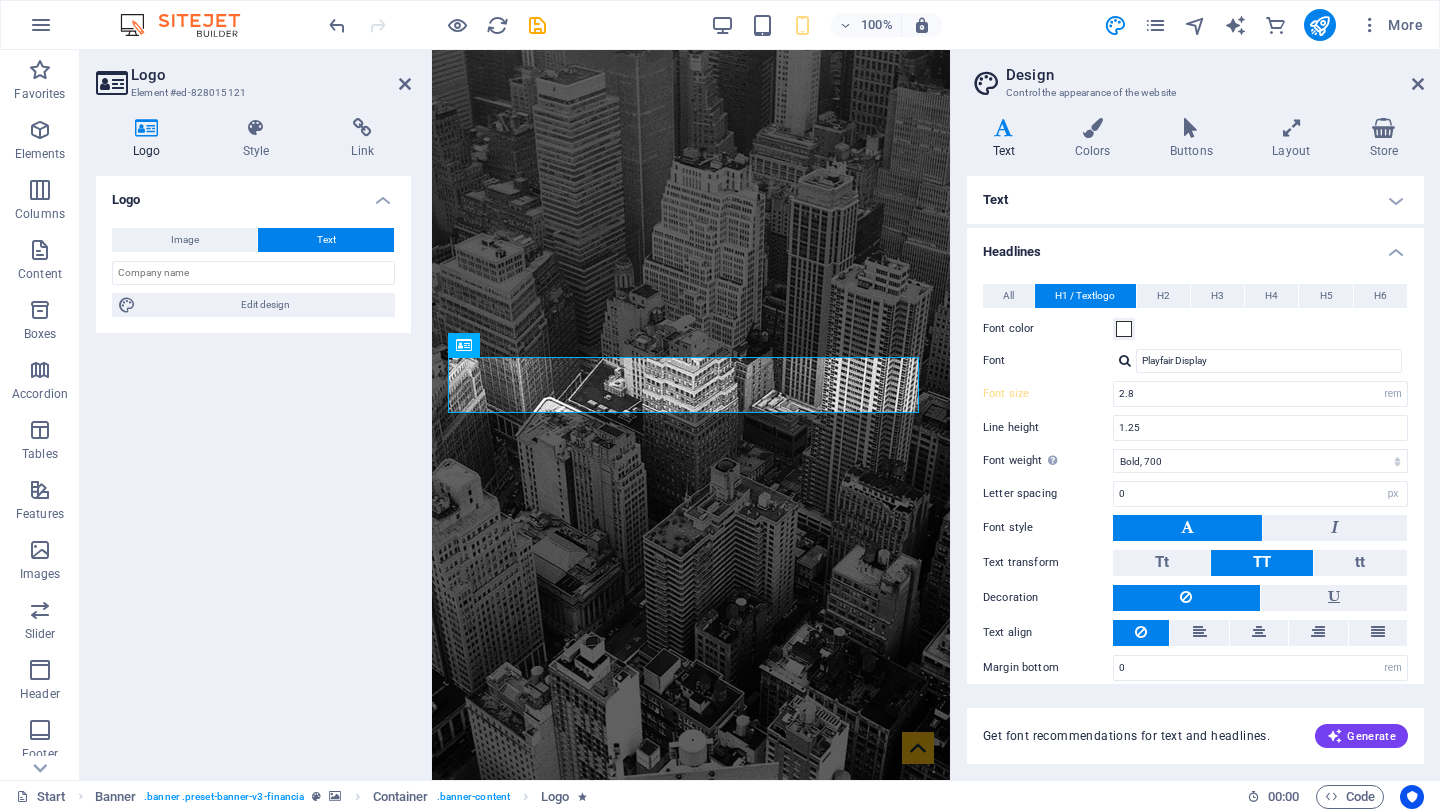 click on "Logo Image Text Drag files here, click to choose files or select files from Files or our free stock photos & videos Select files from the file manager, stock photos, or upload file(s) Upload Width 600 Default auto px rem % em vh vw Fit image Automatically fit image to a fixed width and height Height Default auto px Alignment Lazyload Loading images after the page loads improves page speed. Responsive Automatically load retina image and smartphone optimized sizes. Lightbox Use as headline The image will be wrapped in an H1 headline tag. Useful for giving alternative text the weight of an H1 headline, e.g. for the logo. Leave unchecked if uncertain. Optimized Images are compressed to improve page speed. Position Direction Custom X offset 50 px rem % vh vw Y offset 50 px rem % vh vw Edit design Text Float No float Image left Image right Determine how text should behave around the image. Text Alternative text Image caption Paragraph Format Normal Heading 1 Heading 2 Heading 3 Heading 4 Heading 5 Heading 6 Code 8" at bounding box center (253, 470) 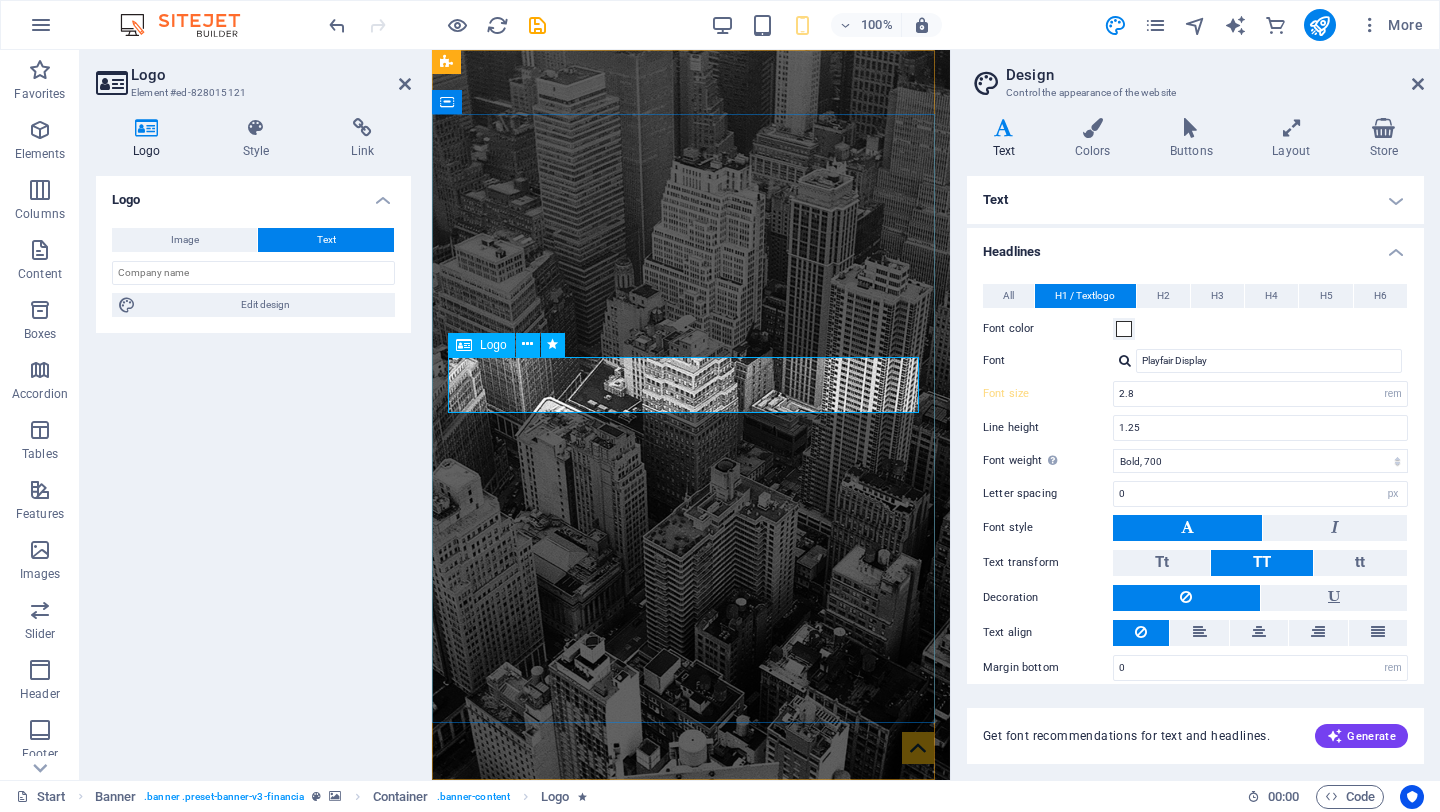 click on "me-finance.com" at bounding box center (691, 1004) 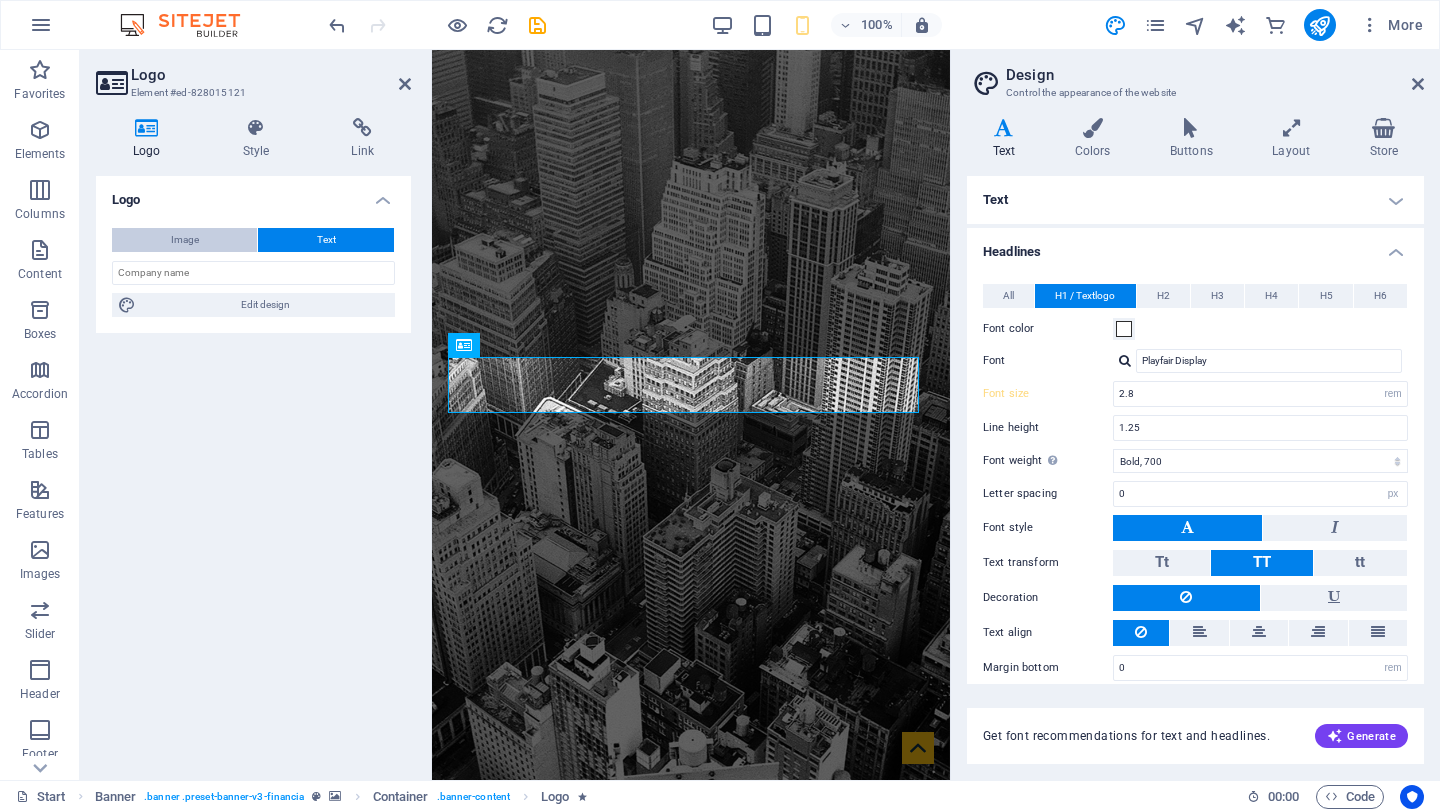 click on "Image" at bounding box center [184, 240] 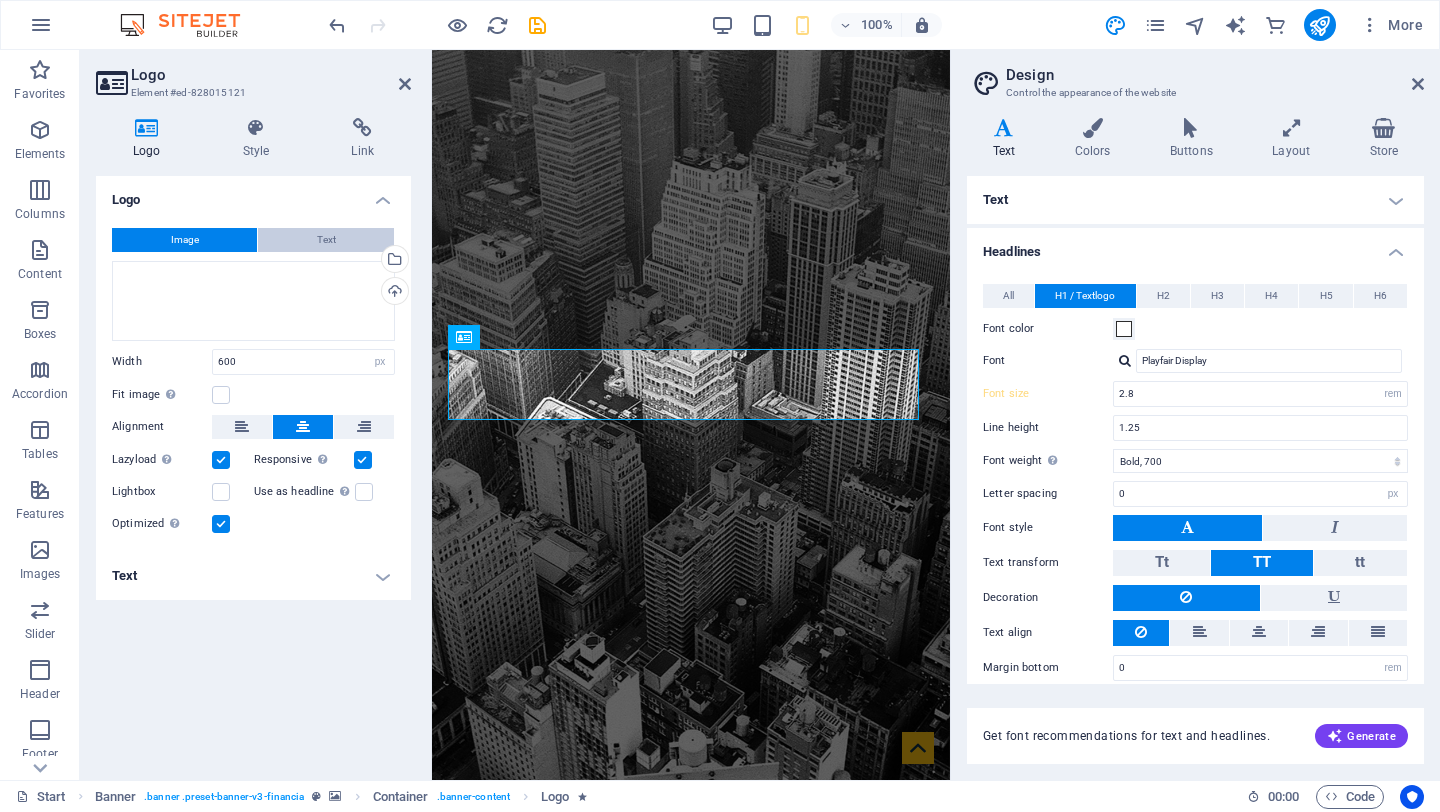 click on "Text" at bounding box center [326, 240] 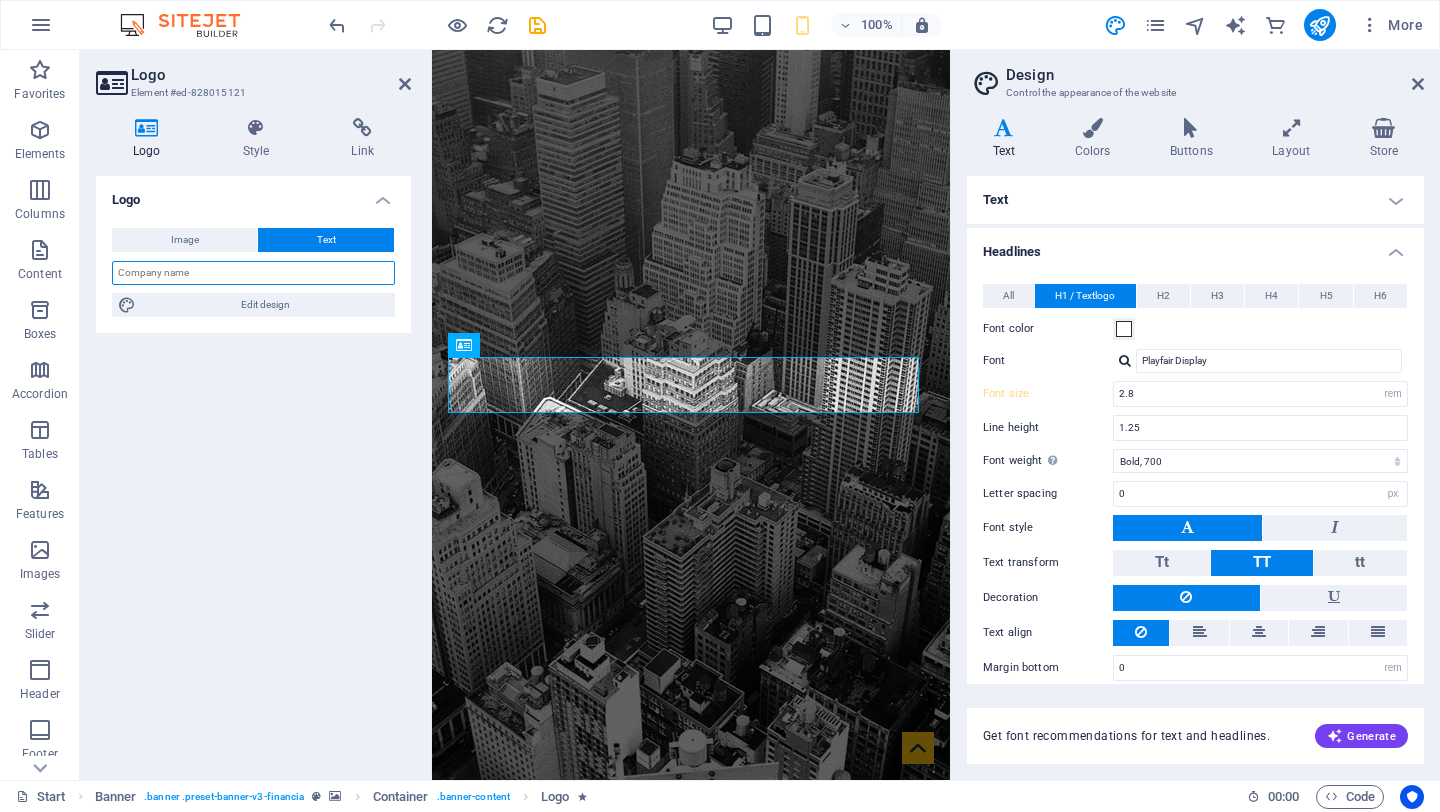 click at bounding box center (253, 273) 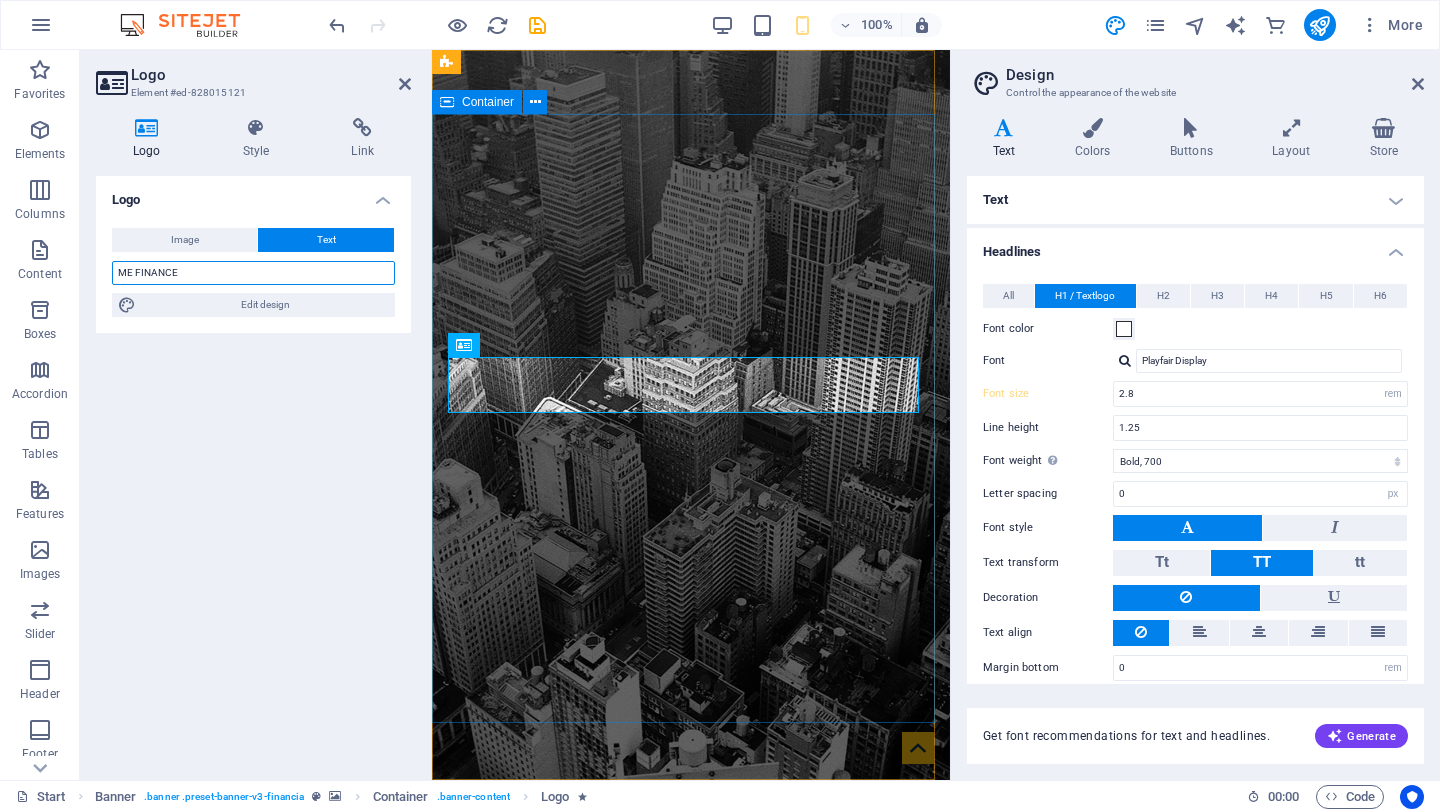 type on "ME FINANCE" 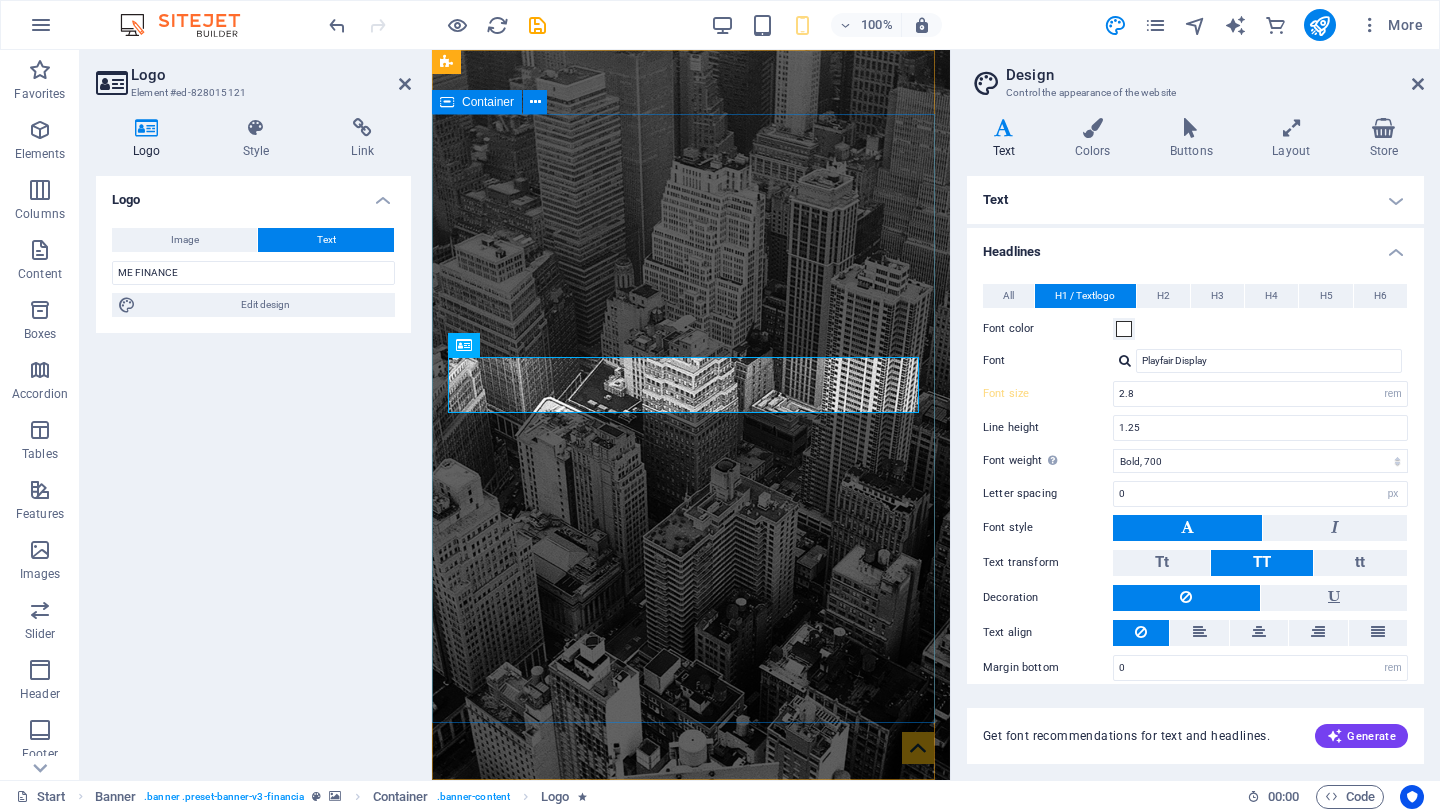 click on "ME FINANCE Finance Service in  the [COUNTRY]" at bounding box center (691, 1037) 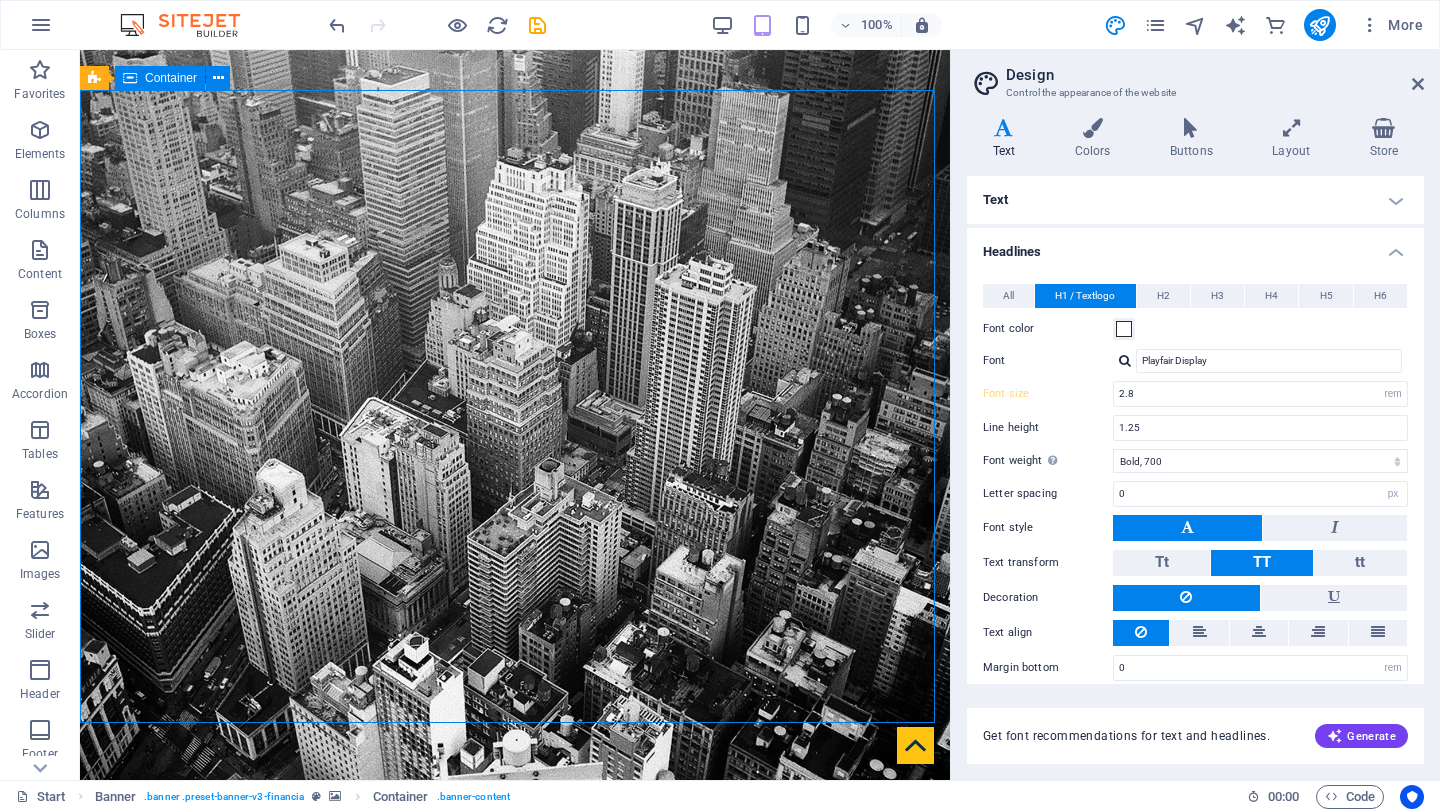 type on "3.4" 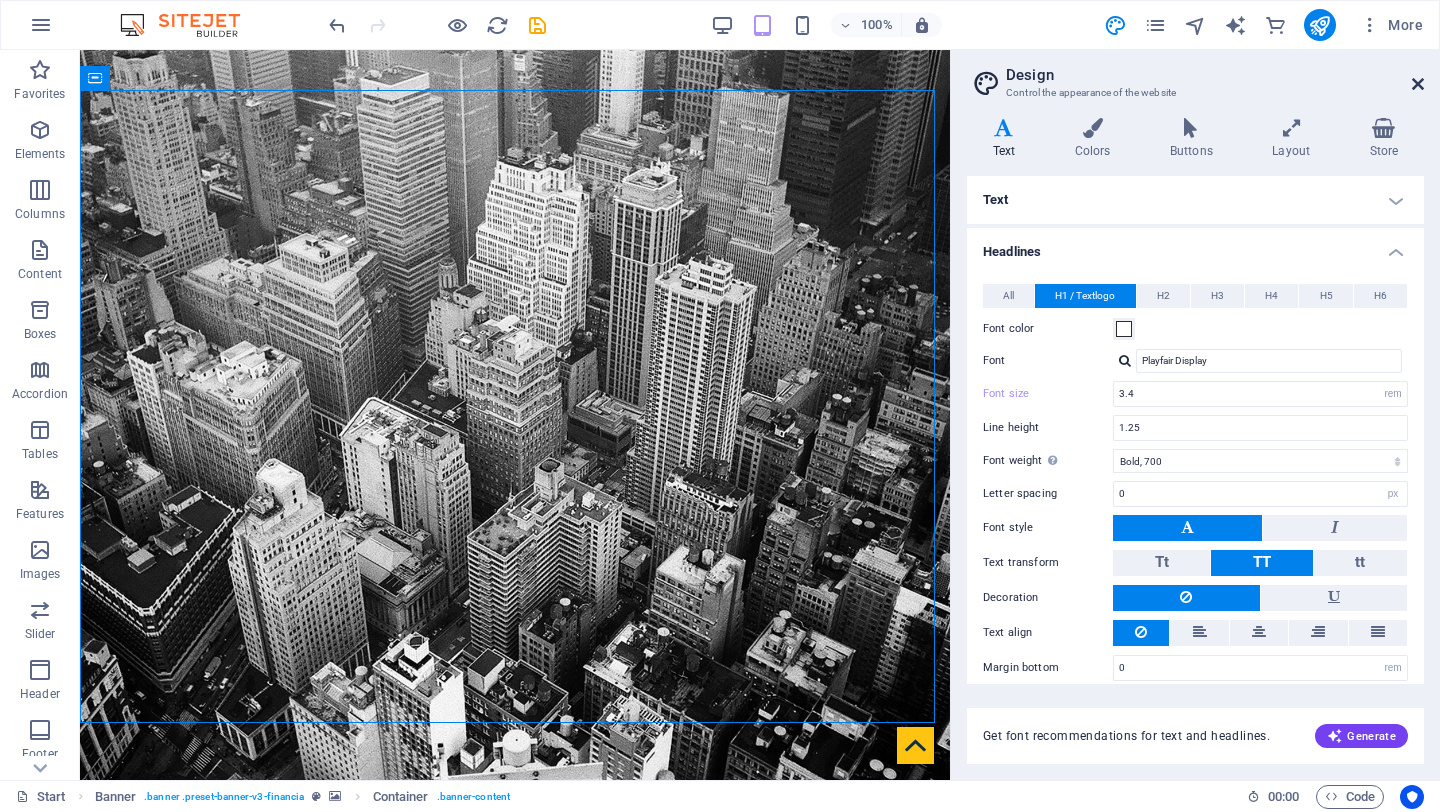 click at bounding box center [1418, 84] 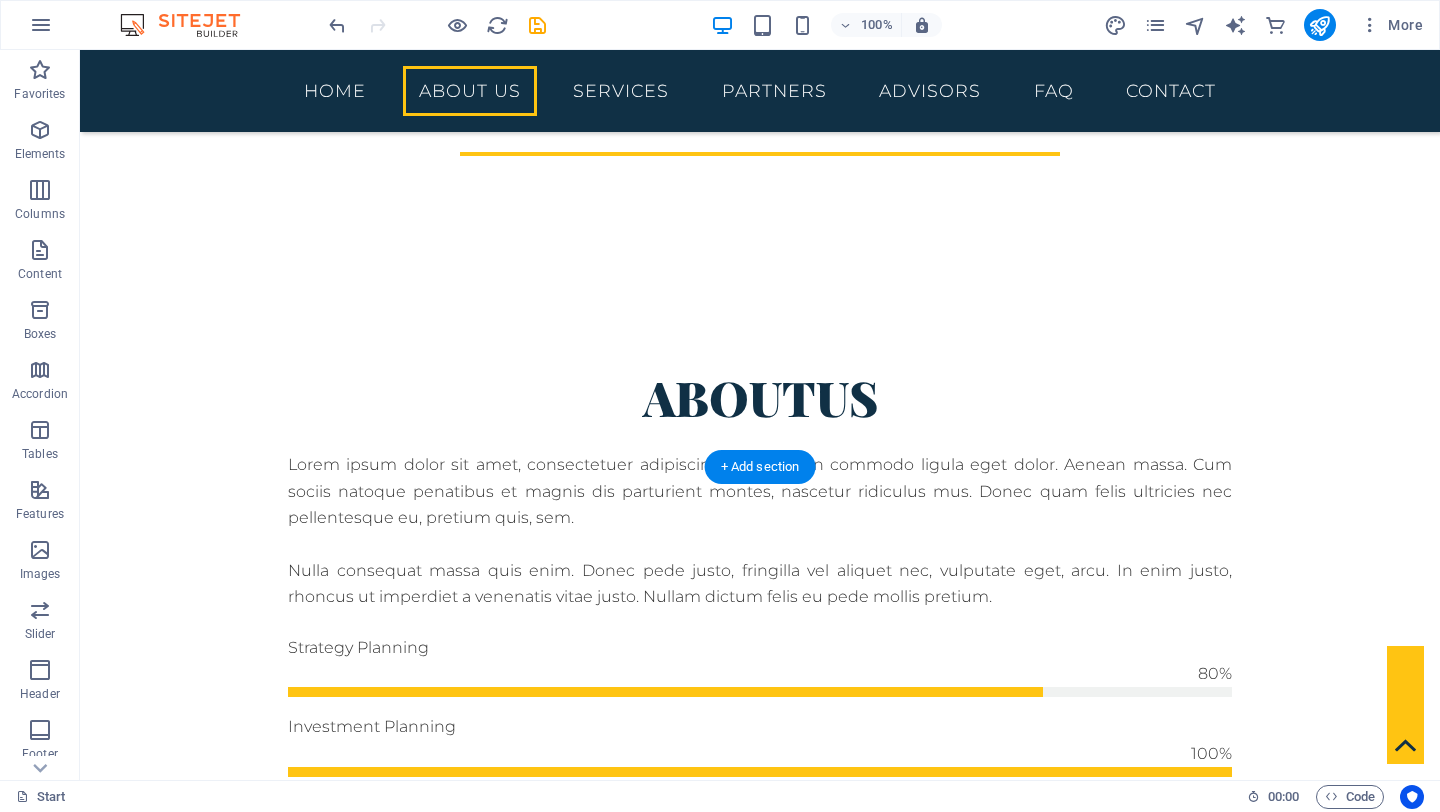 scroll, scrollTop: 0, scrollLeft: 0, axis: both 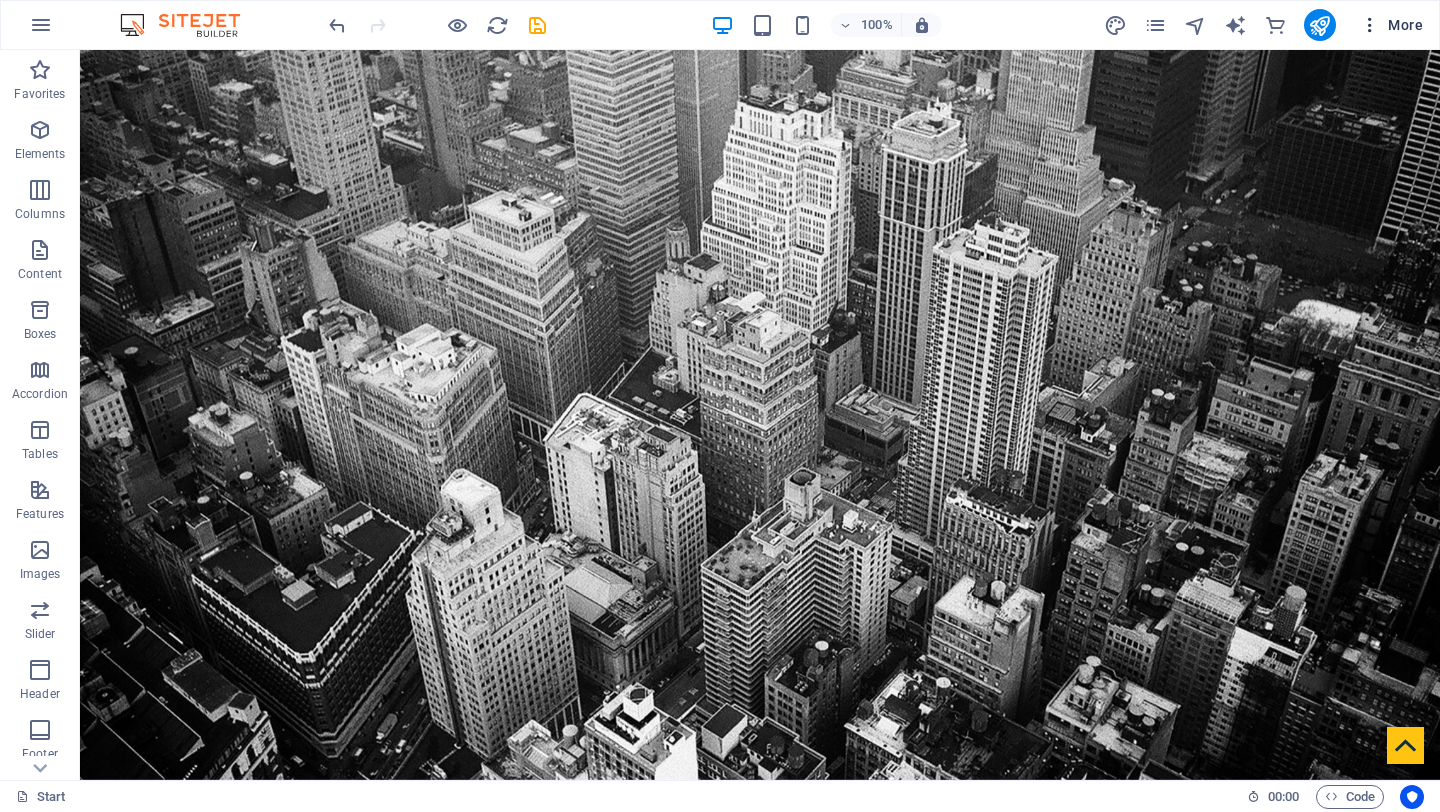 click on "More" at bounding box center [1391, 25] 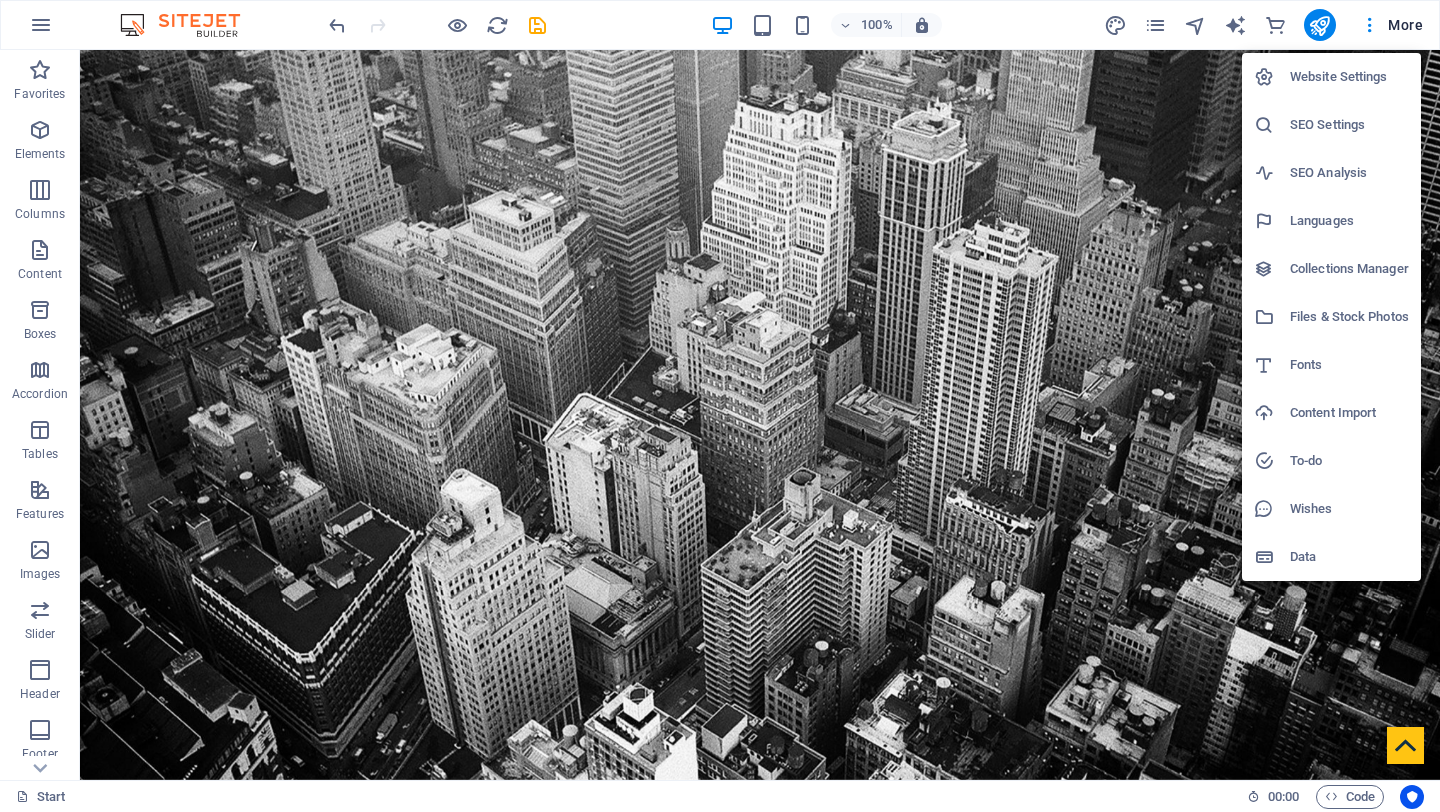 click on "Website Settings" at bounding box center (1349, 77) 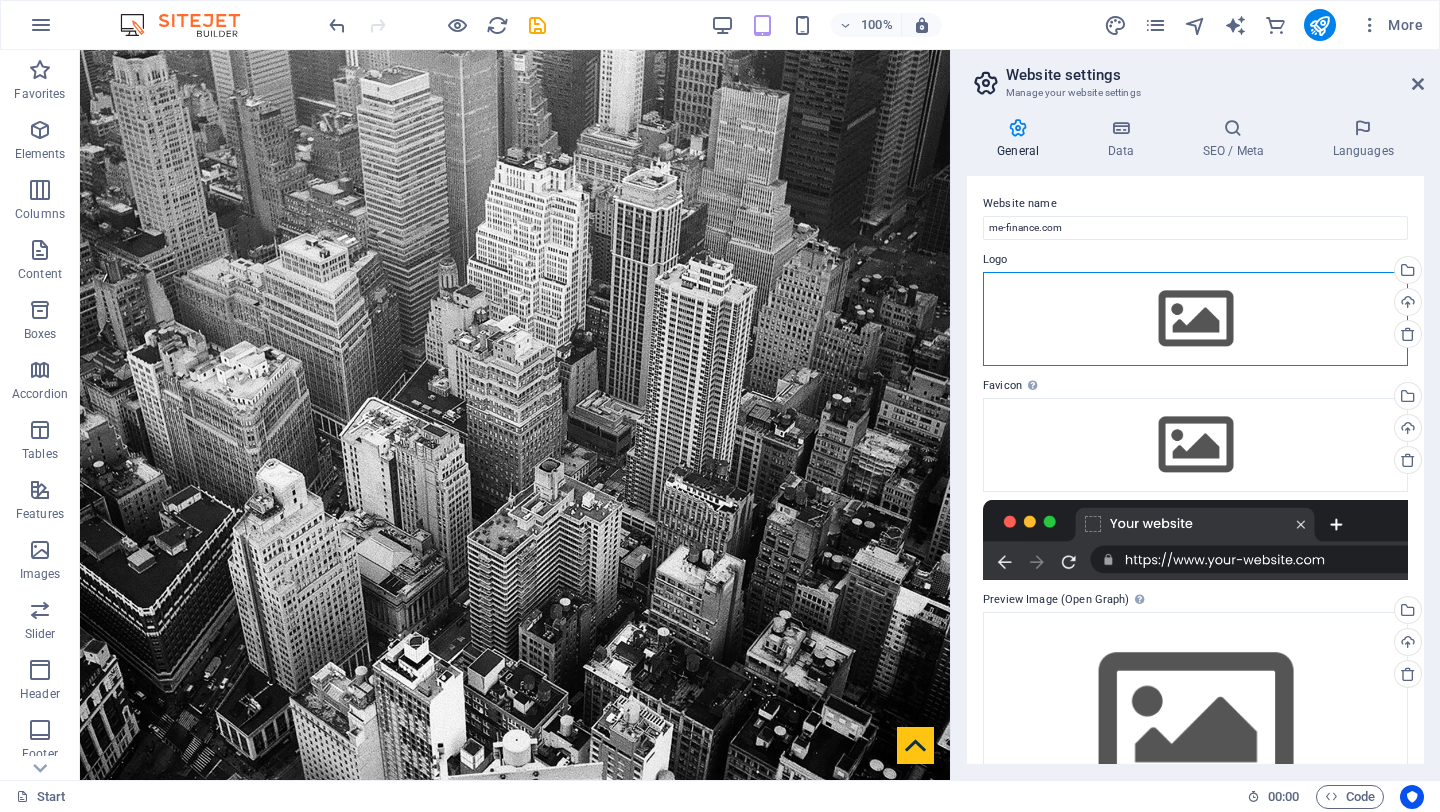 click on "Drag files here, click to choose files or select files from Files or our free stock photos & videos" at bounding box center [1195, 319] 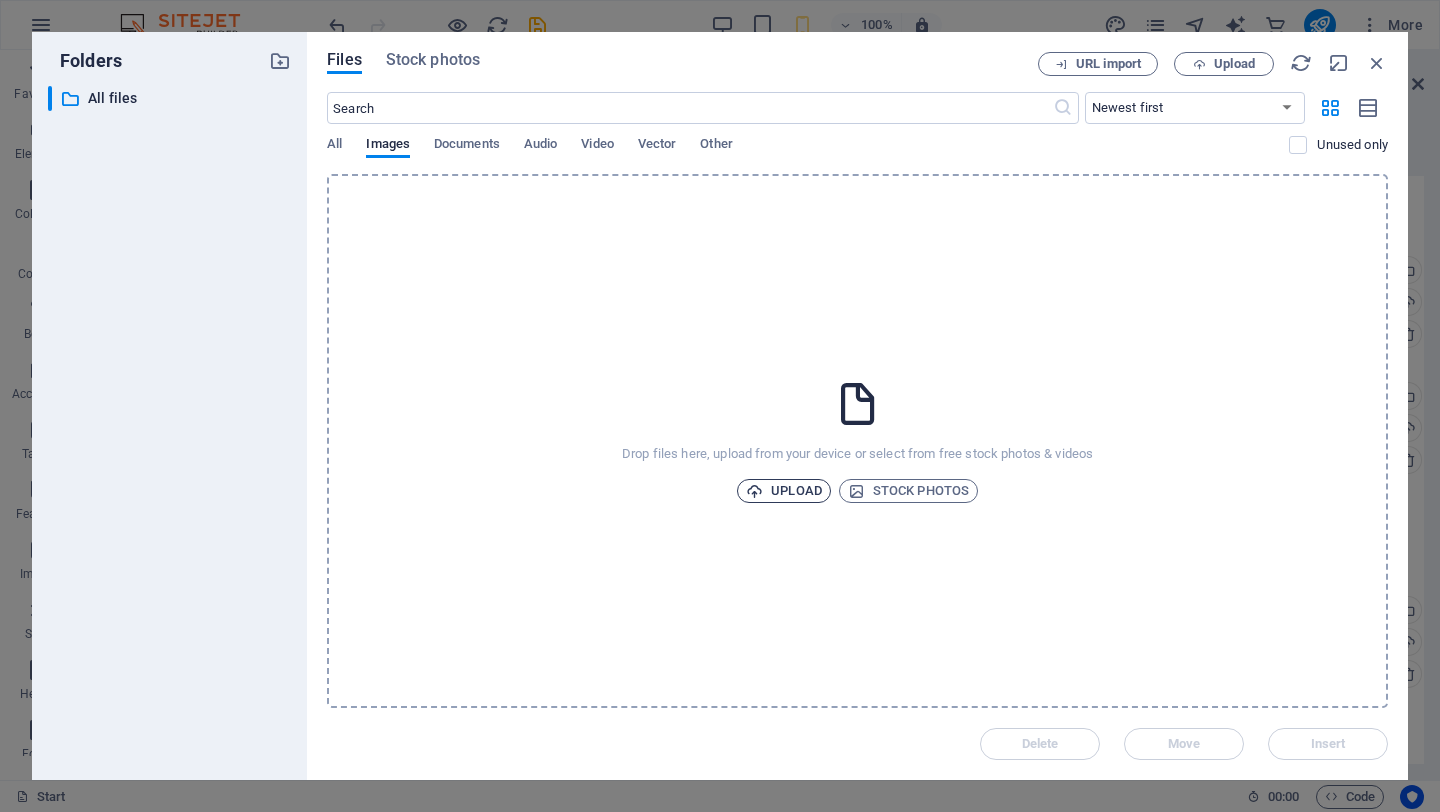 click on "Upload" at bounding box center [784, 491] 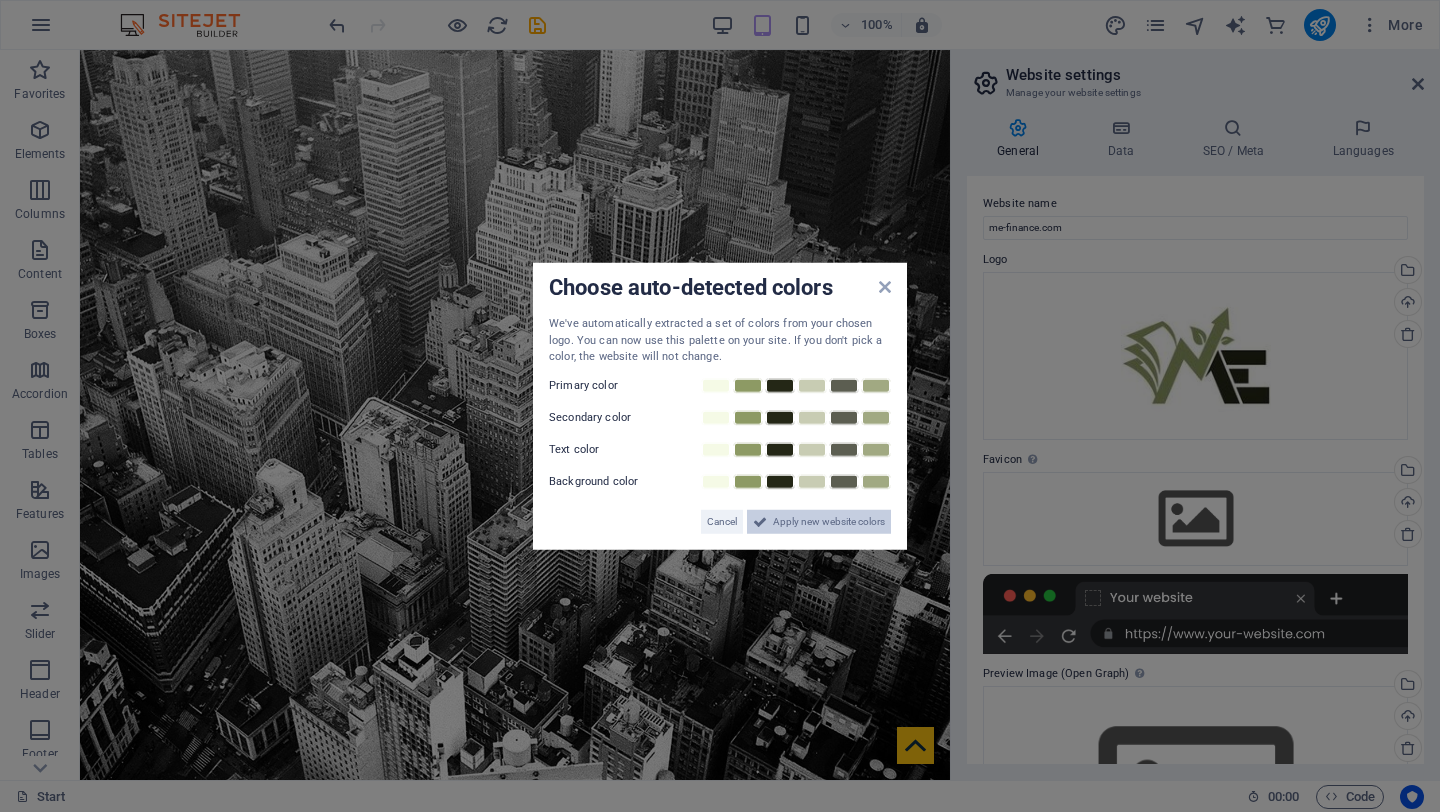click on "Apply new website colors" at bounding box center (829, 521) 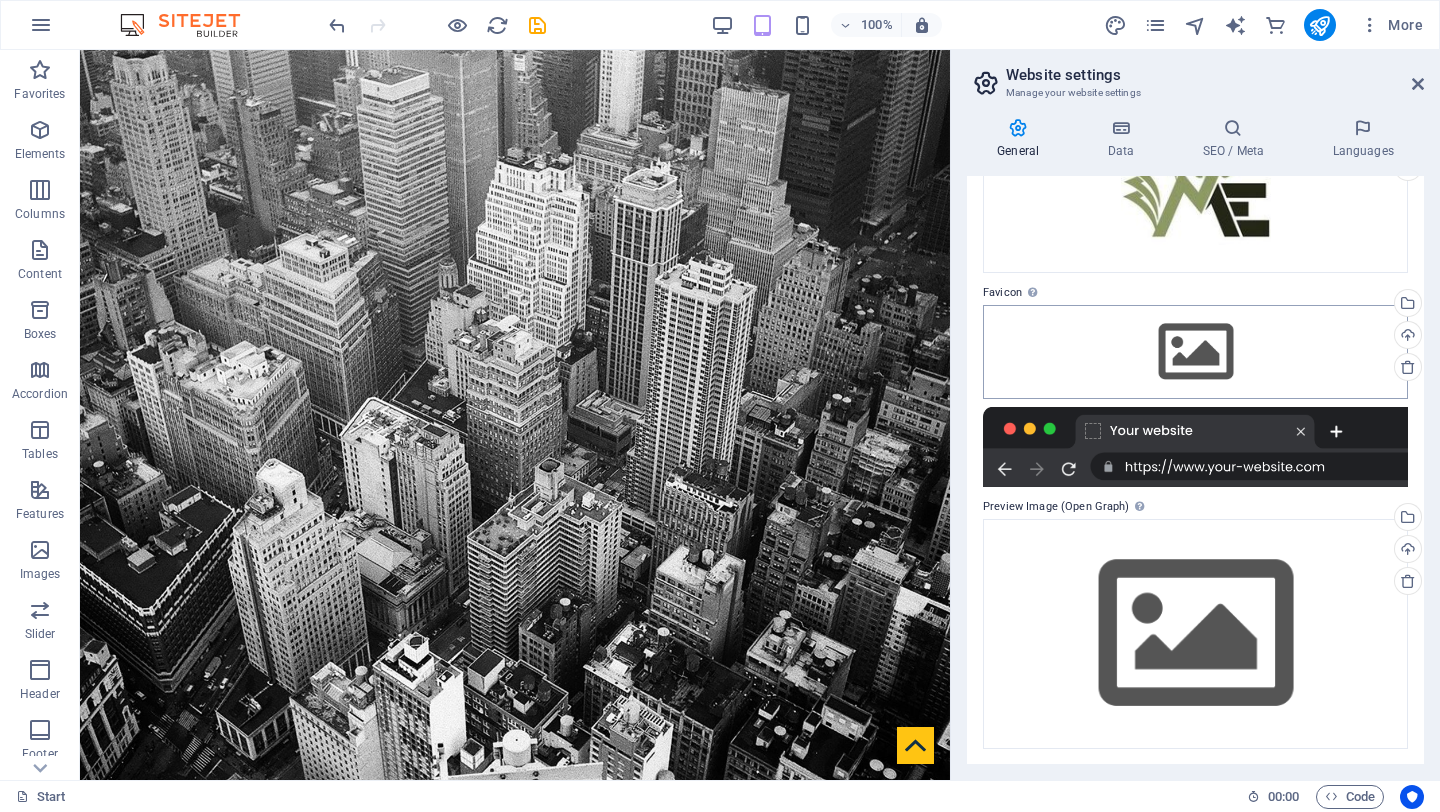 scroll, scrollTop: 168, scrollLeft: 0, axis: vertical 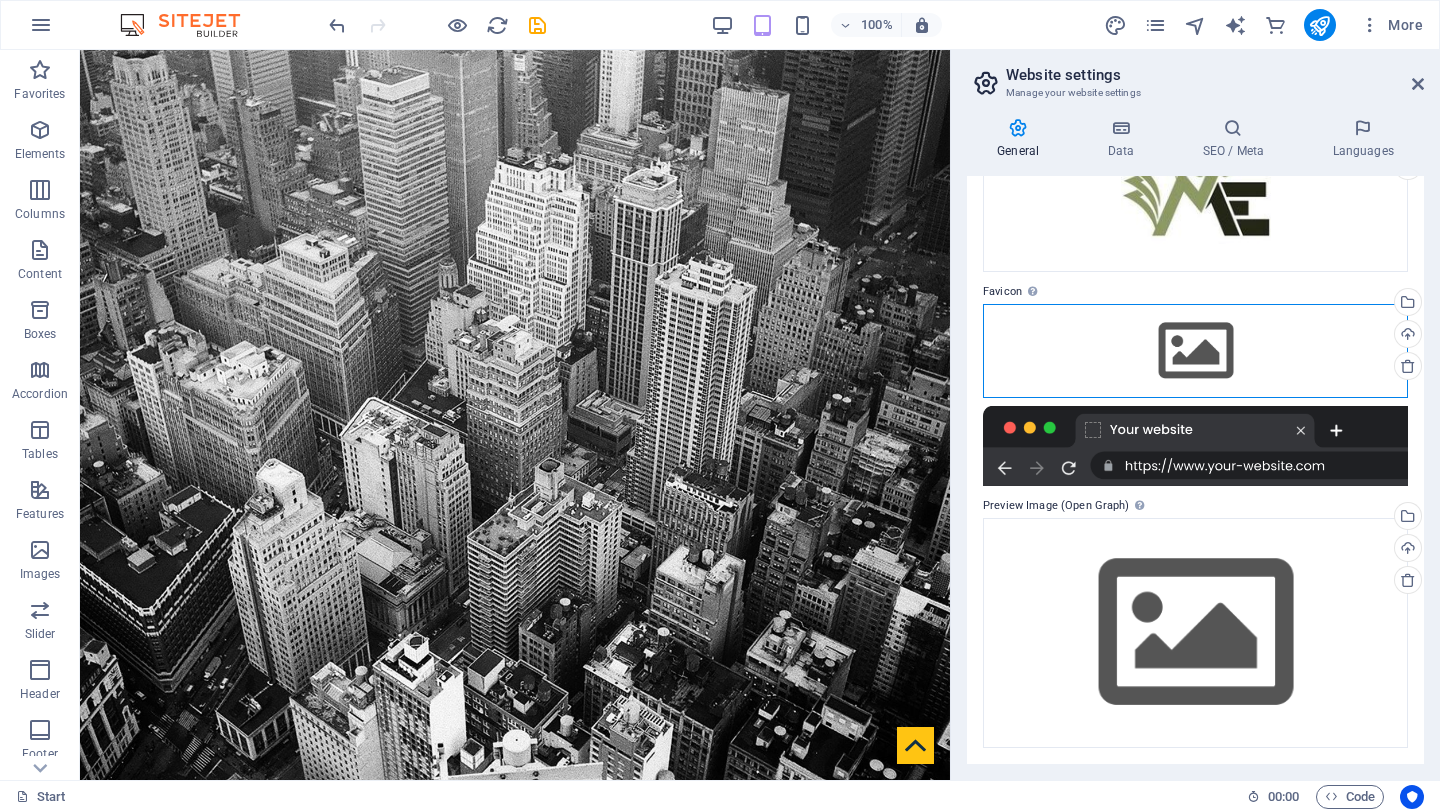click on "Drag files here, click to choose files or select files from Files or our free stock photos & videos" at bounding box center [1195, 351] 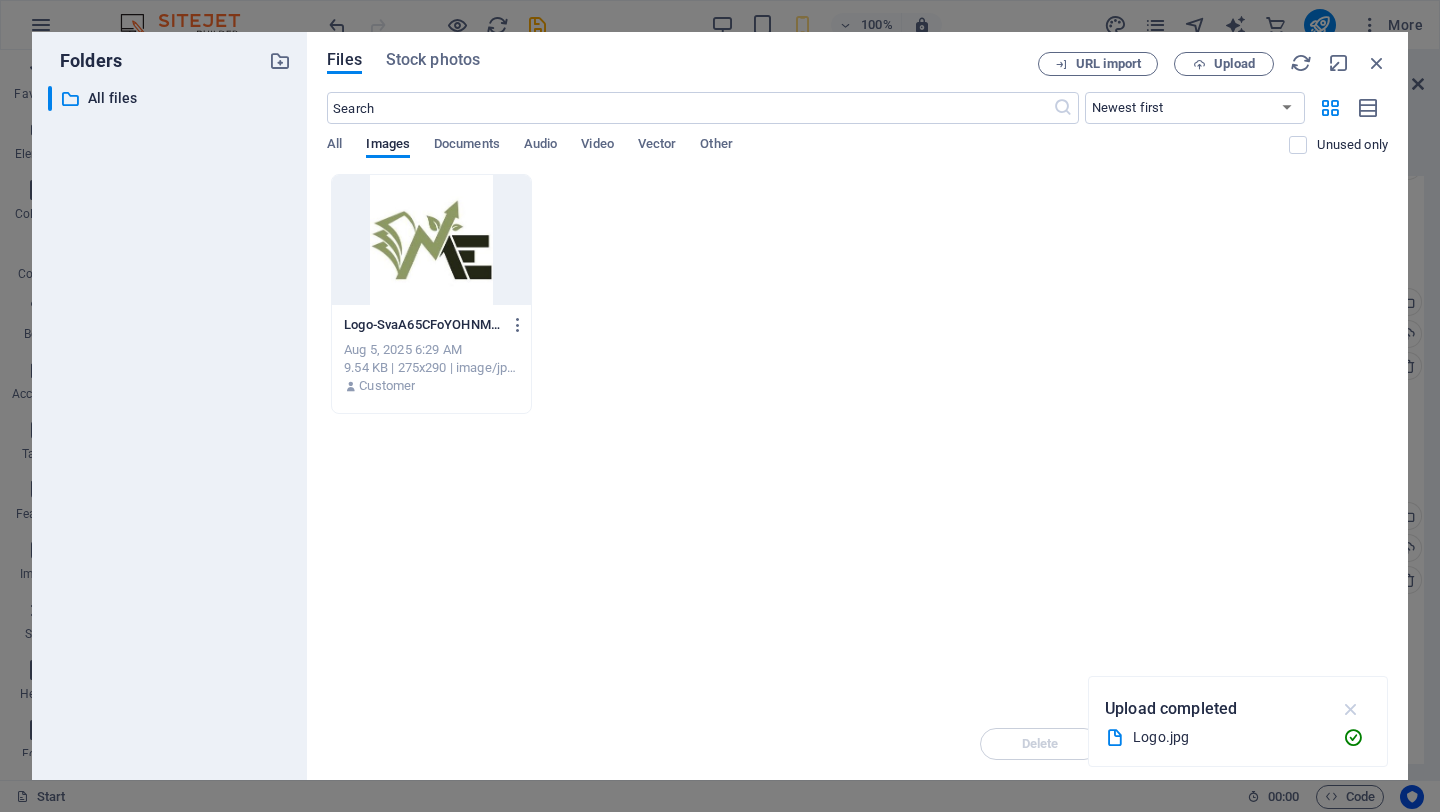 click at bounding box center [1351, 709] 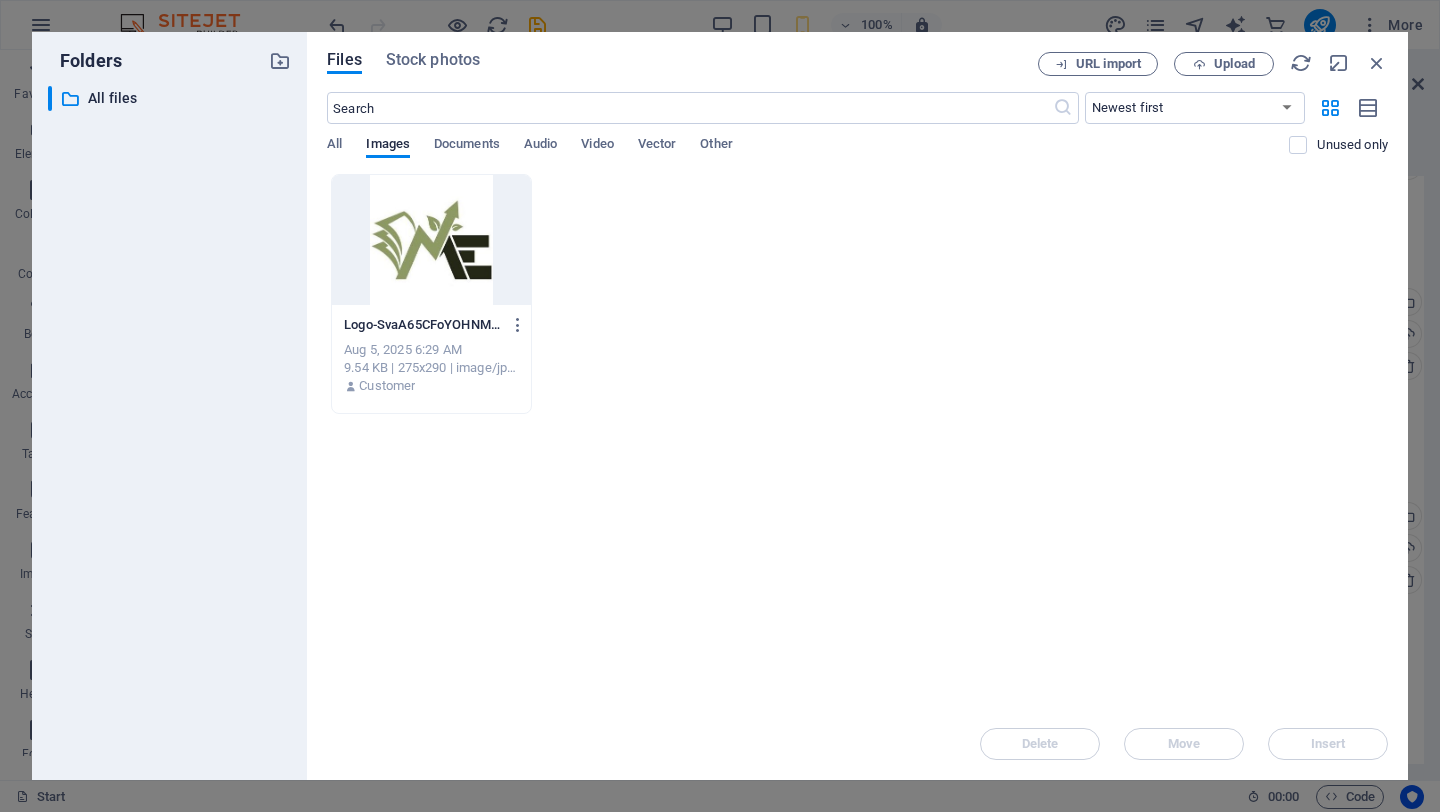 click at bounding box center (431, 240) 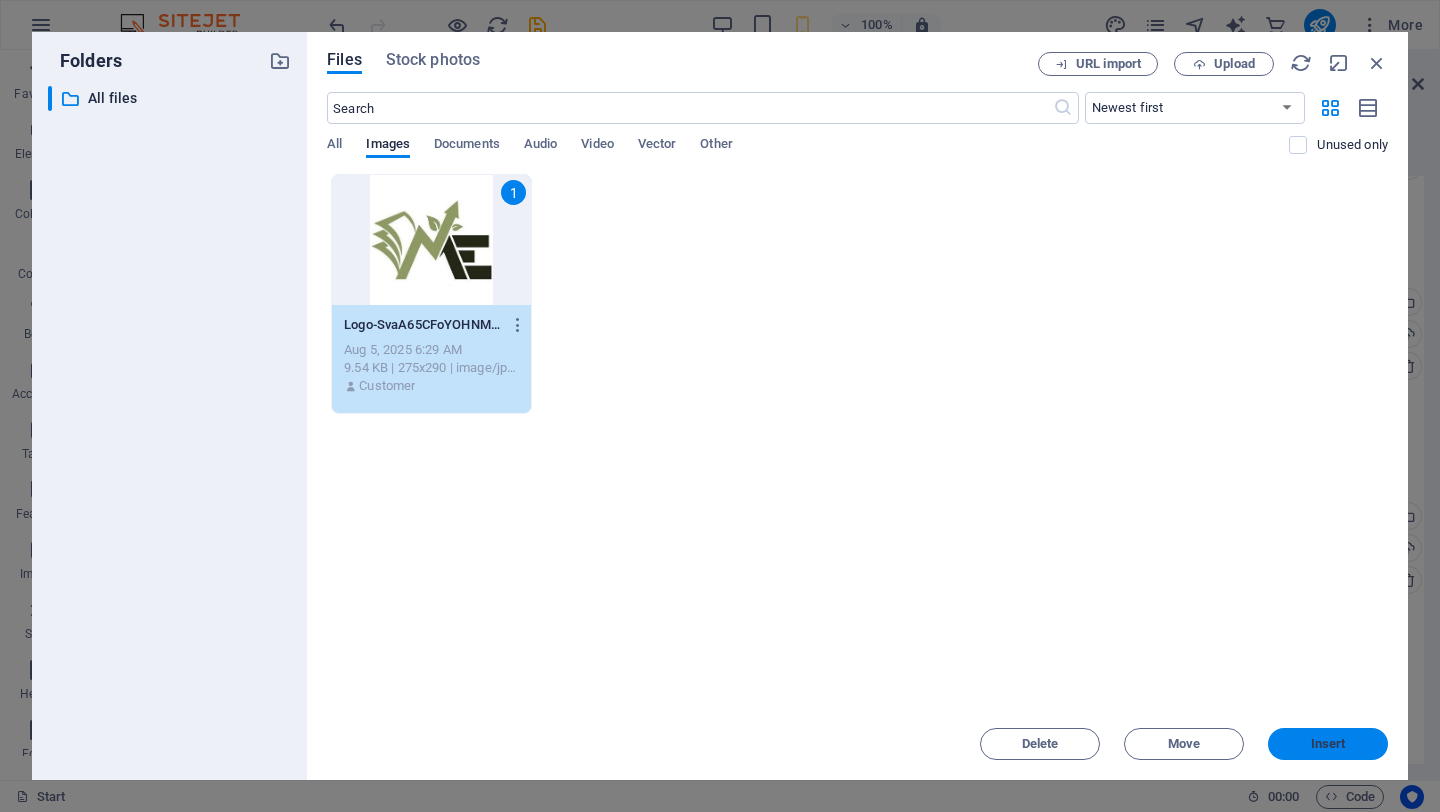click on "Insert" at bounding box center (1328, 744) 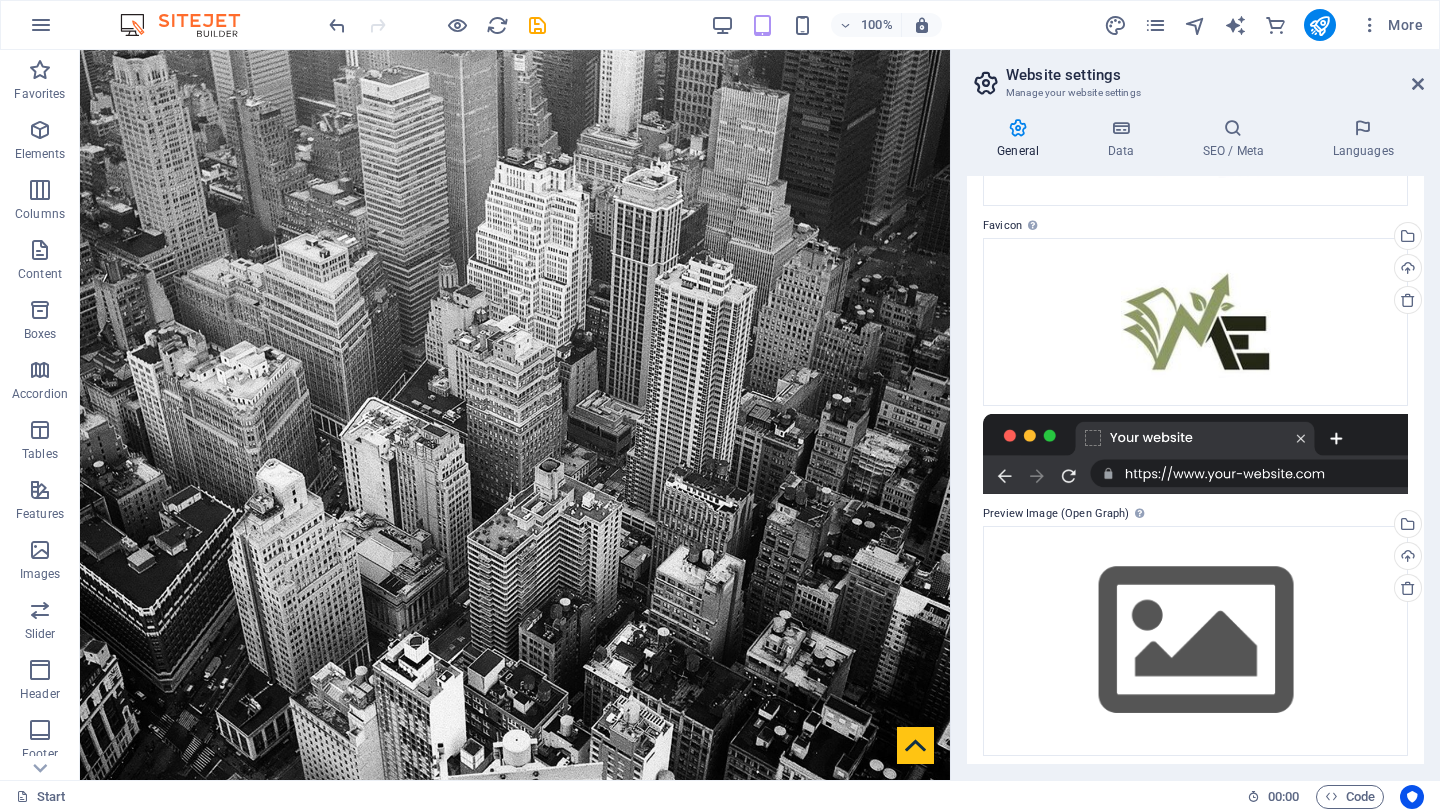 scroll, scrollTop: 242, scrollLeft: 0, axis: vertical 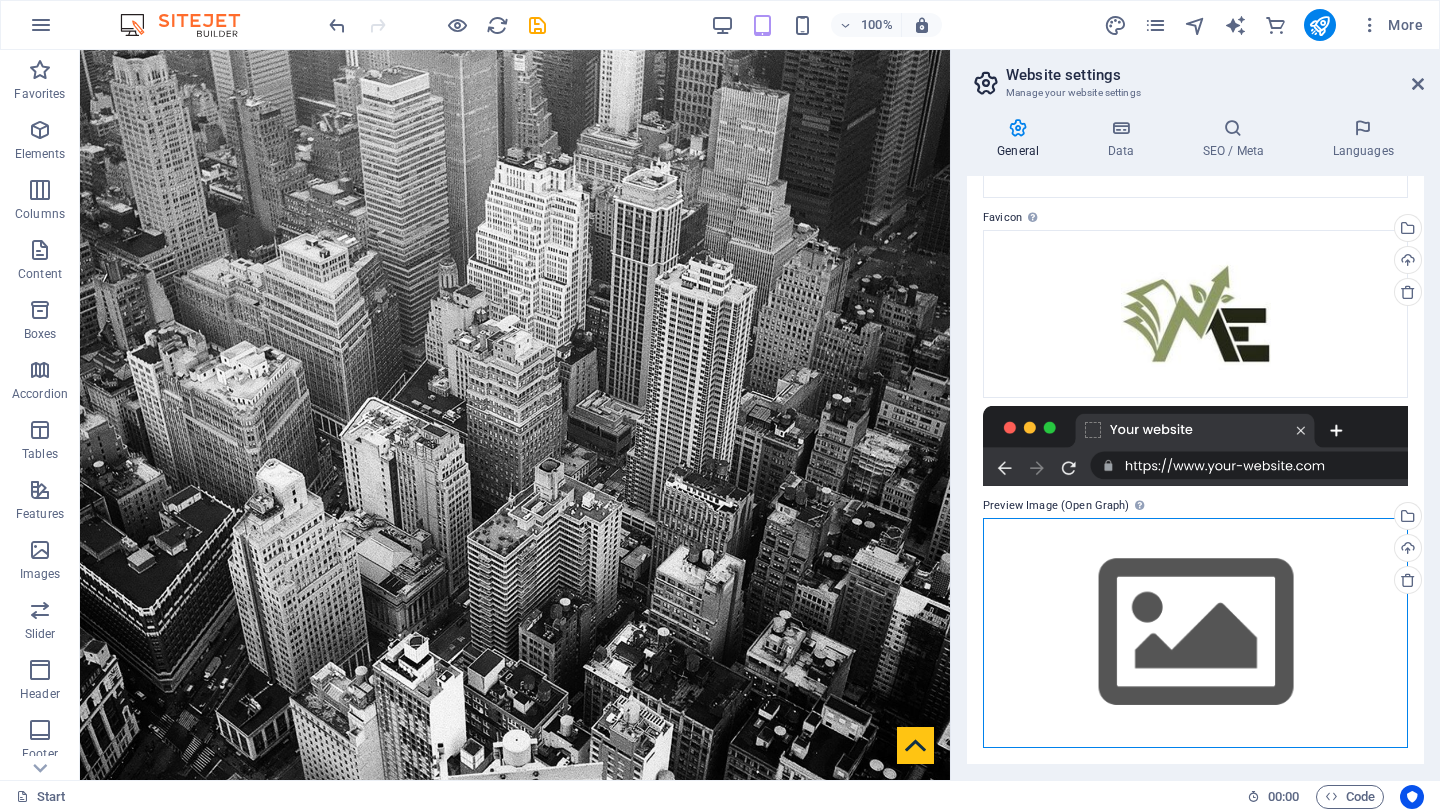 click on "Drag files here, click to choose files or select files from Files or our free stock photos & videos" at bounding box center [1195, 632] 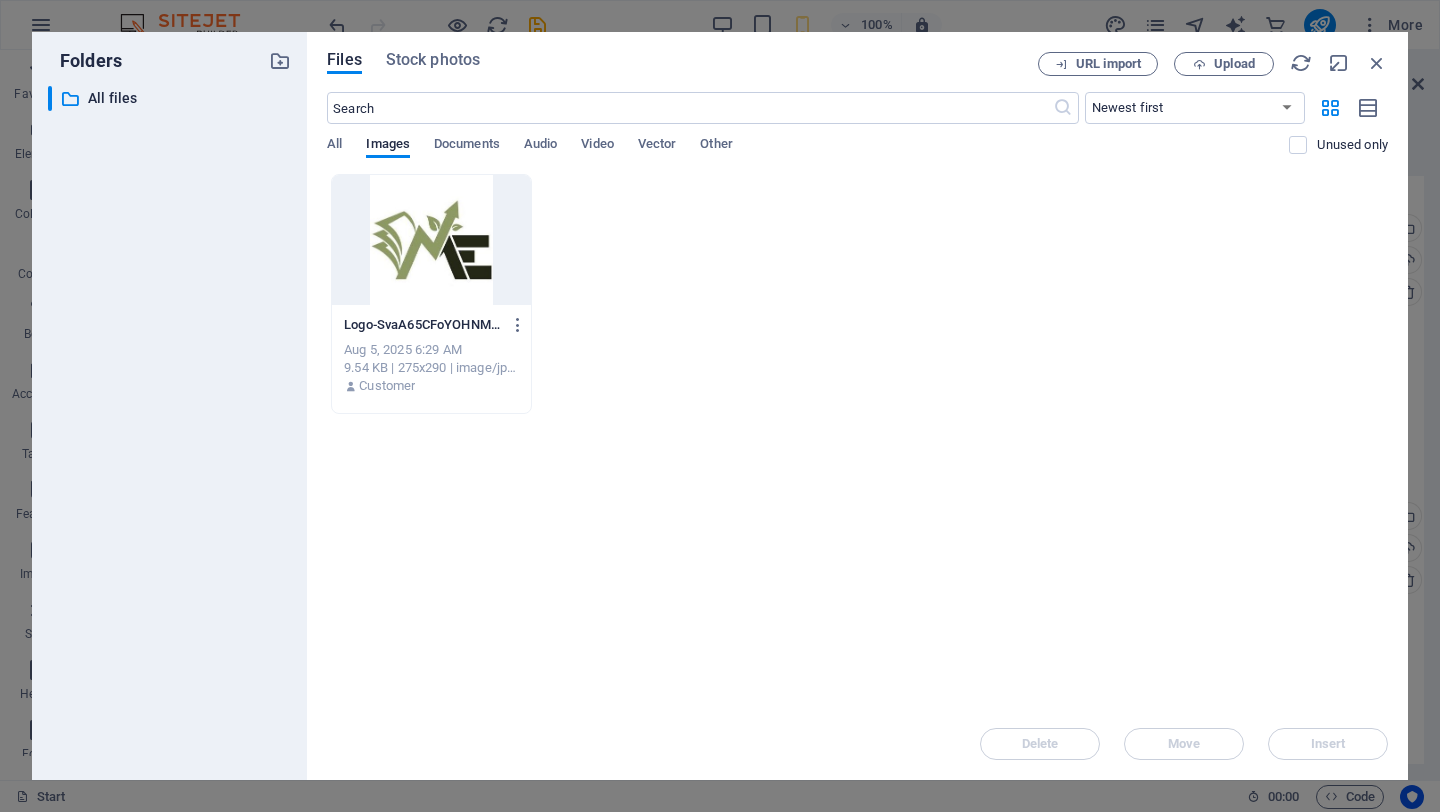 click at bounding box center (431, 240) 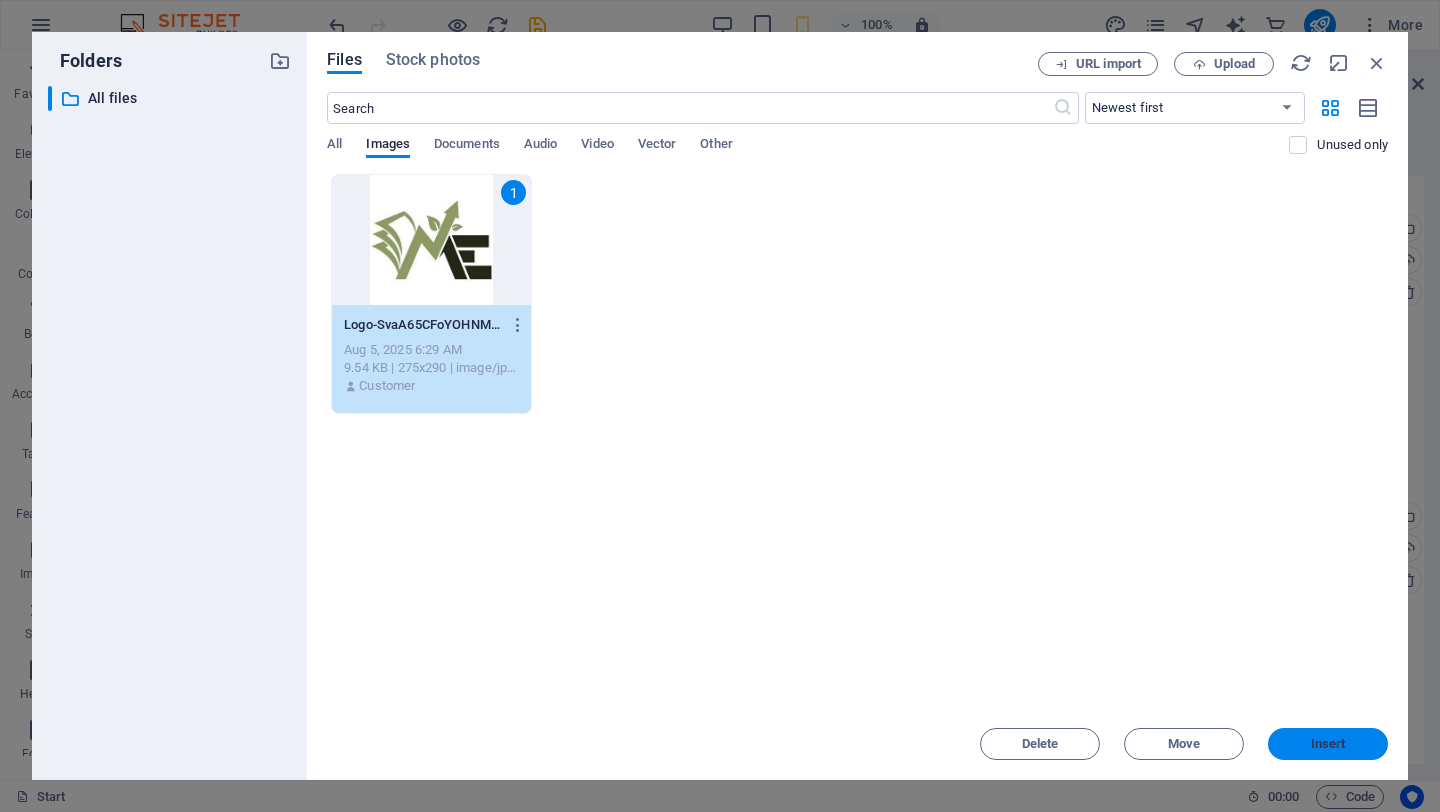 click on "Insert" at bounding box center (1328, 744) 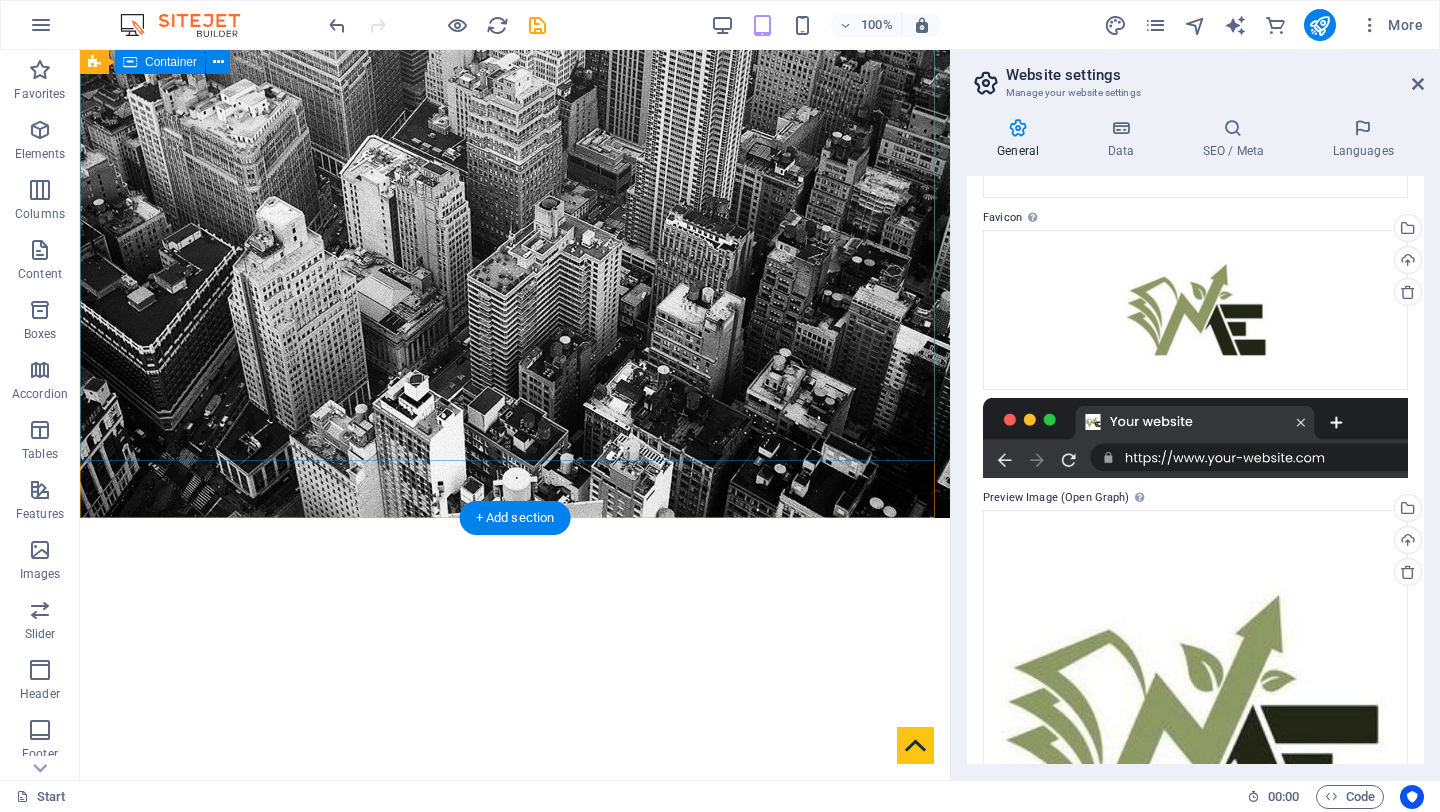 scroll, scrollTop: 608, scrollLeft: 0, axis: vertical 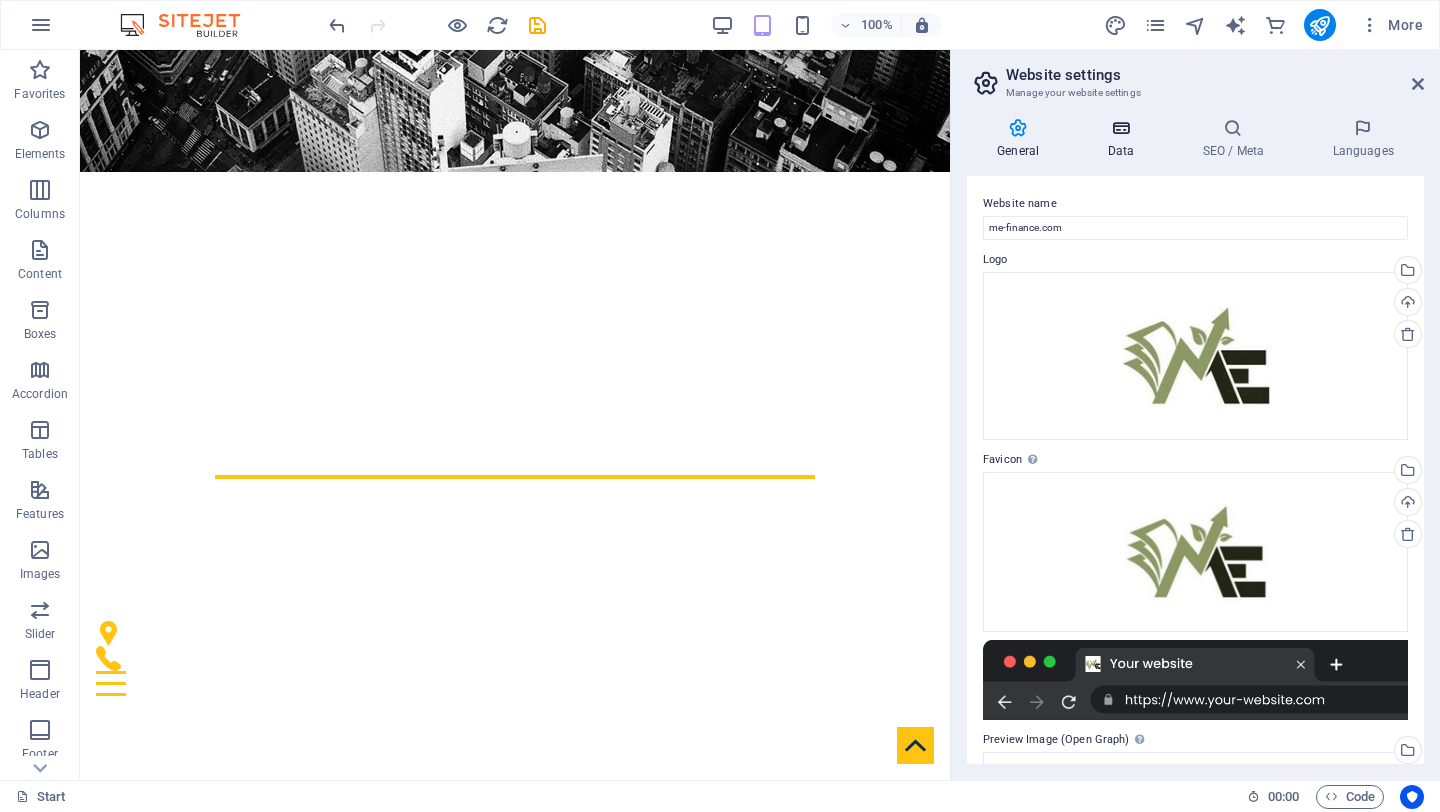 click at bounding box center [1120, 128] 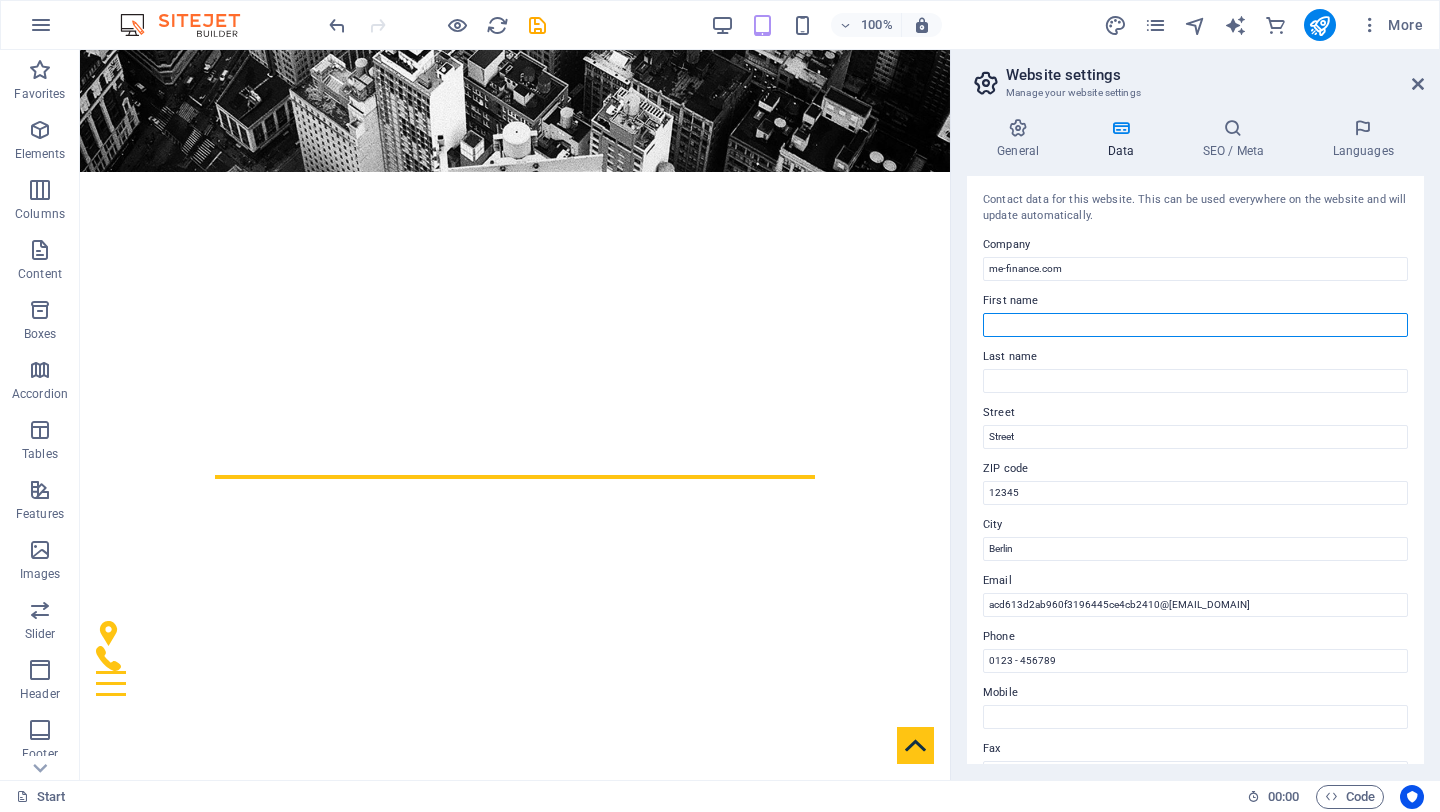 click on "First name" at bounding box center [1195, 325] 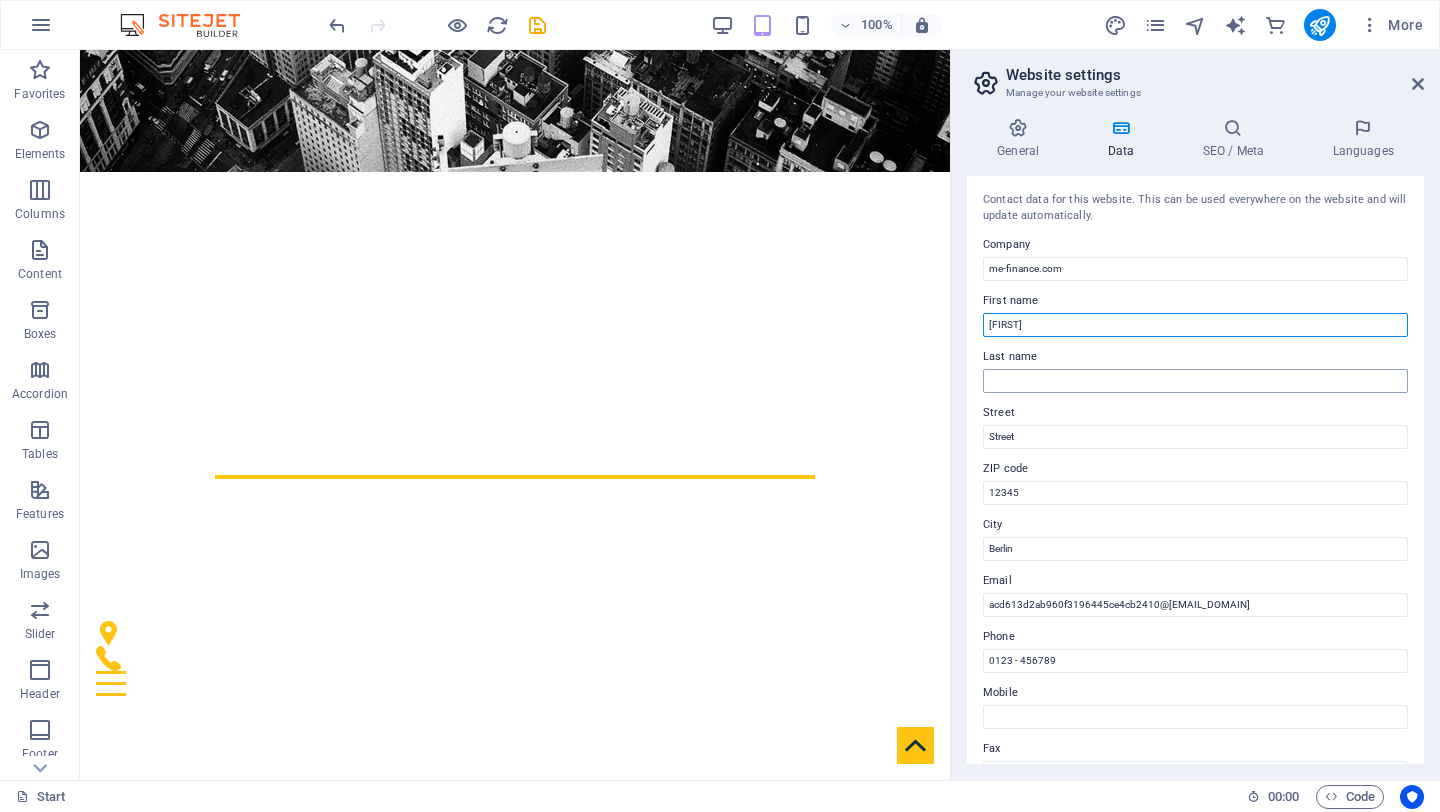 type on "[FIRST]" 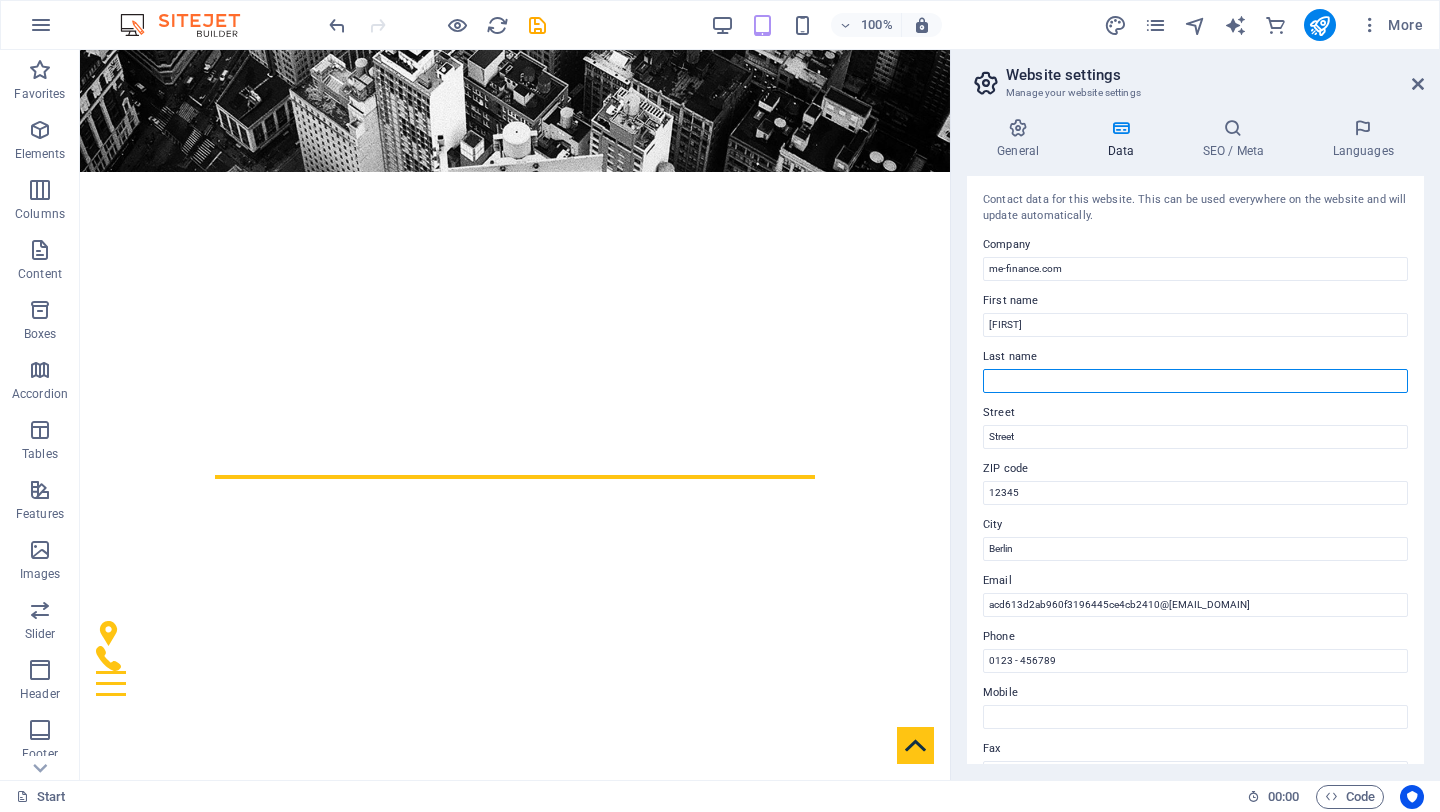 click on "Last name" at bounding box center (1195, 381) 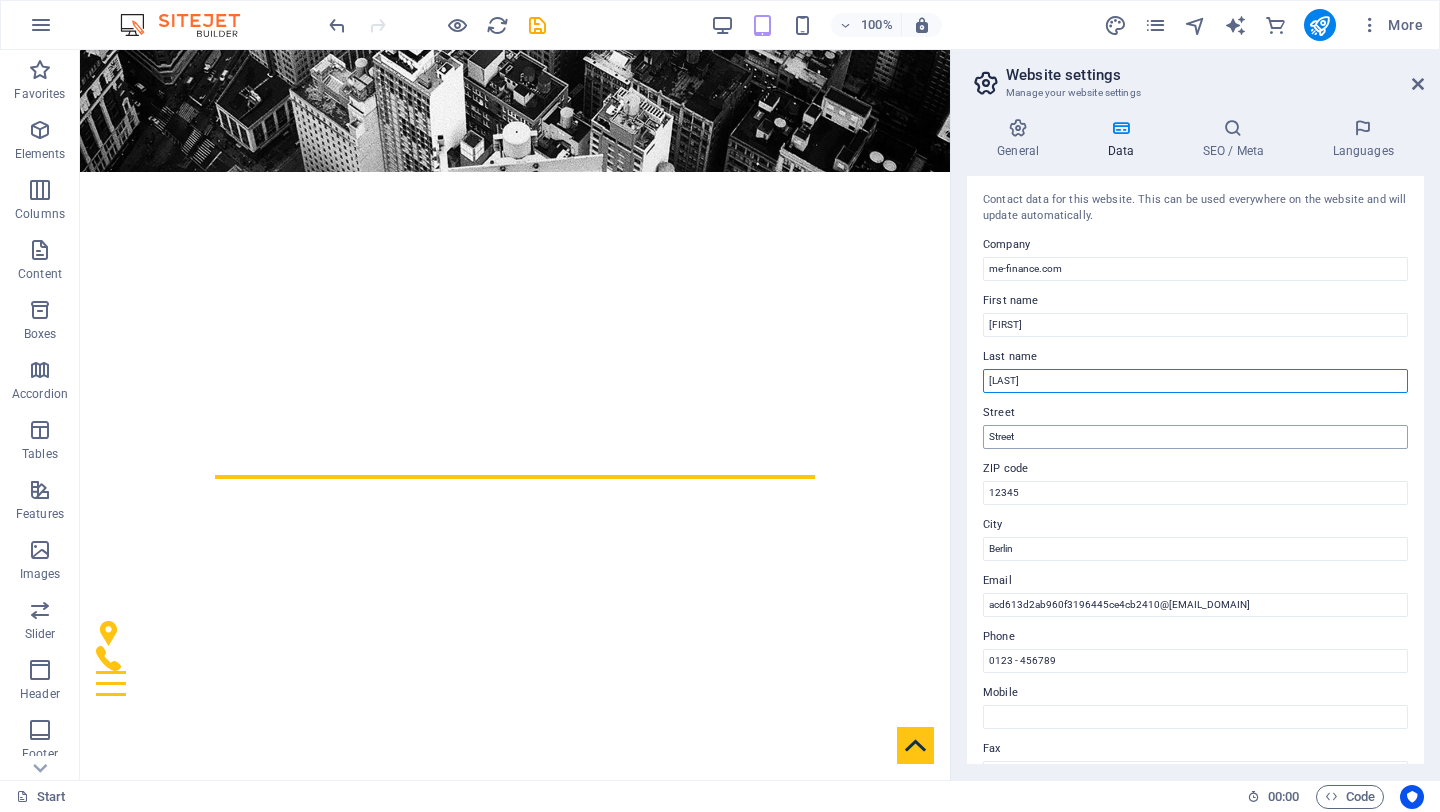type on "[LAST]" 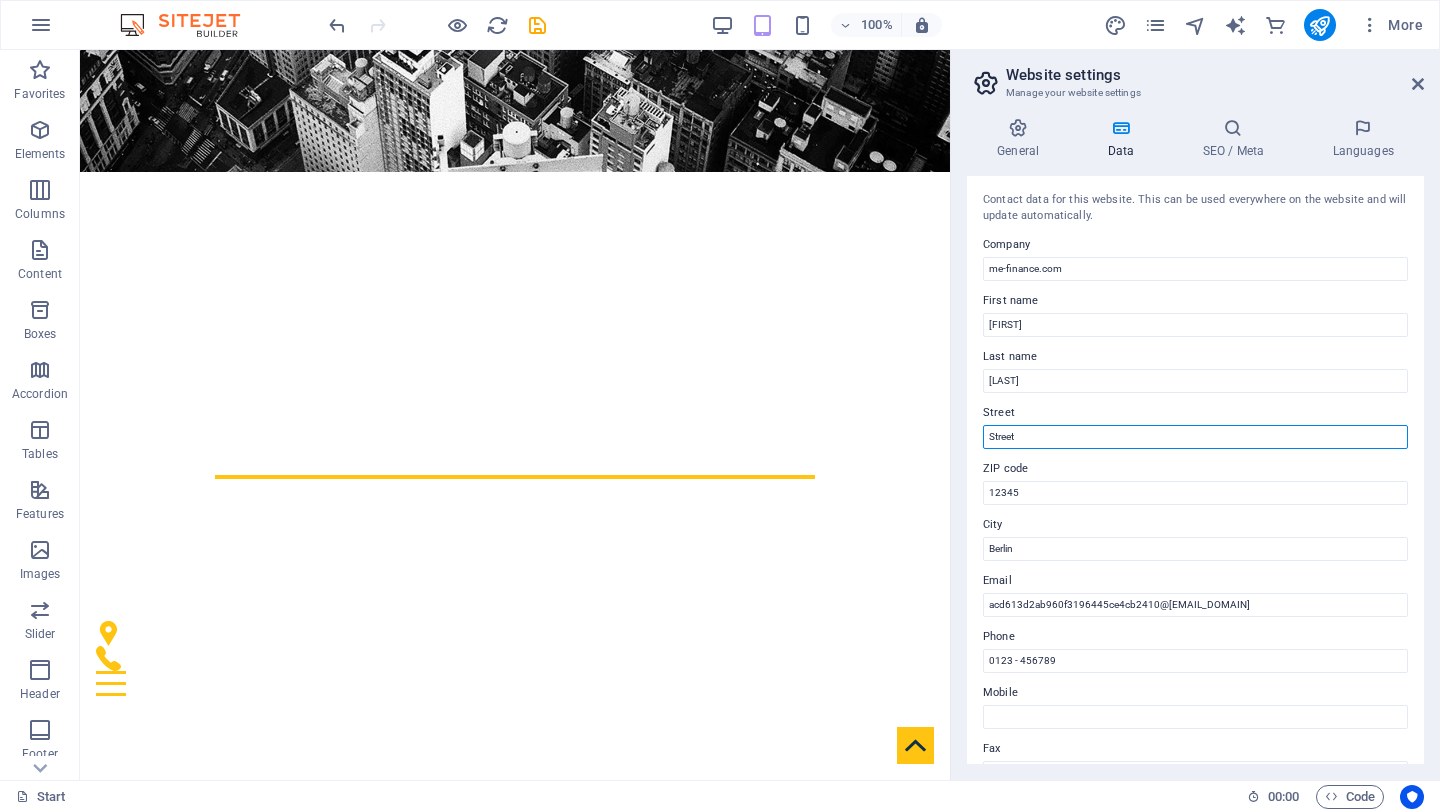 click on "Street" at bounding box center [1195, 437] 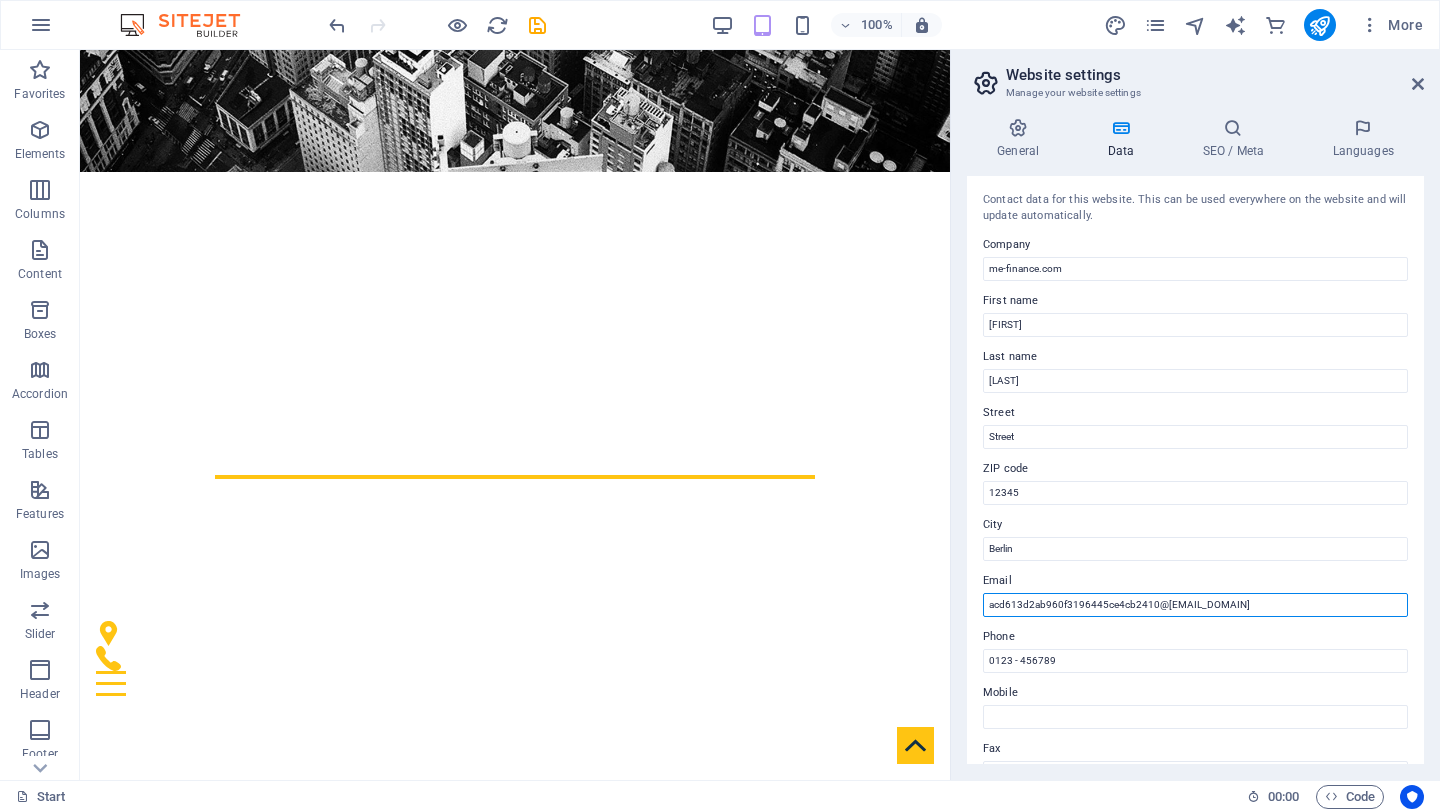 click on "acd613d2ab960f3196445ce4cb2410@[EMAIL_DOMAIN]" at bounding box center (1195, 605) 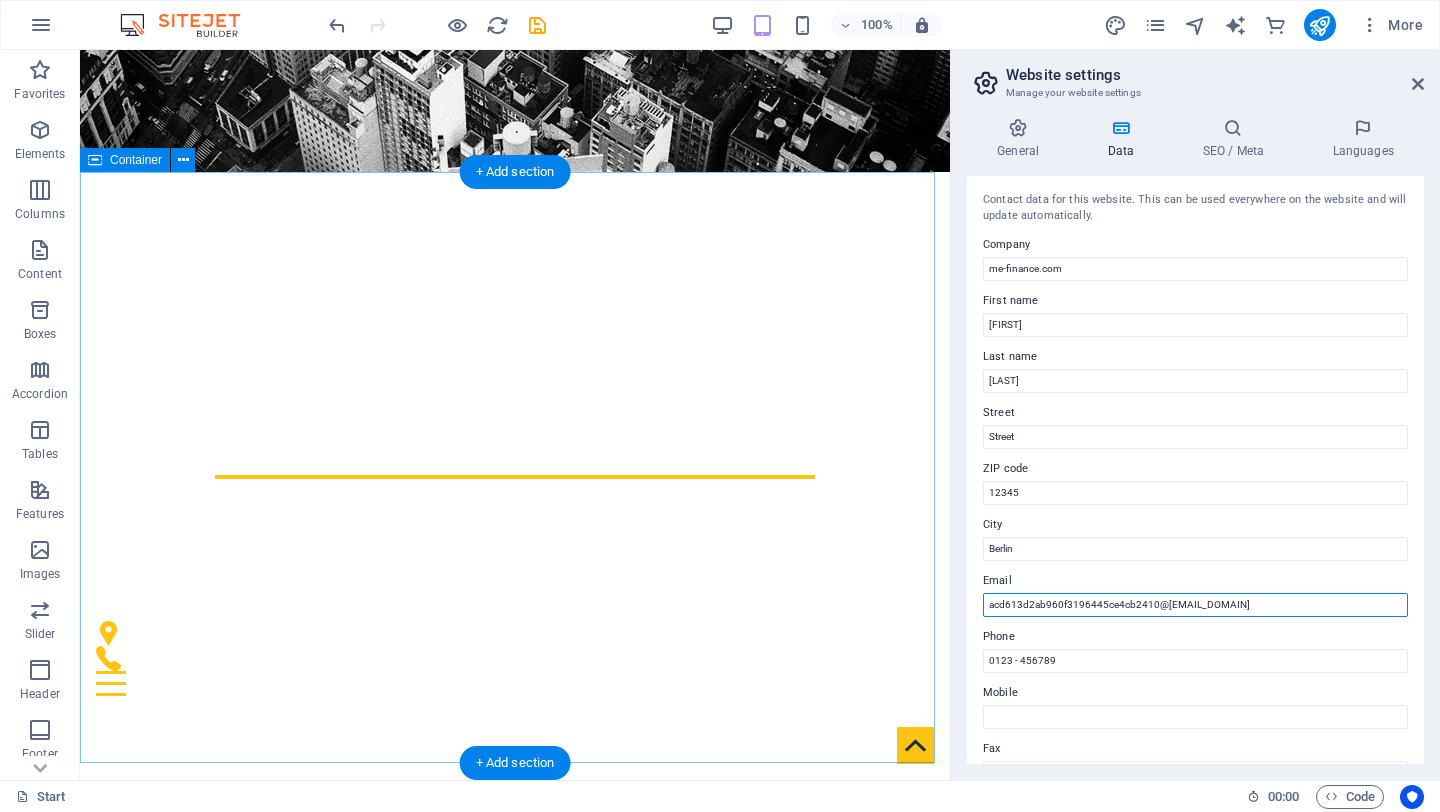 drag, startPoint x: 1360, startPoint y: 662, endPoint x: 930, endPoint y: 594, distance: 435.34354 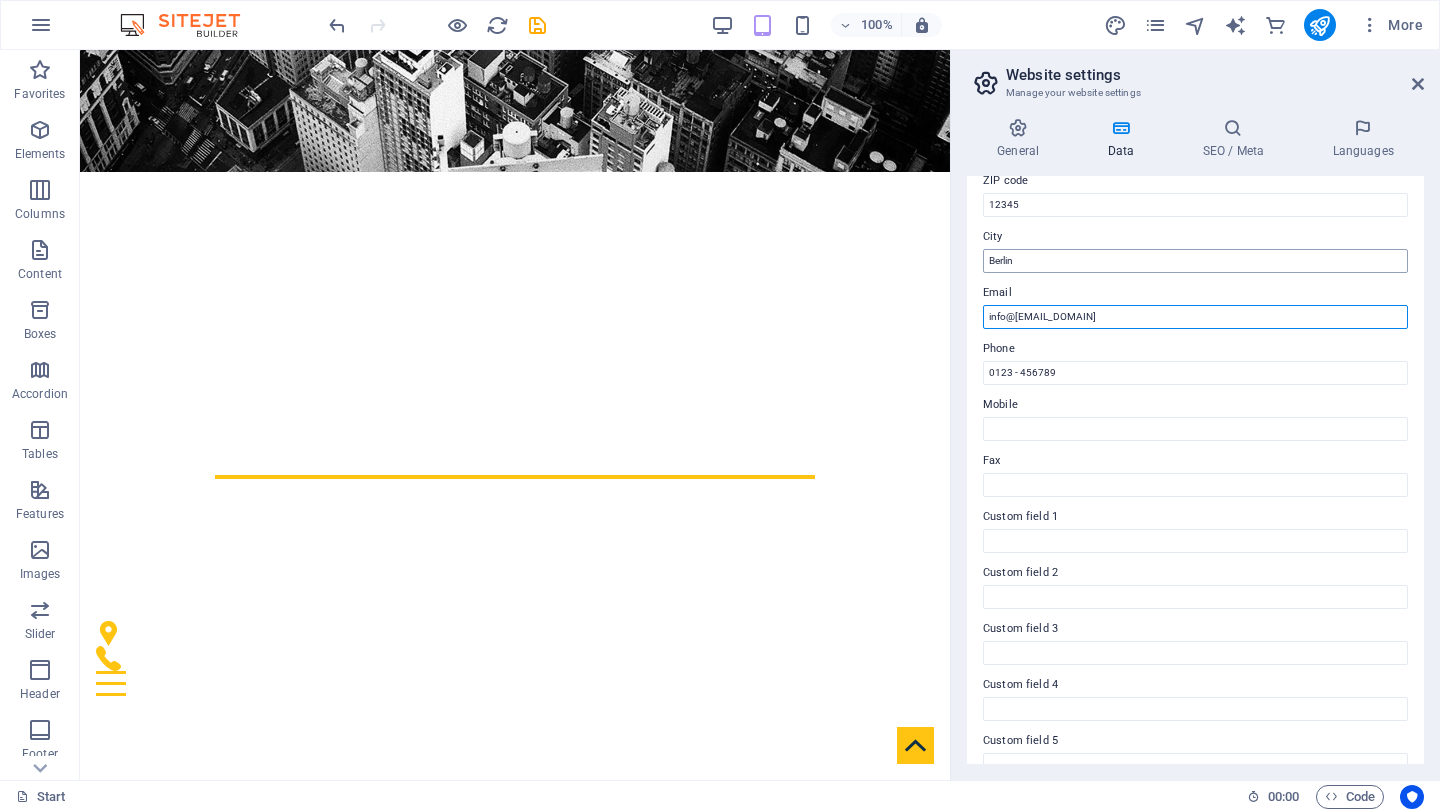 scroll, scrollTop: 373, scrollLeft: 0, axis: vertical 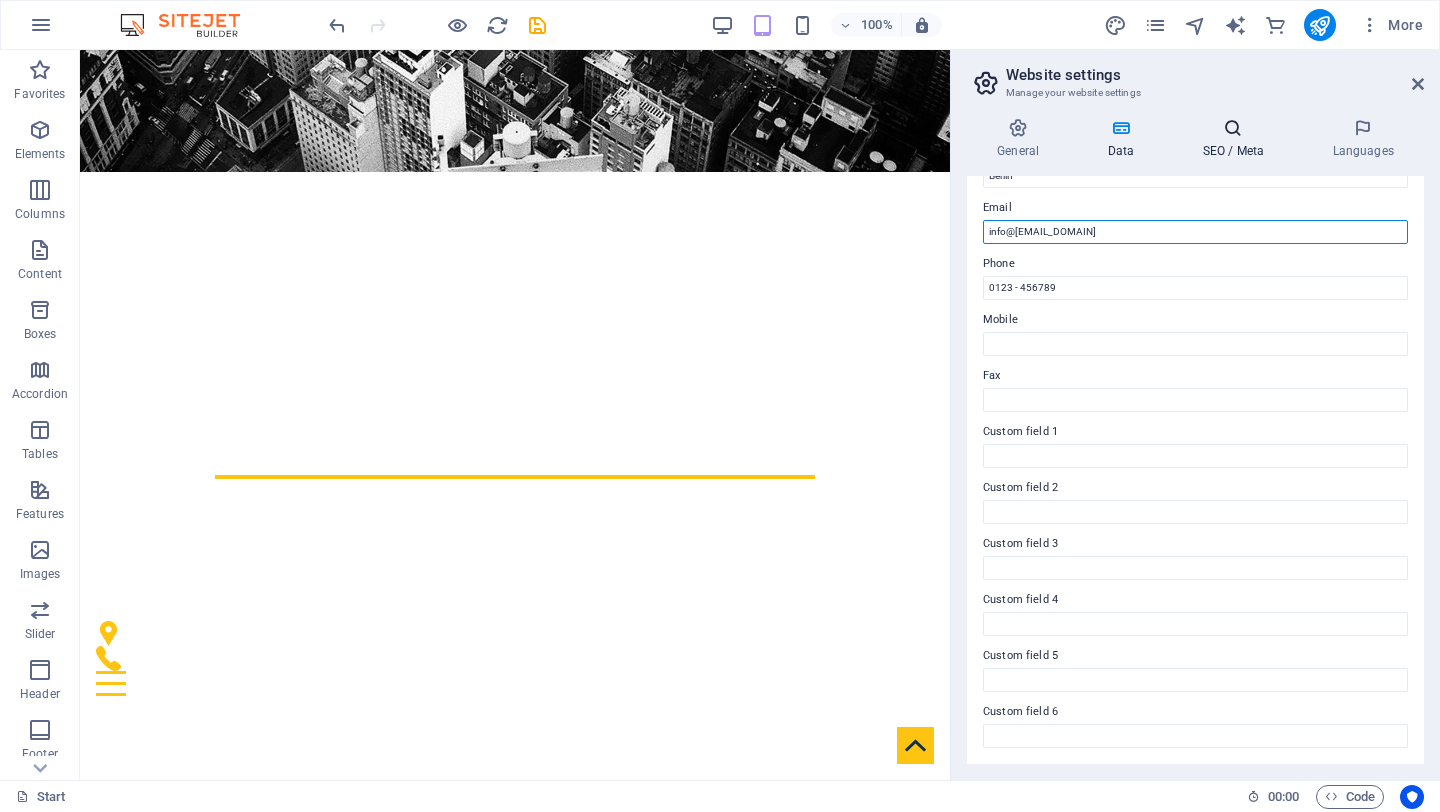 type on "info@[EMAIL_DOMAIN]" 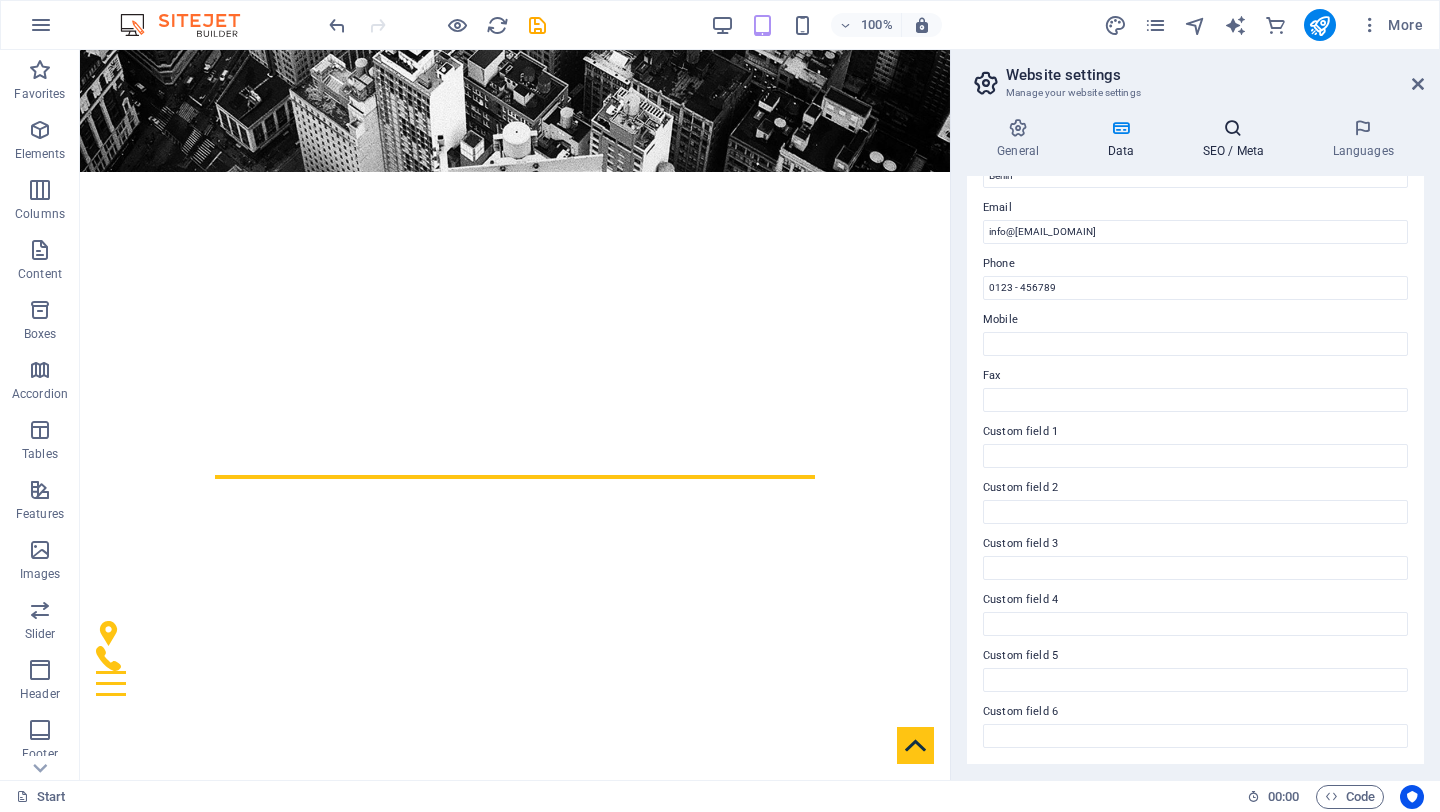 click on "SEO / Meta" at bounding box center (1237, 139) 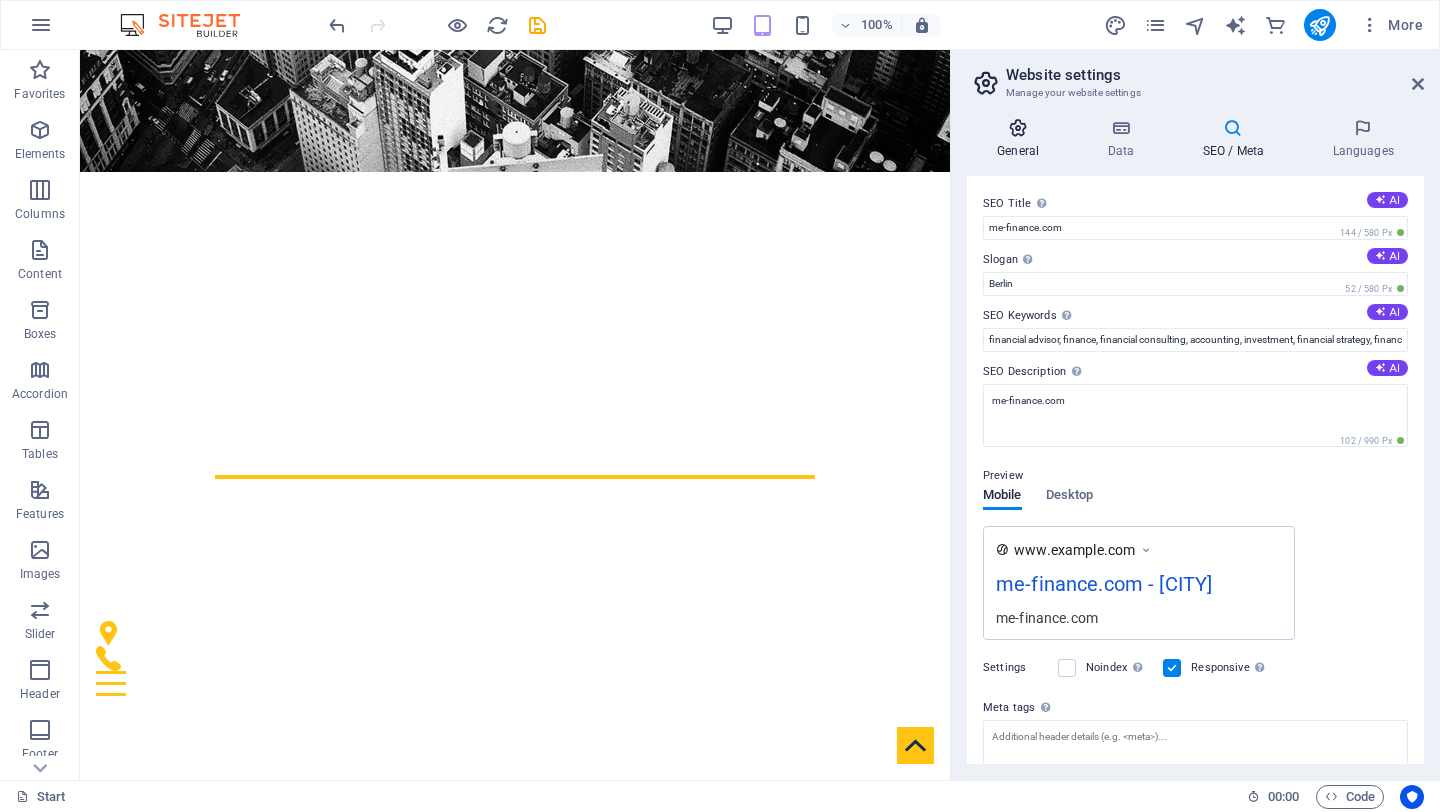 click at bounding box center [1018, 128] 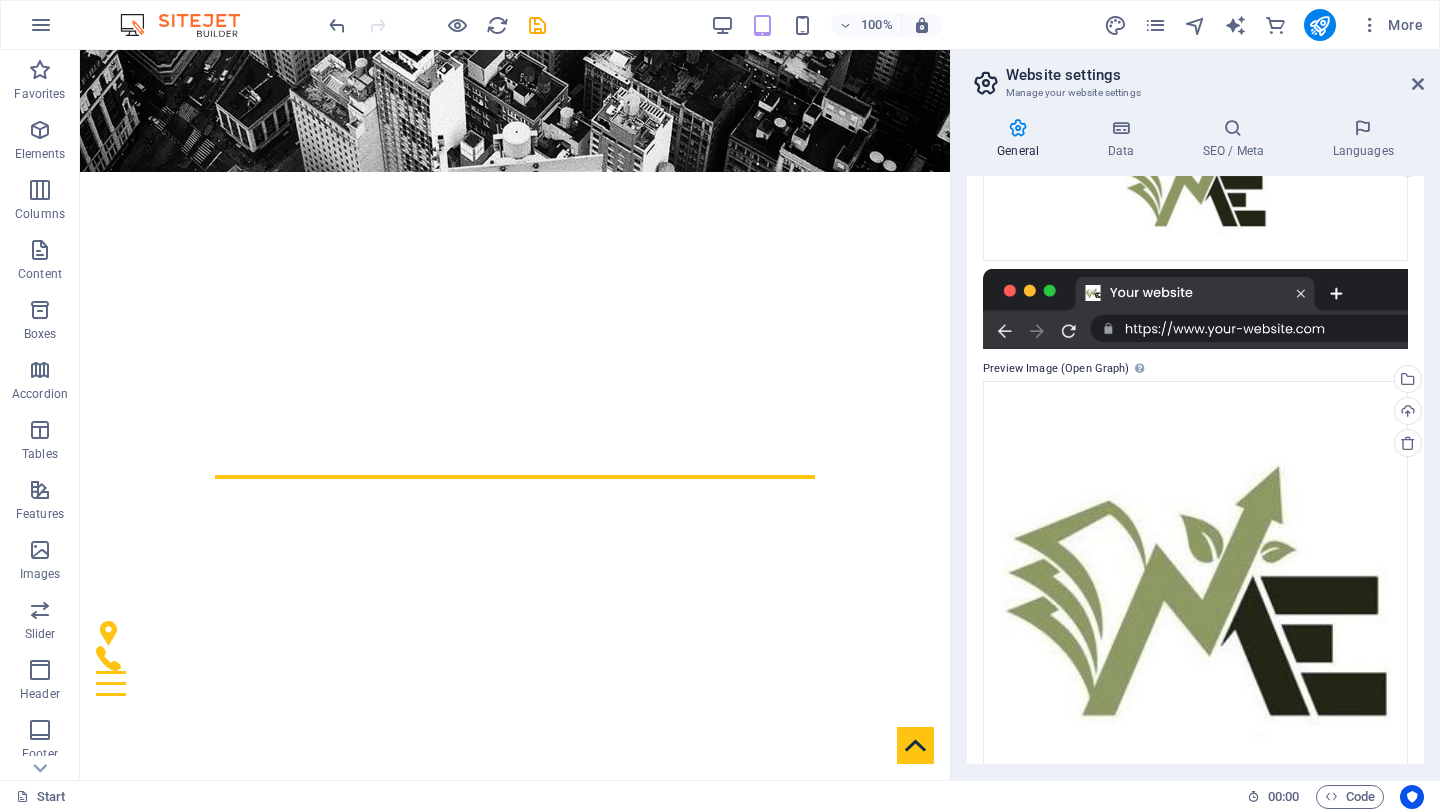 scroll, scrollTop: 425, scrollLeft: 0, axis: vertical 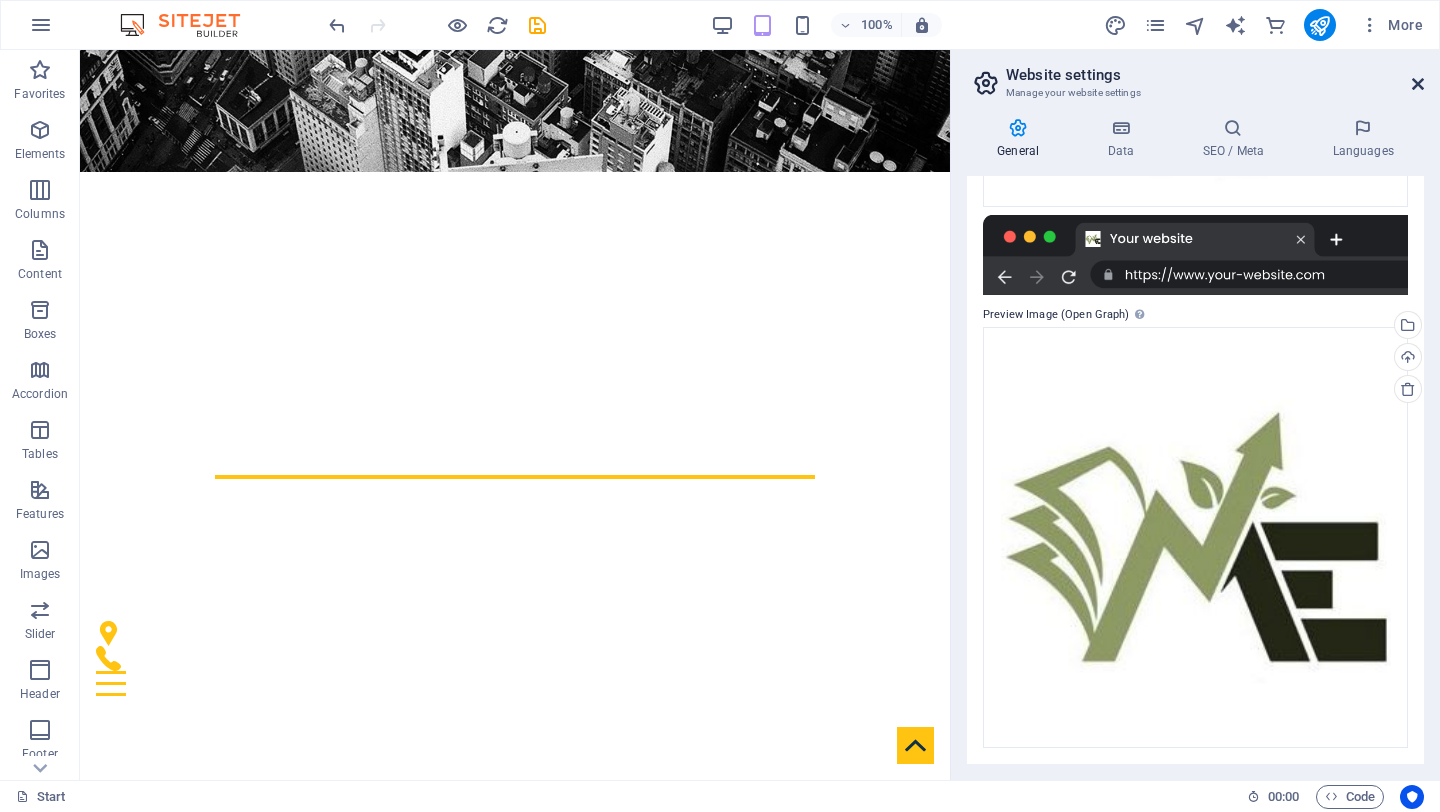drag, startPoint x: 1418, startPoint y: 80, endPoint x: 1048, endPoint y: 370, distance: 470.10638 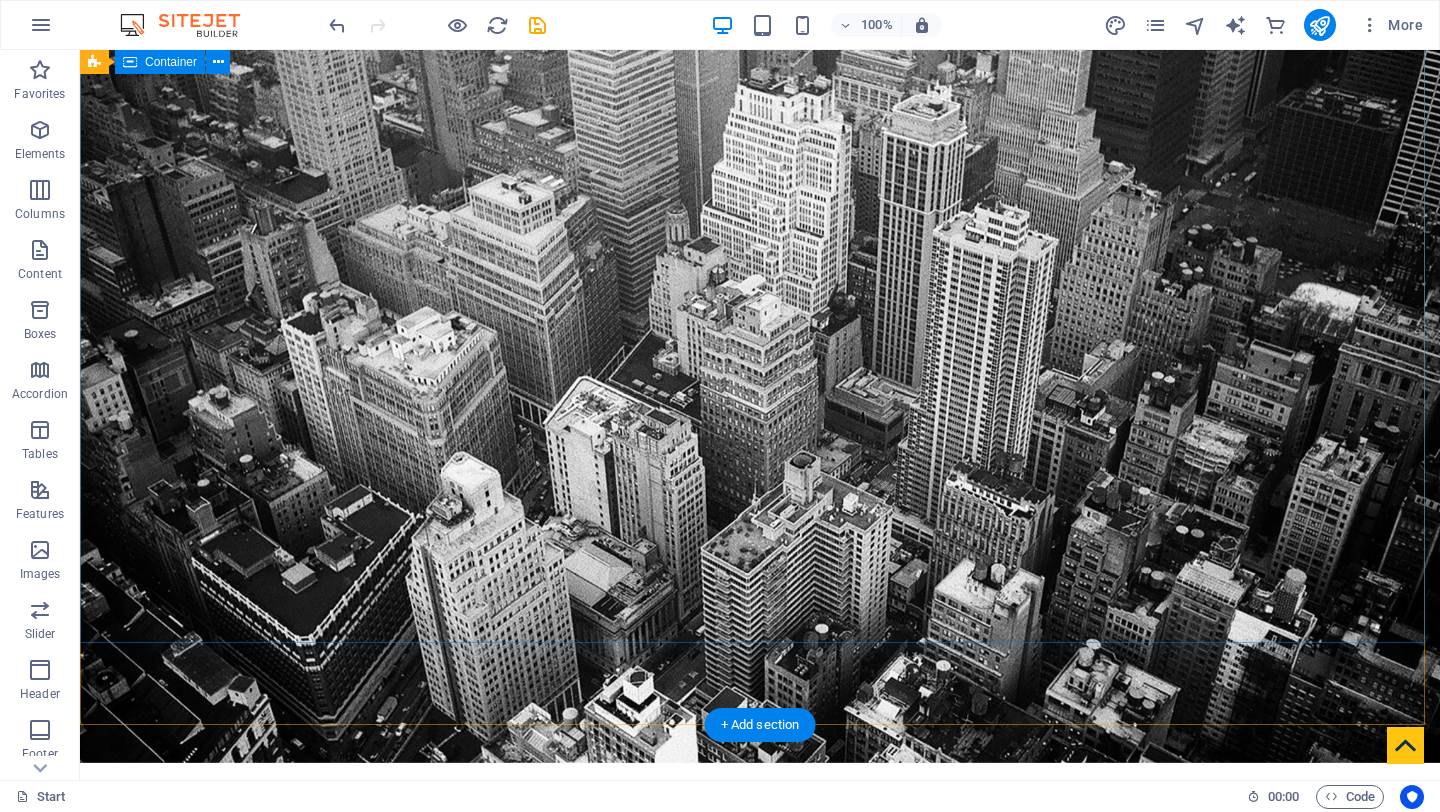 scroll, scrollTop: 0, scrollLeft: 0, axis: both 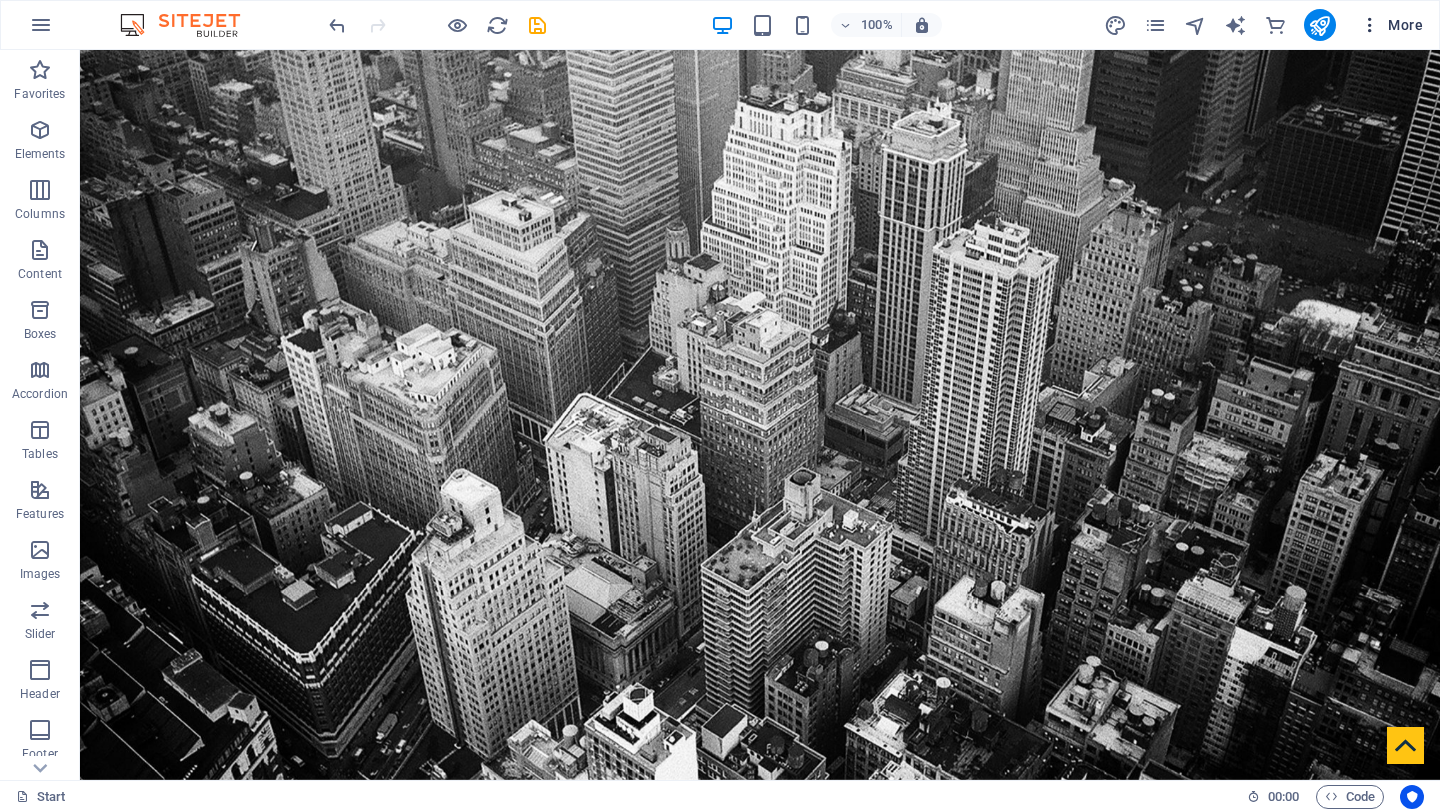 click on "More" at bounding box center (1391, 25) 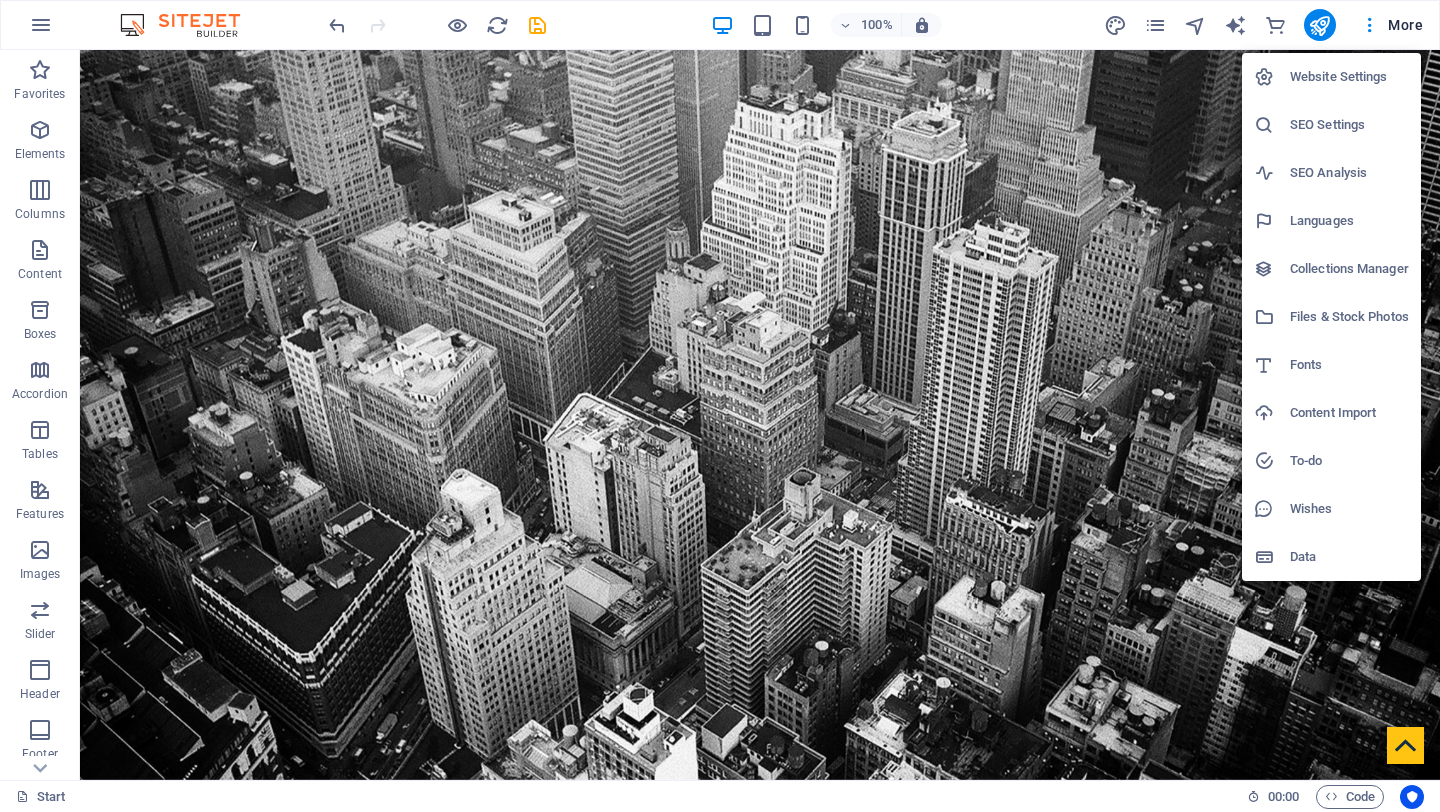 click on "Website Settings" at bounding box center [1349, 77] 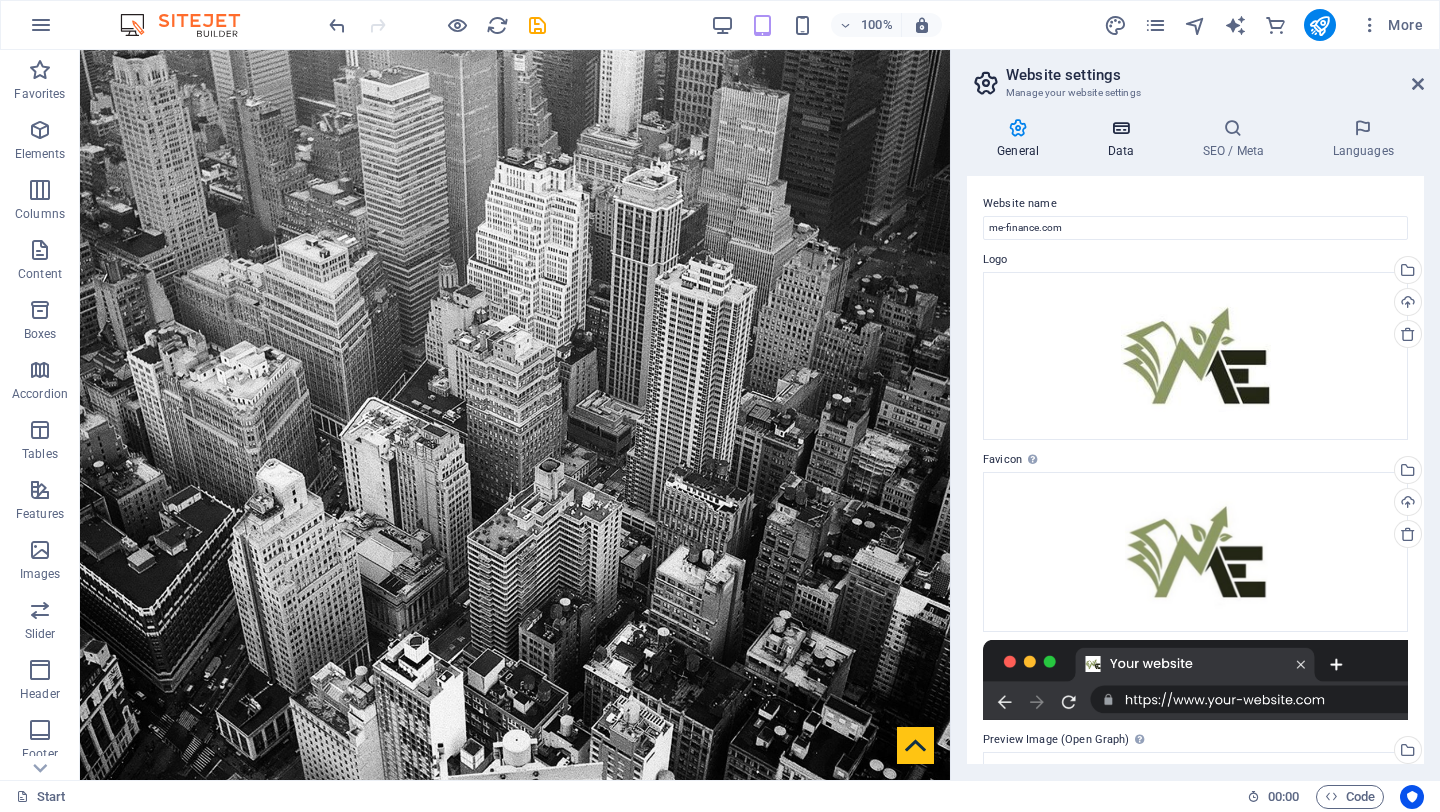 click at bounding box center (1120, 128) 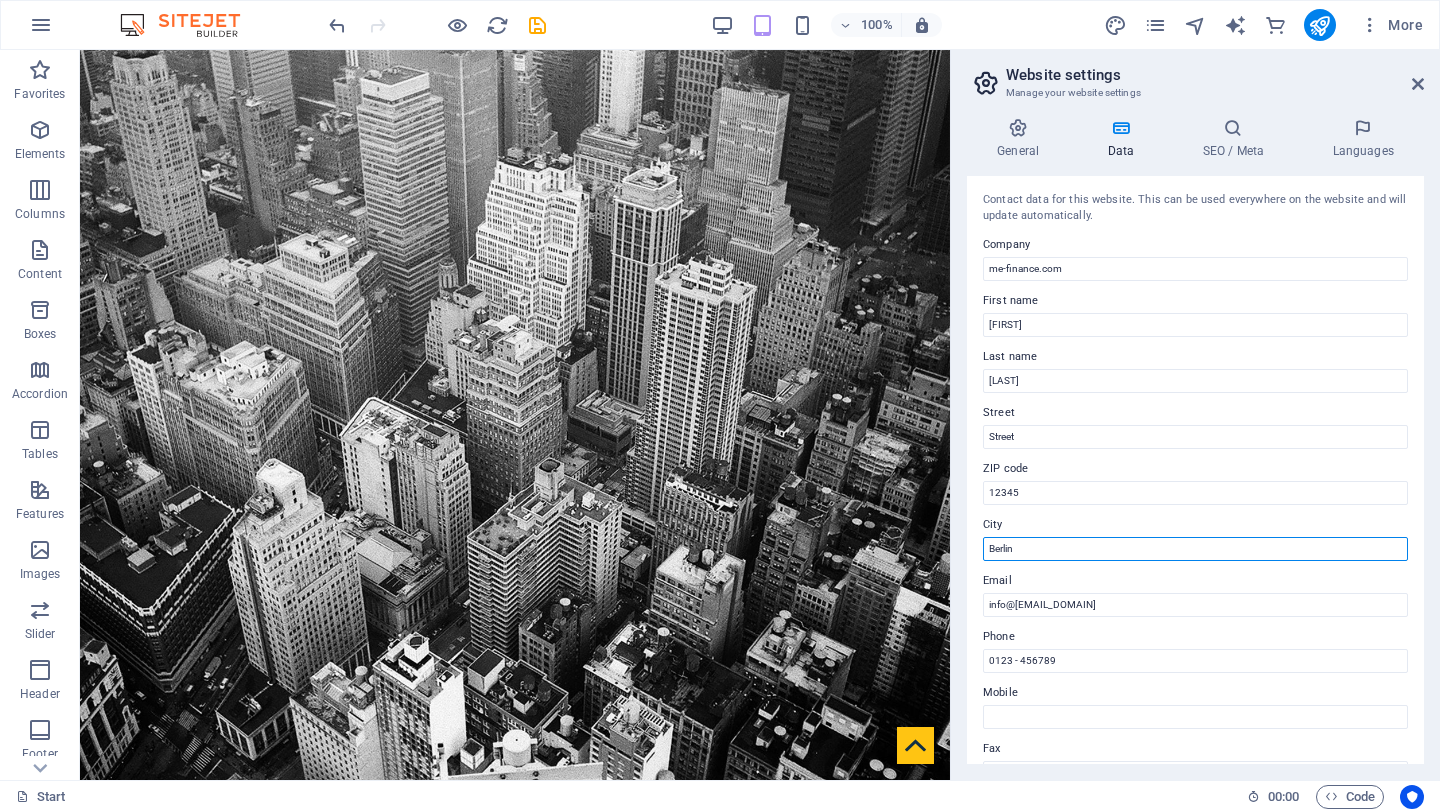 click on "Berlin" at bounding box center (1195, 549) 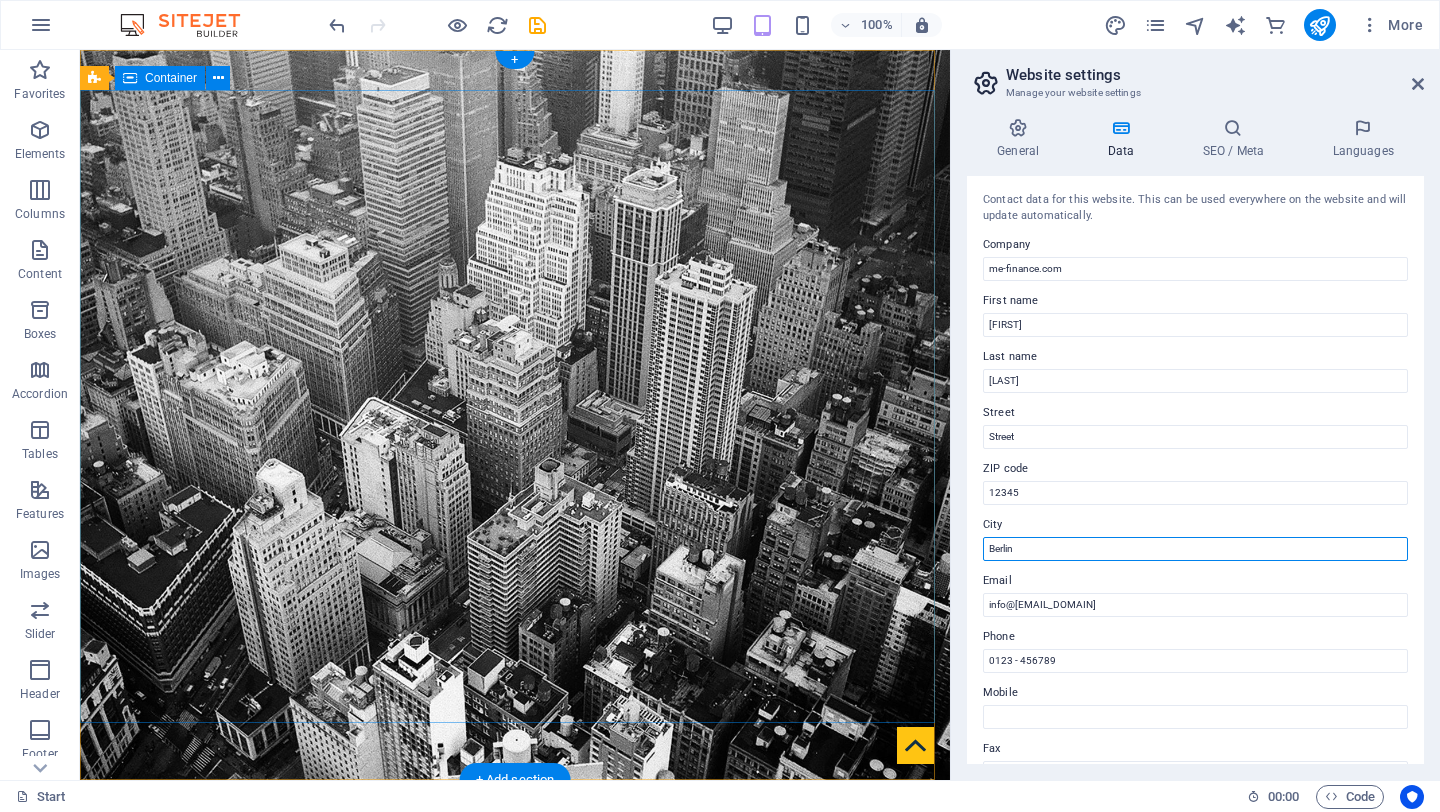 drag, startPoint x: 1149, startPoint y: 600, endPoint x: 1209, endPoint y: 546, distance: 80.72174 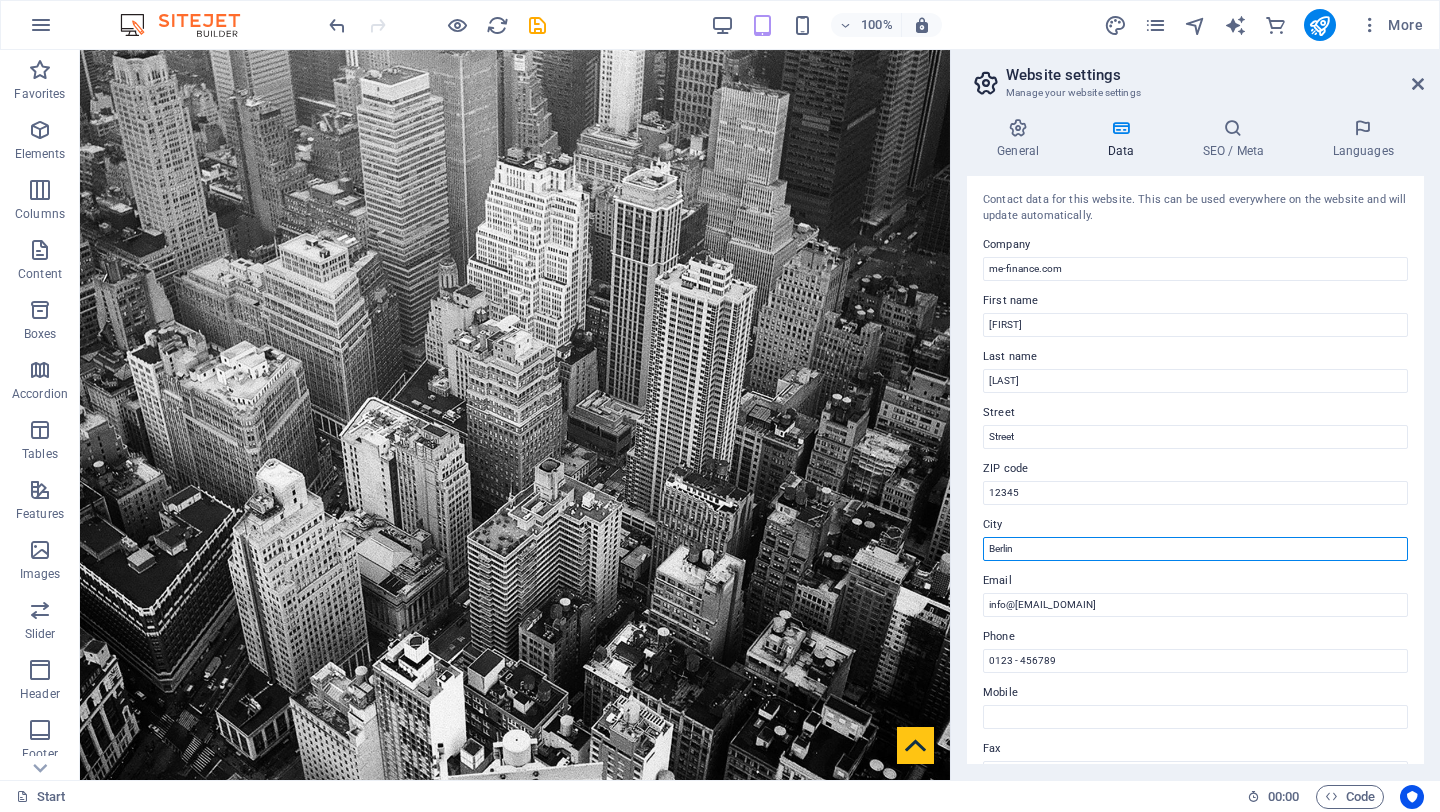 click on "Berlin" at bounding box center [1195, 549] 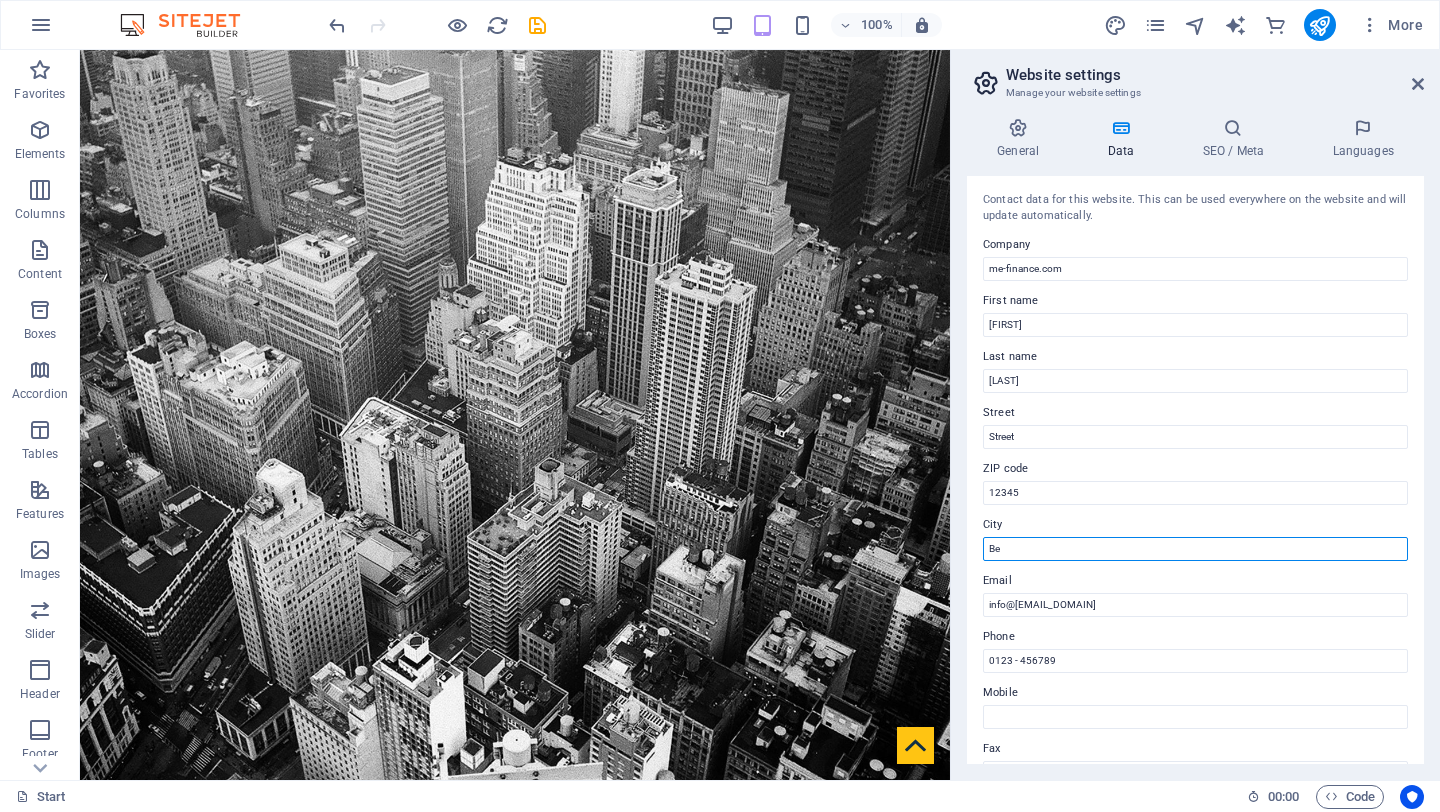 type on "B" 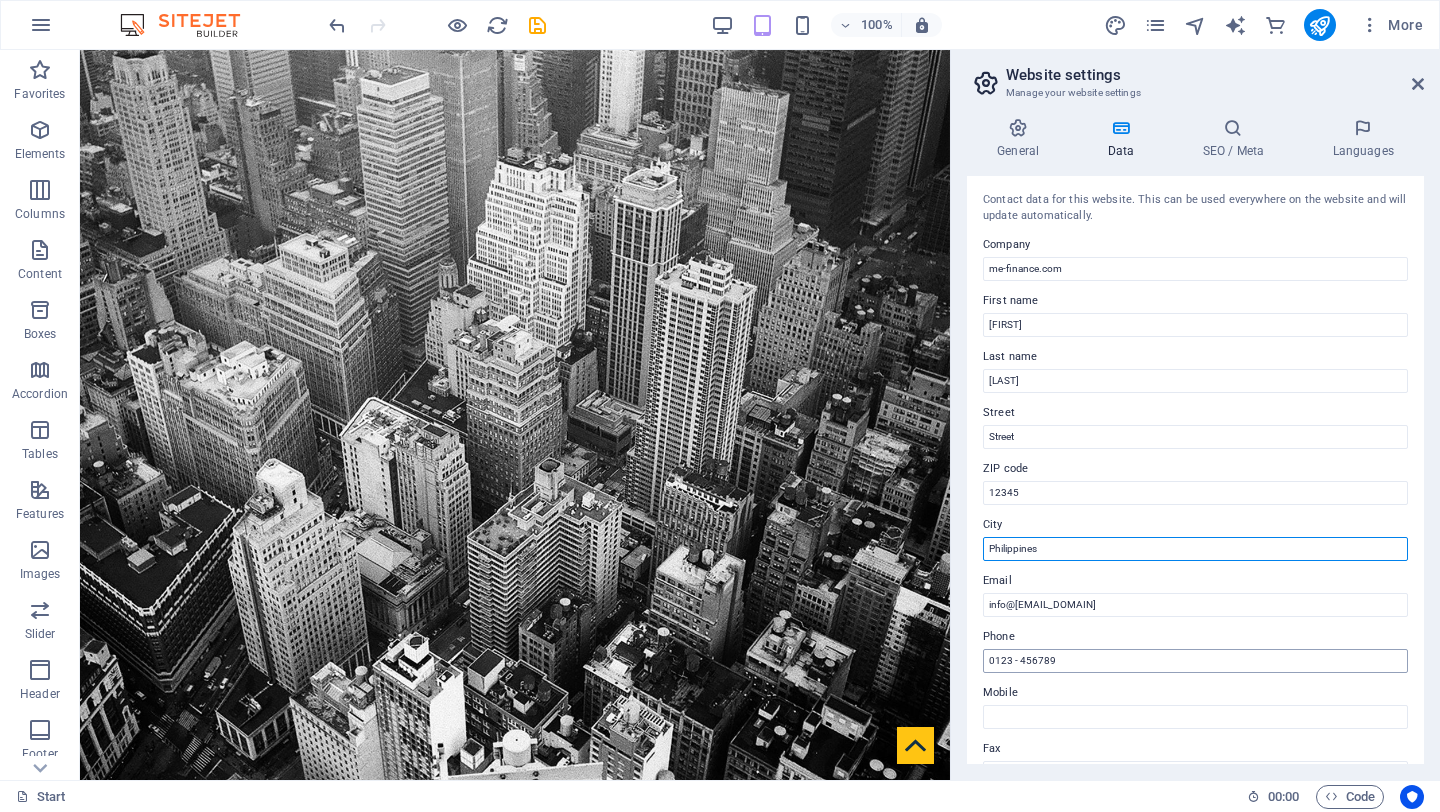 type on "Philippines" 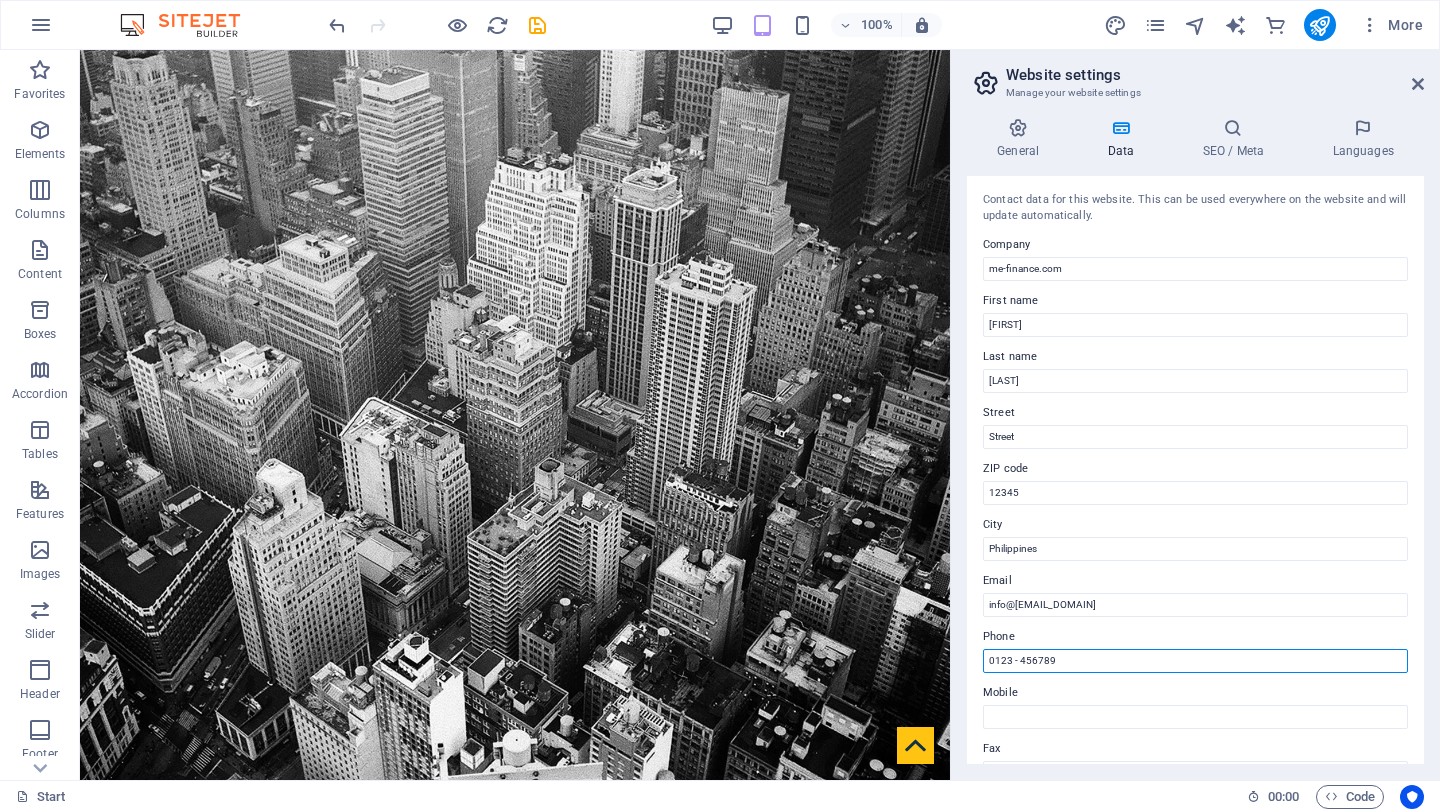 click on "0123 - 456789" at bounding box center (1195, 661) 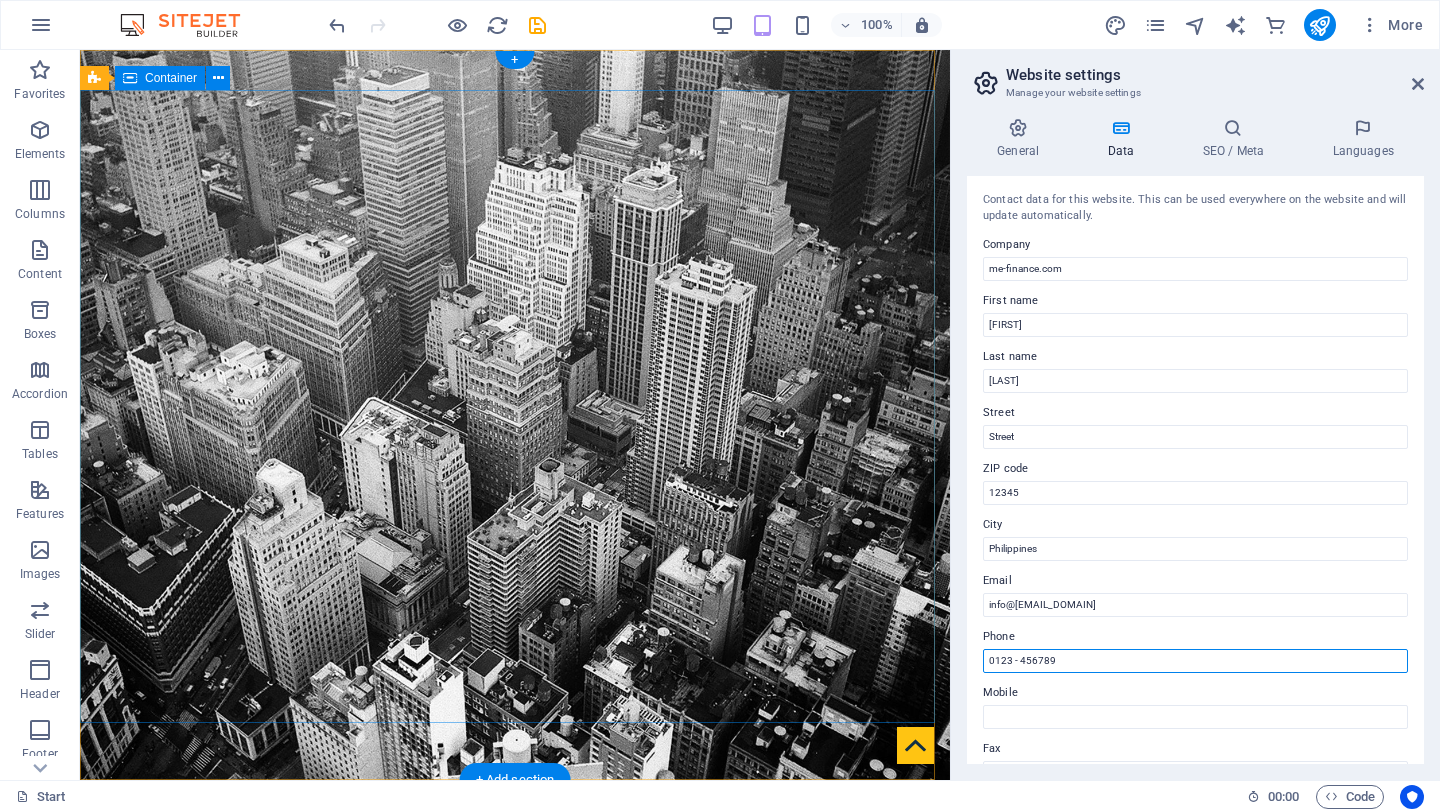 drag, startPoint x: 1198, startPoint y: 717, endPoint x: 917, endPoint y: 671, distance: 284.74023 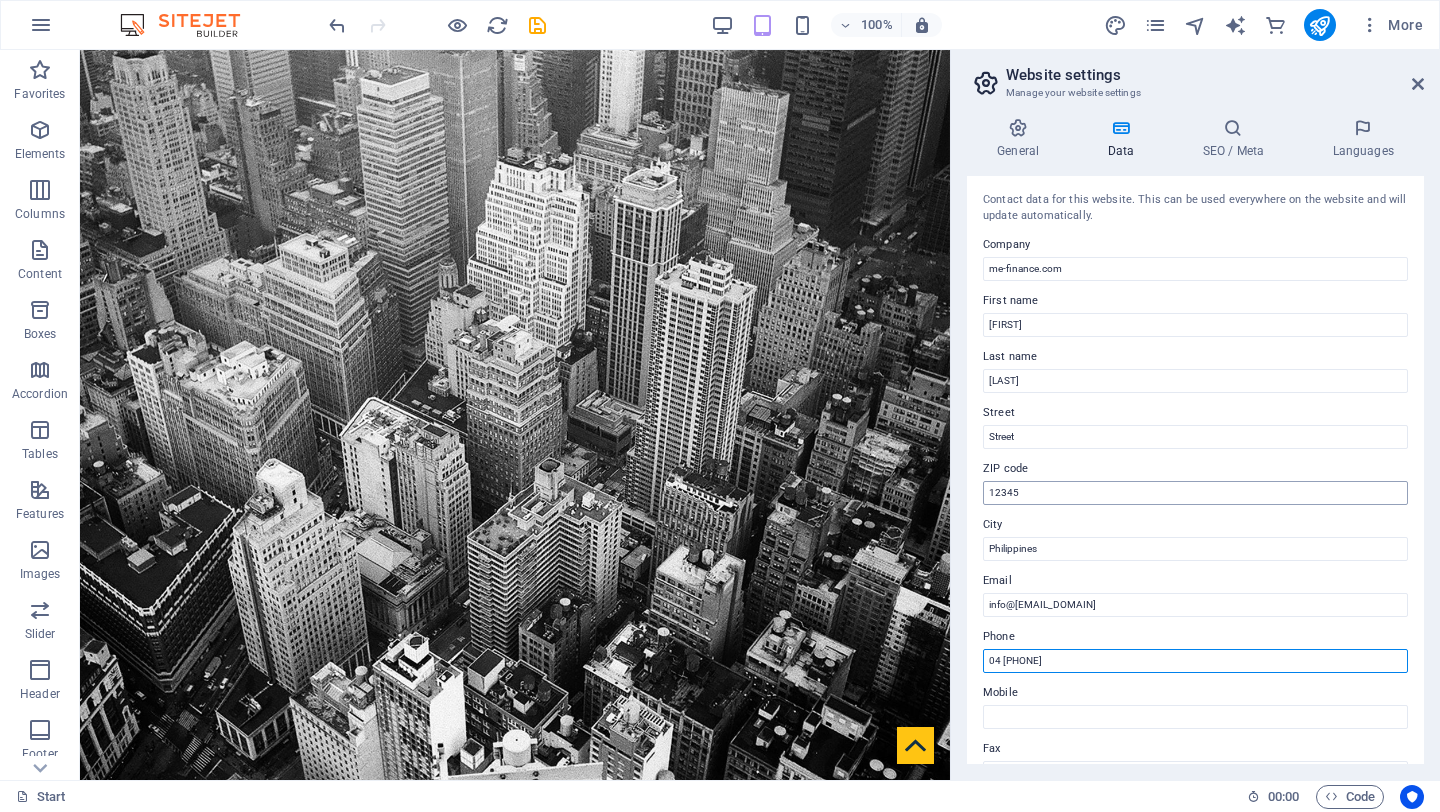 type on "04 [PHONE]" 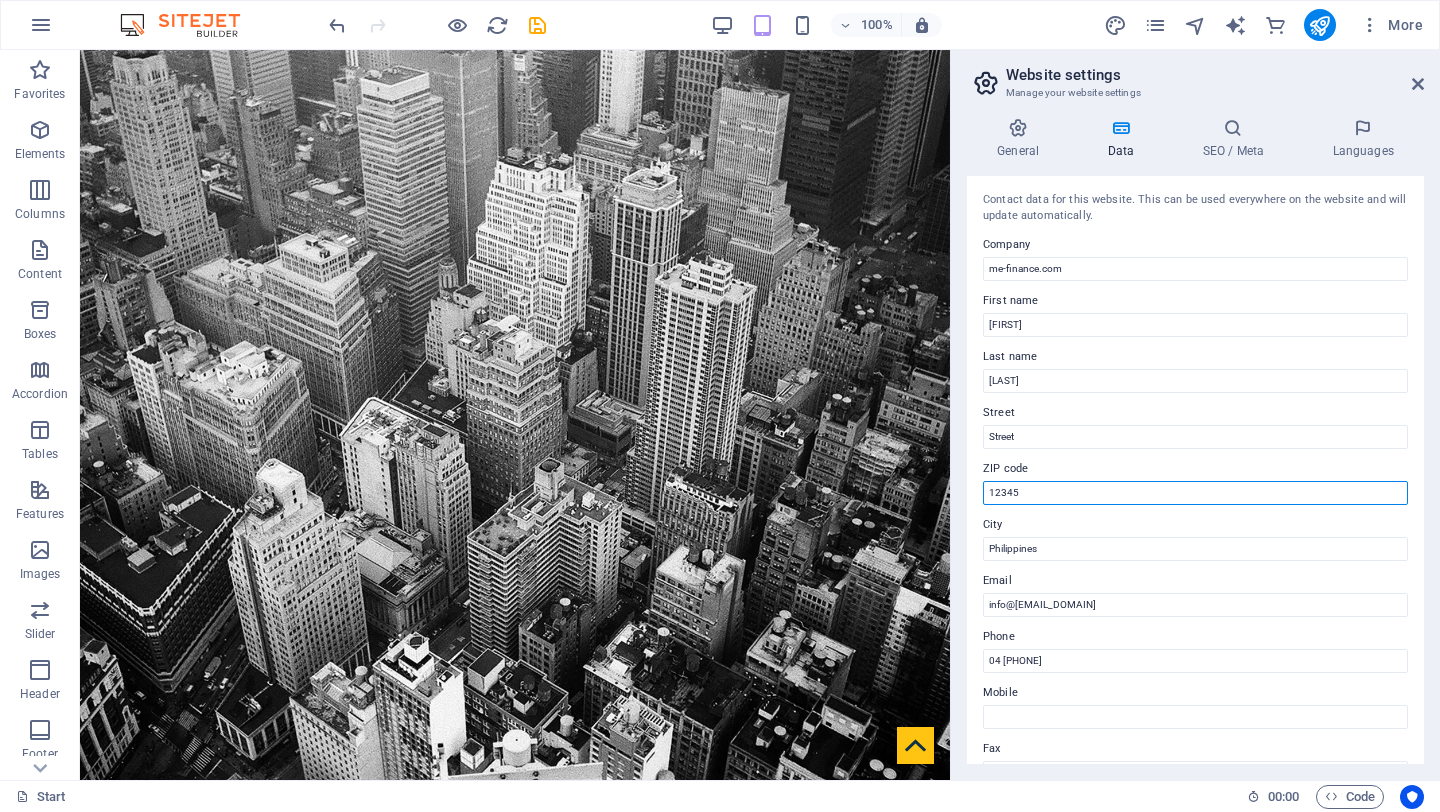 click on "12345" at bounding box center [1195, 493] 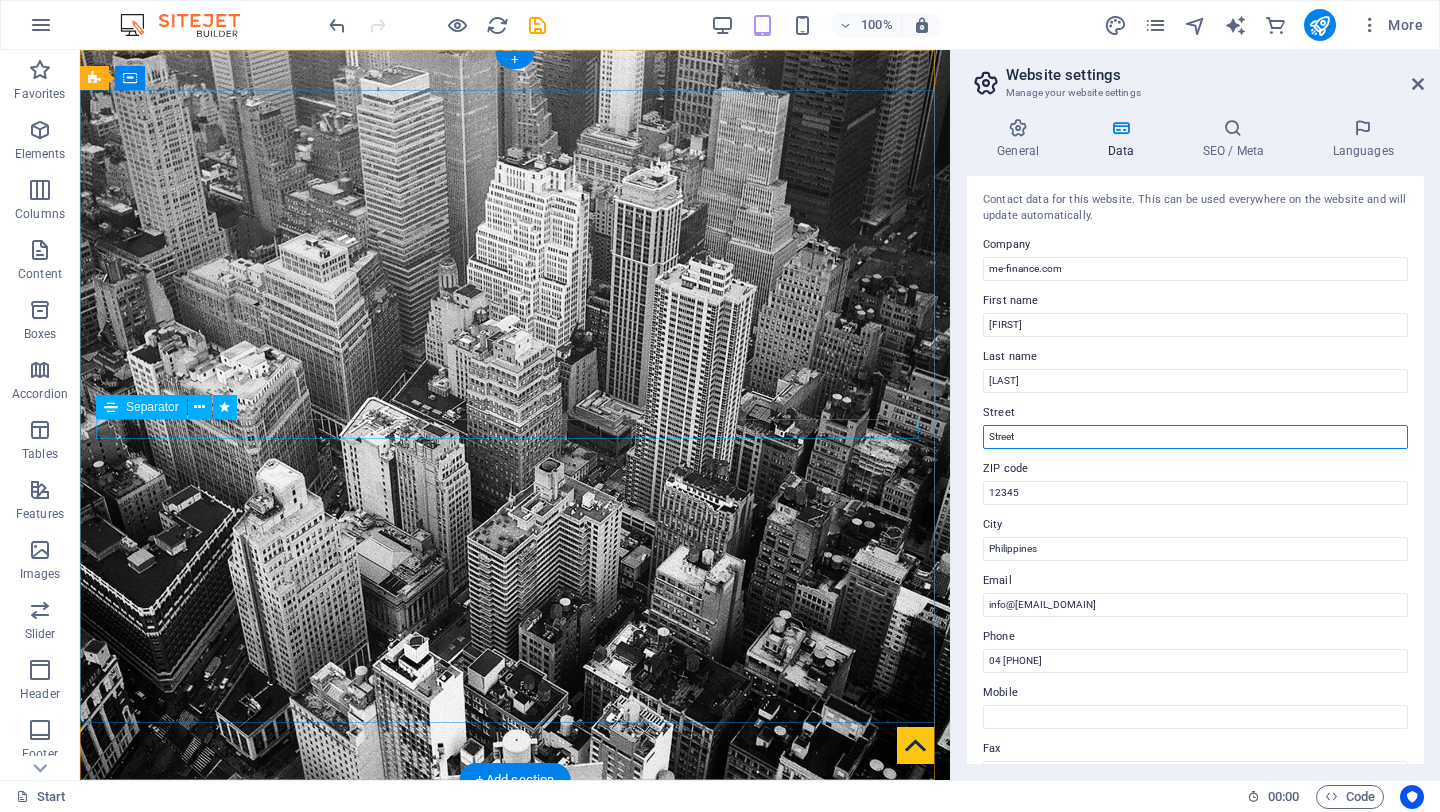 drag, startPoint x: 1137, startPoint y: 482, endPoint x: 907, endPoint y: 428, distance: 236.2541 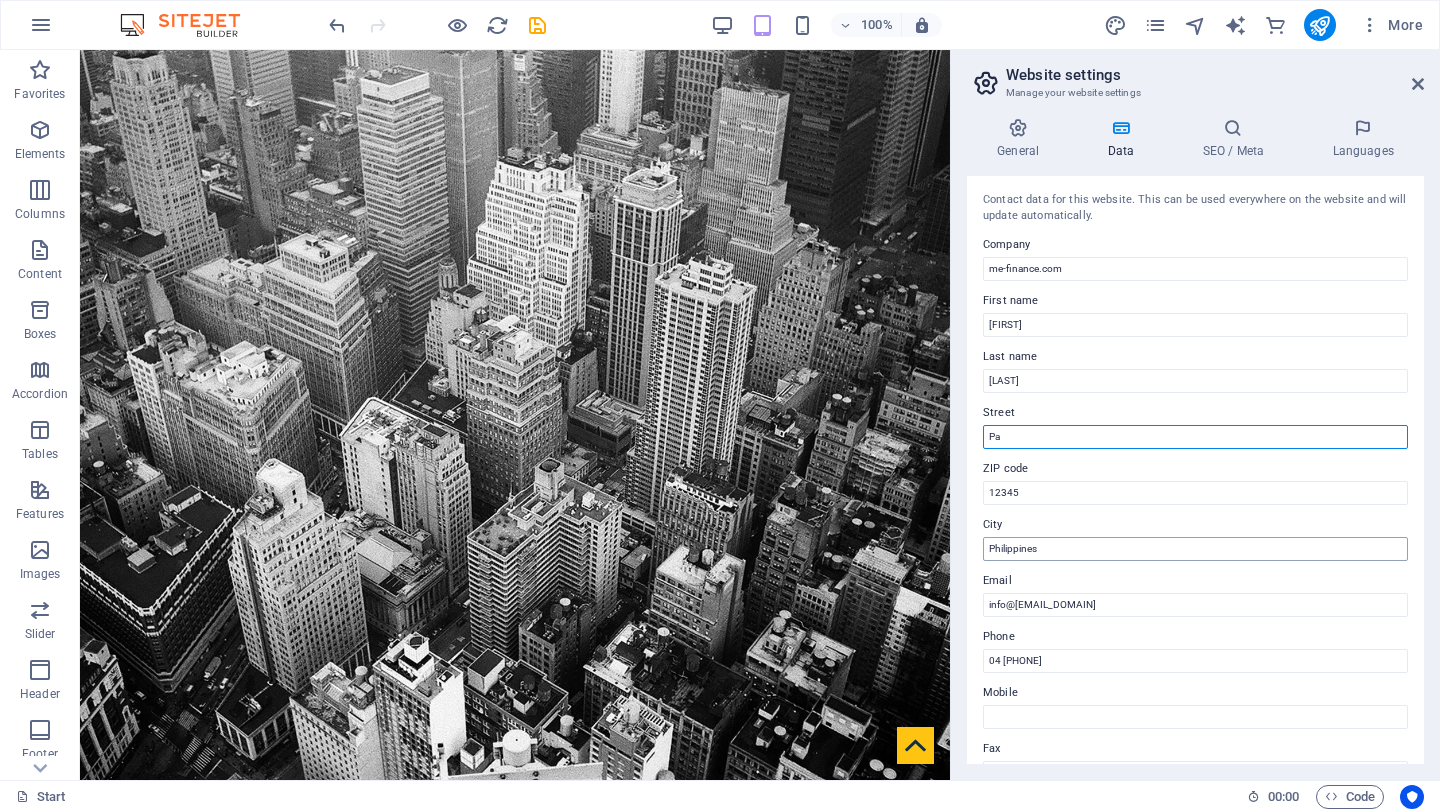 type on "P" 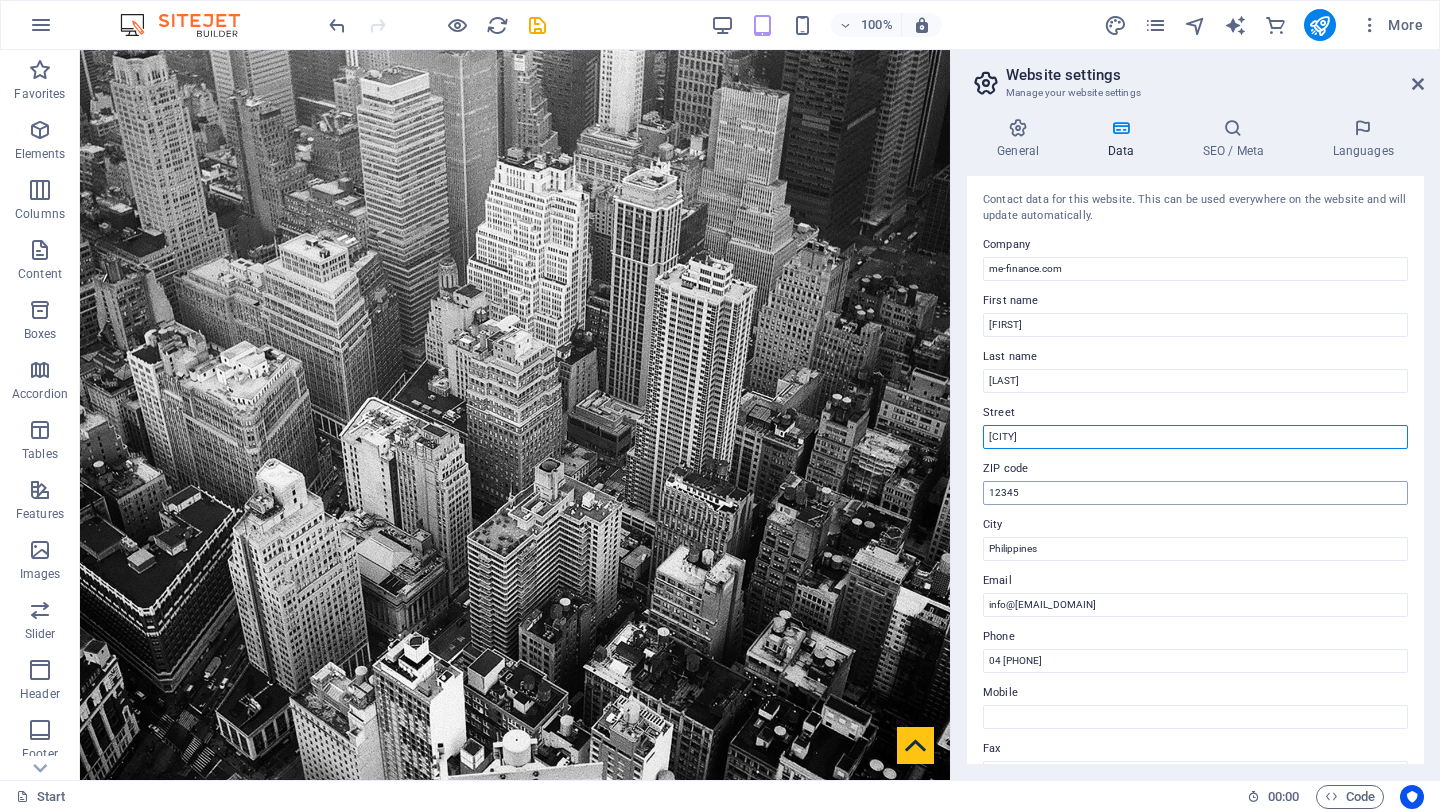 type on "[CITY]" 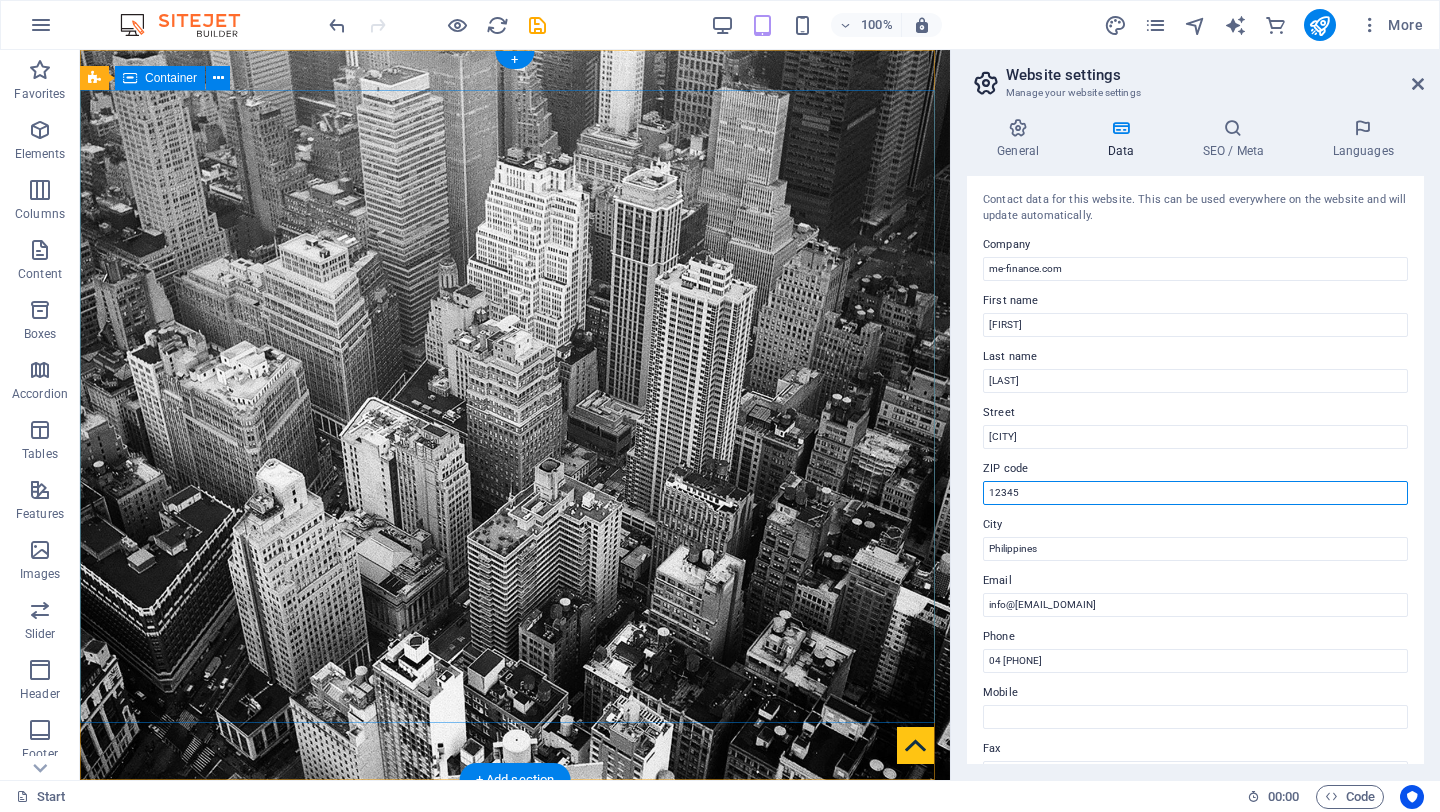drag, startPoint x: 1130, startPoint y: 542, endPoint x: 904, endPoint y: 488, distance: 232.36179 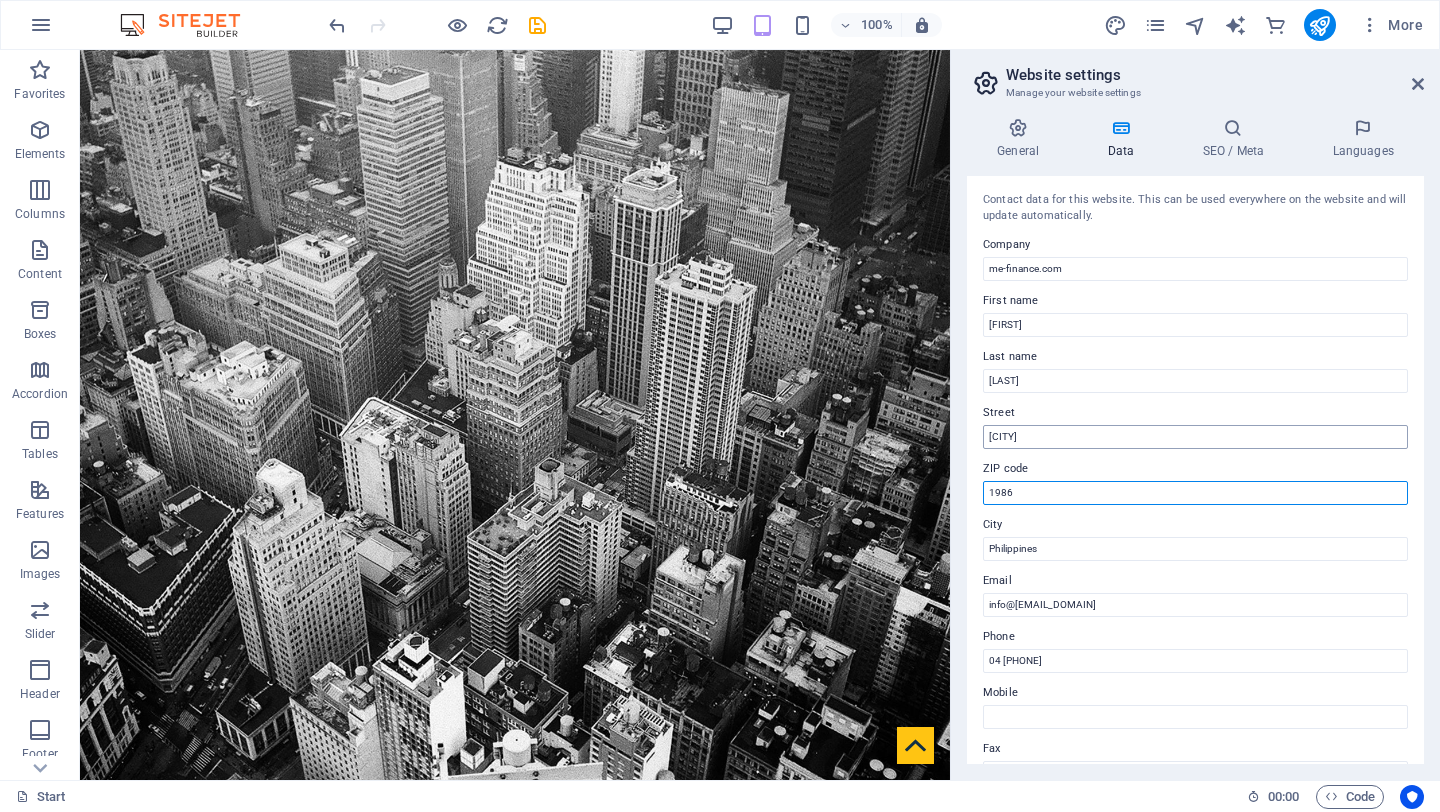 type on "1986" 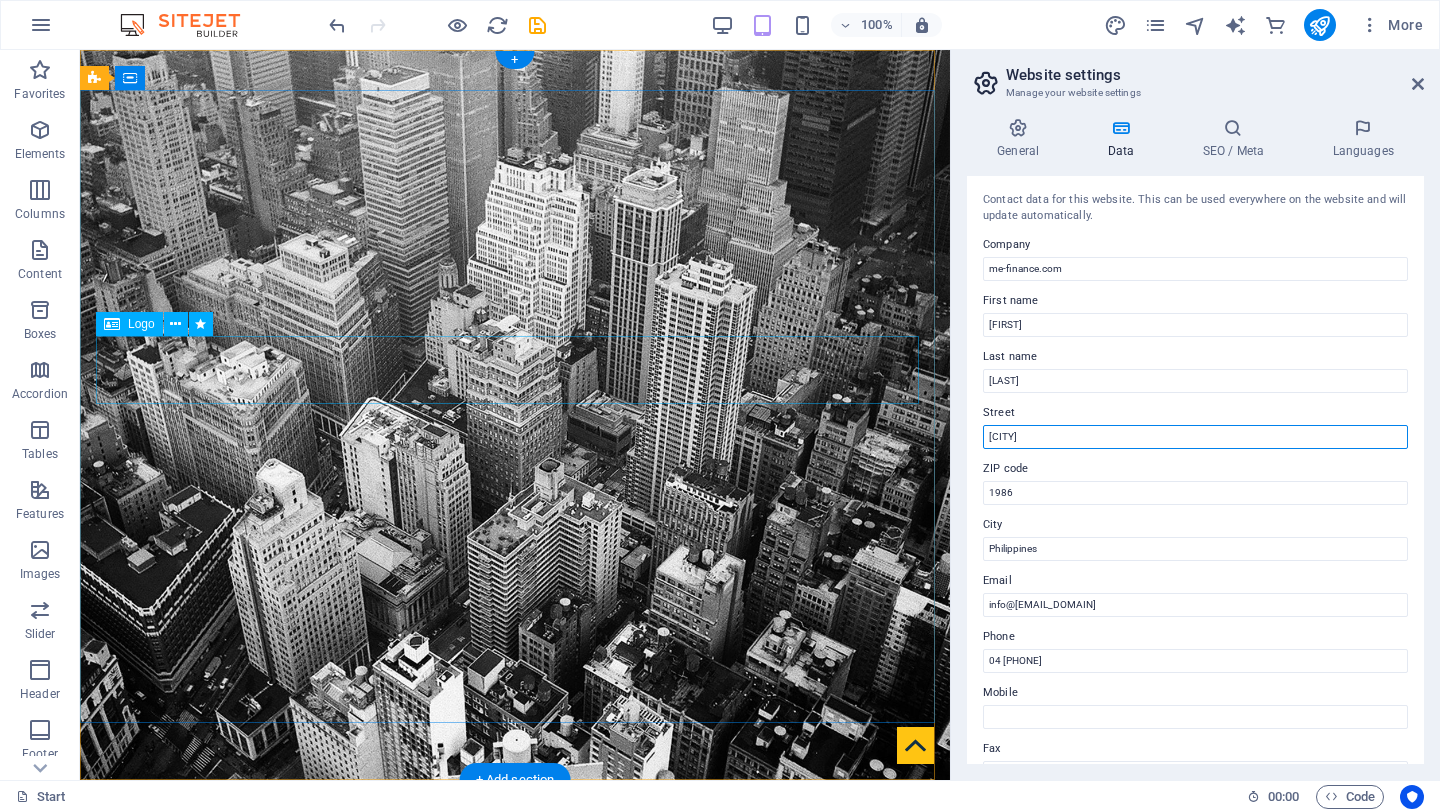 drag, startPoint x: 1128, startPoint y: 492, endPoint x: 837, endPoint y: 364, distance: 317.90723 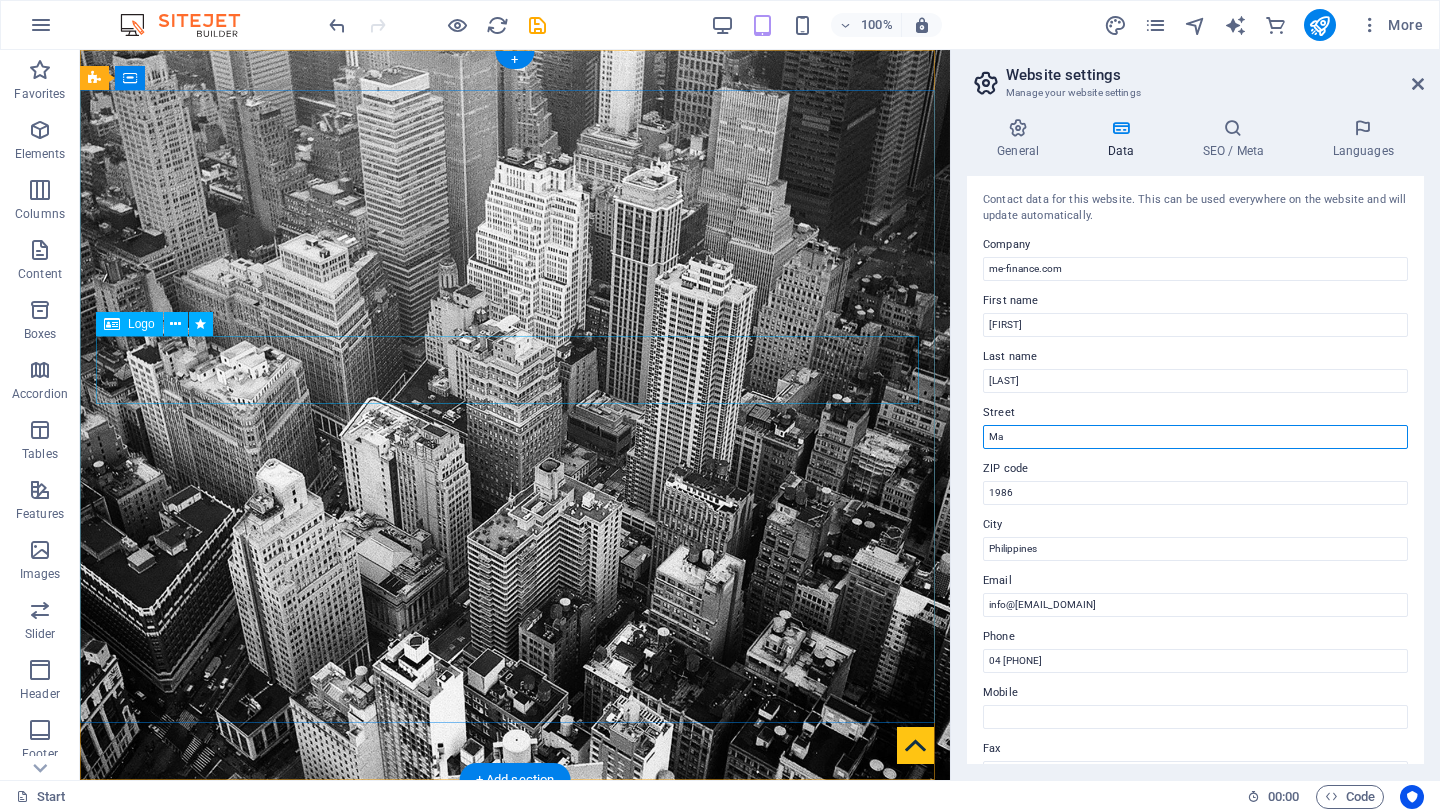 type on "M" 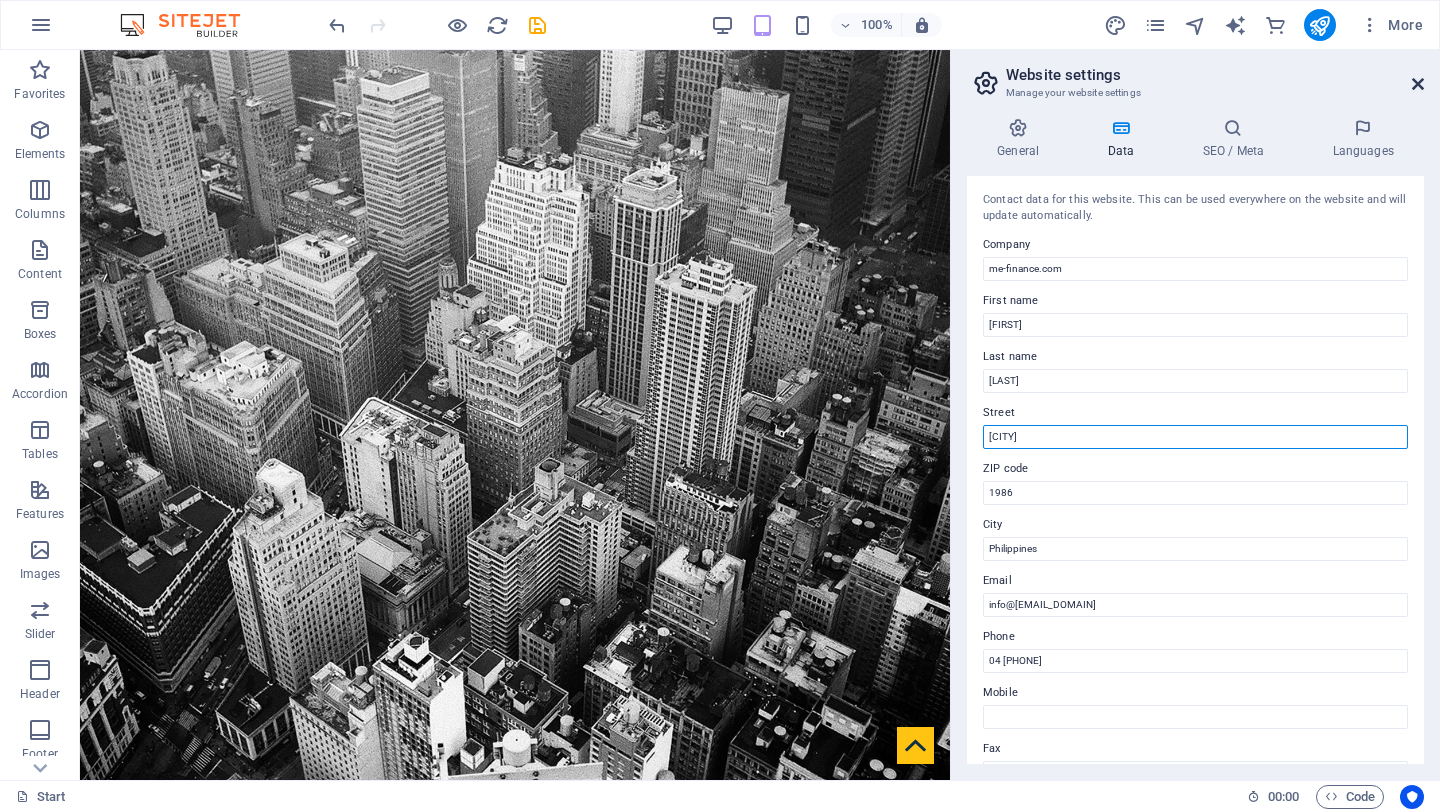 type on "[CITY]" 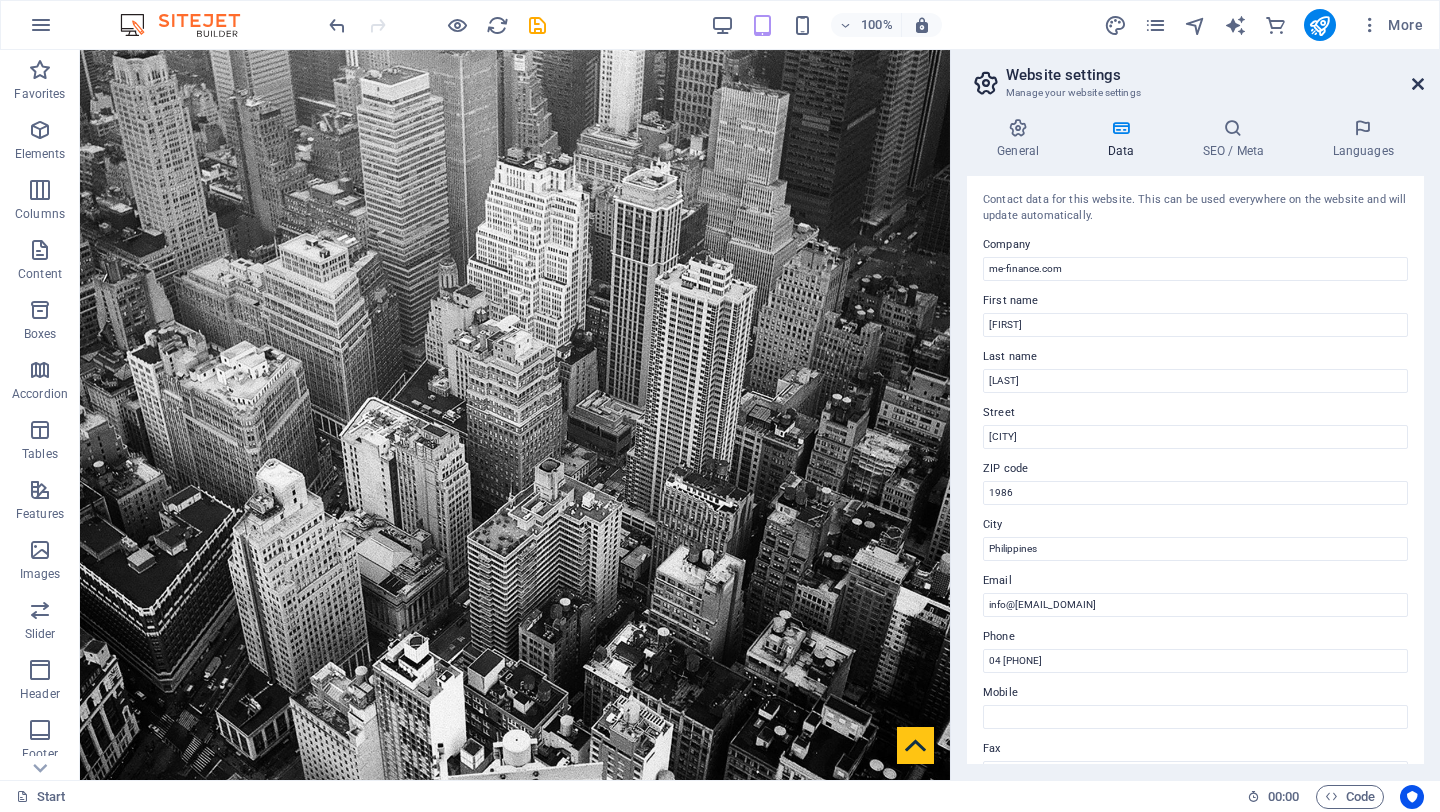 drag, startPoint x: 1419, startPoint y: 83, endPoint x: 959, endPoint y: 195, distance: 473.43848 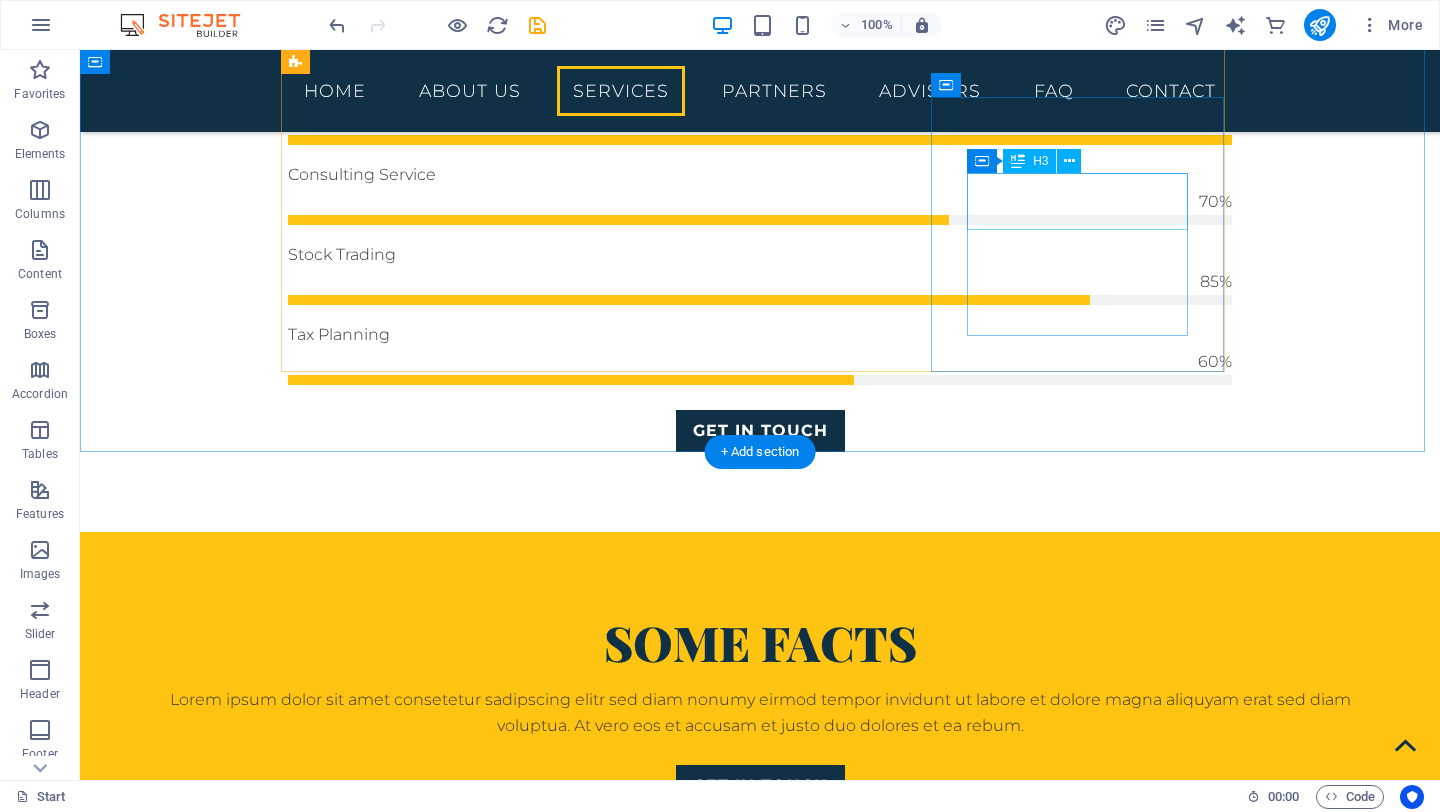 scroll, scrollTop: 2280, scrollLeft: 0, axis: vertical 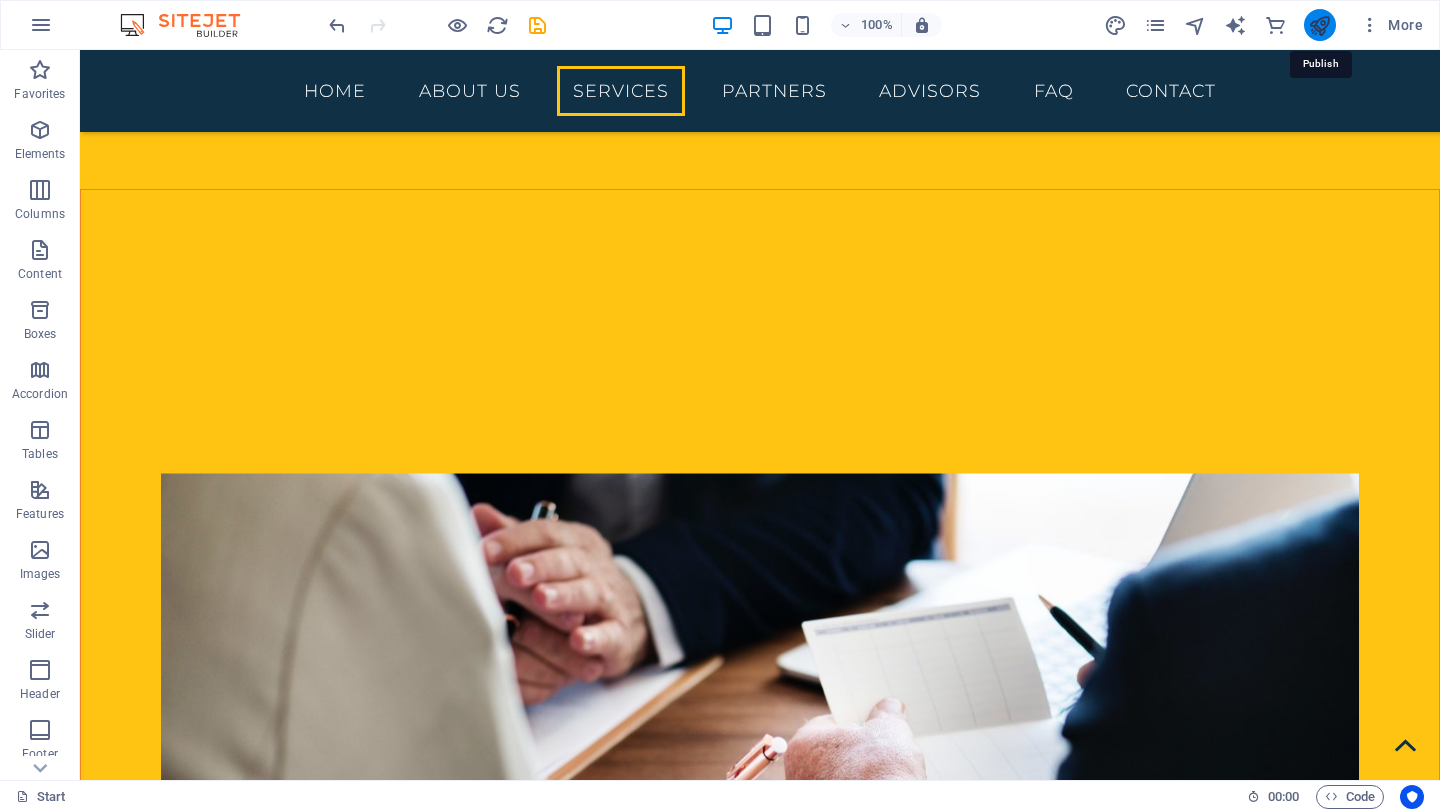 click at bounding box center [1319, 25] 